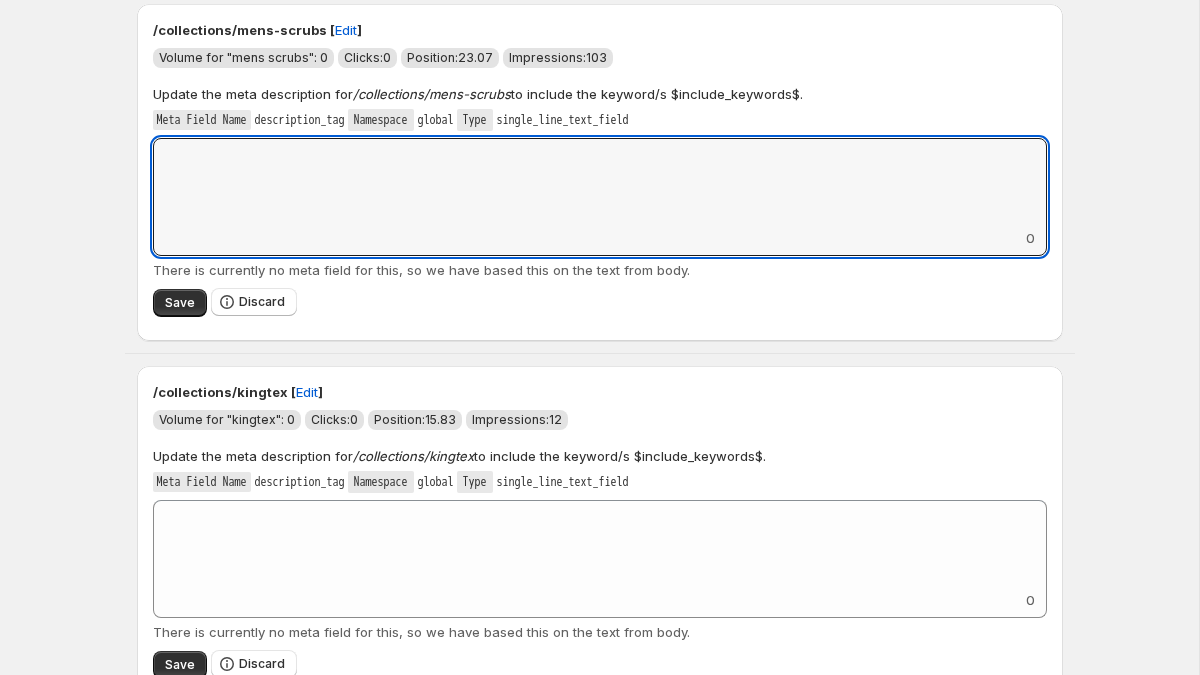 scroll, scrollTop: 58, scrollLeft: 0, axis: vertical 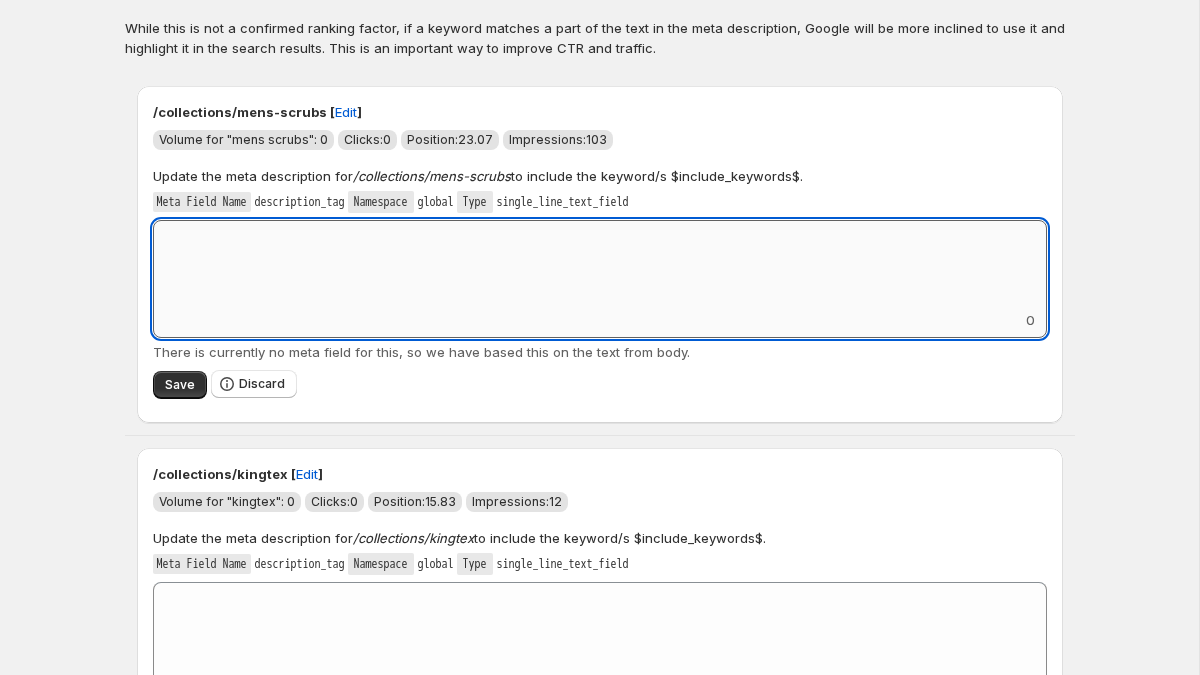 paste on "**********" 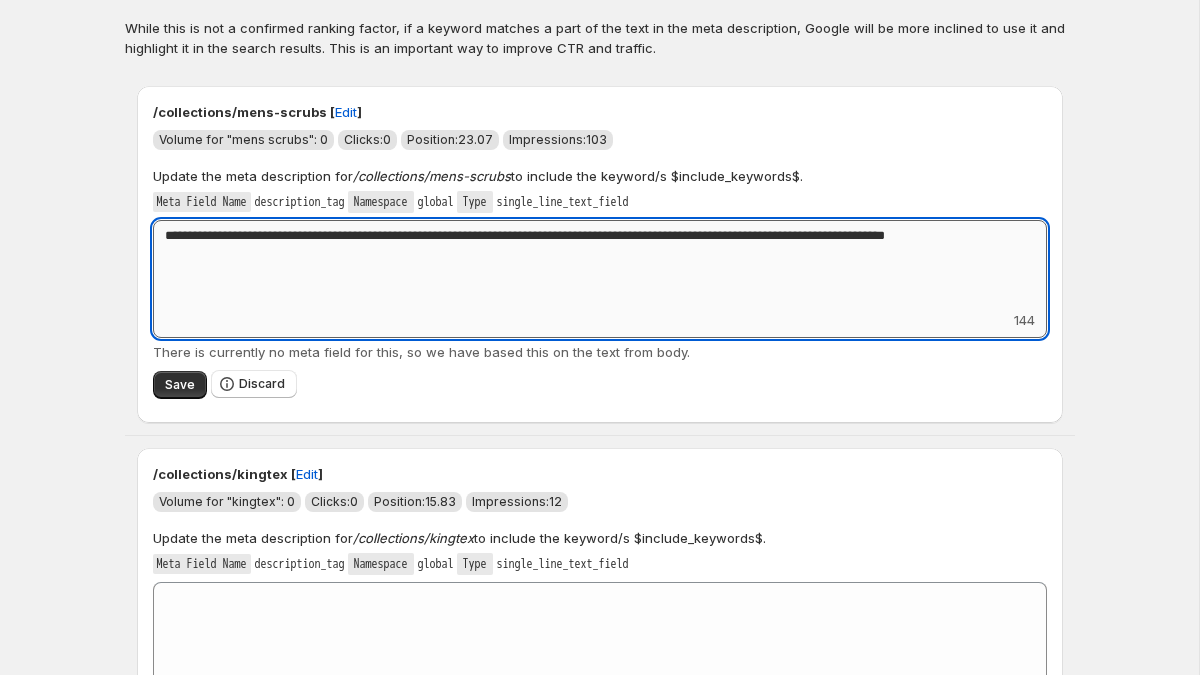 click on "**********" at bounding box center [600, 265] 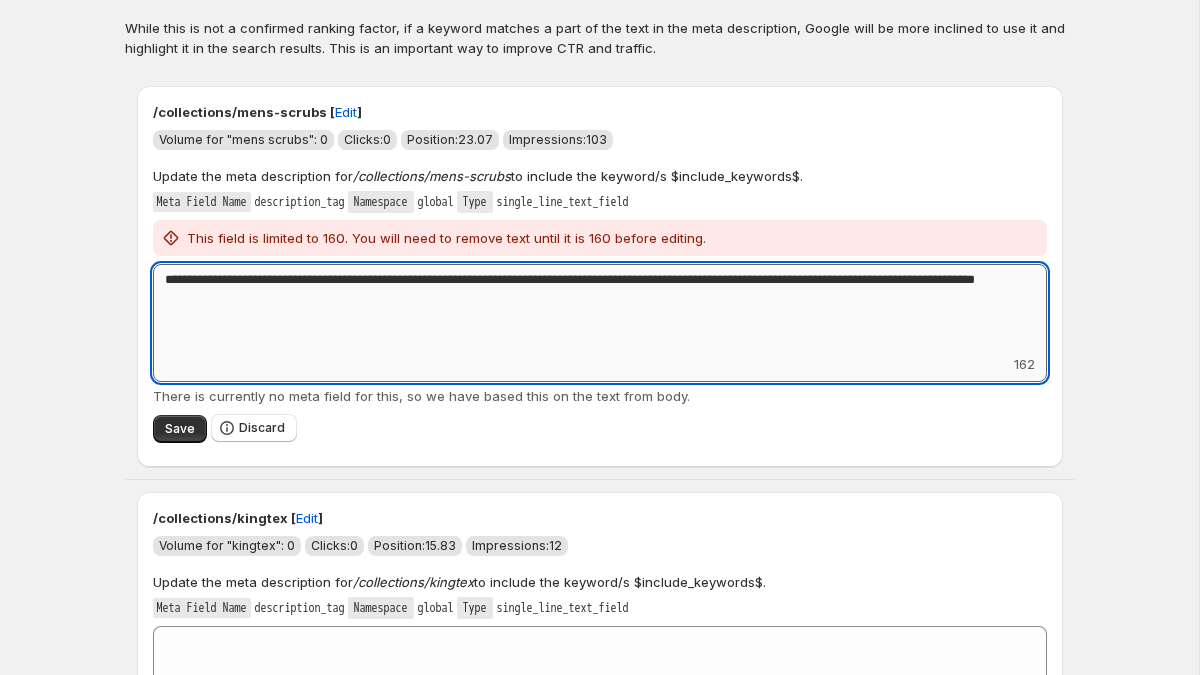 drag, startPoint x: 834, startPoint y: 283, endPoint x: 779, endPoint y: 286, distance: 55.081757 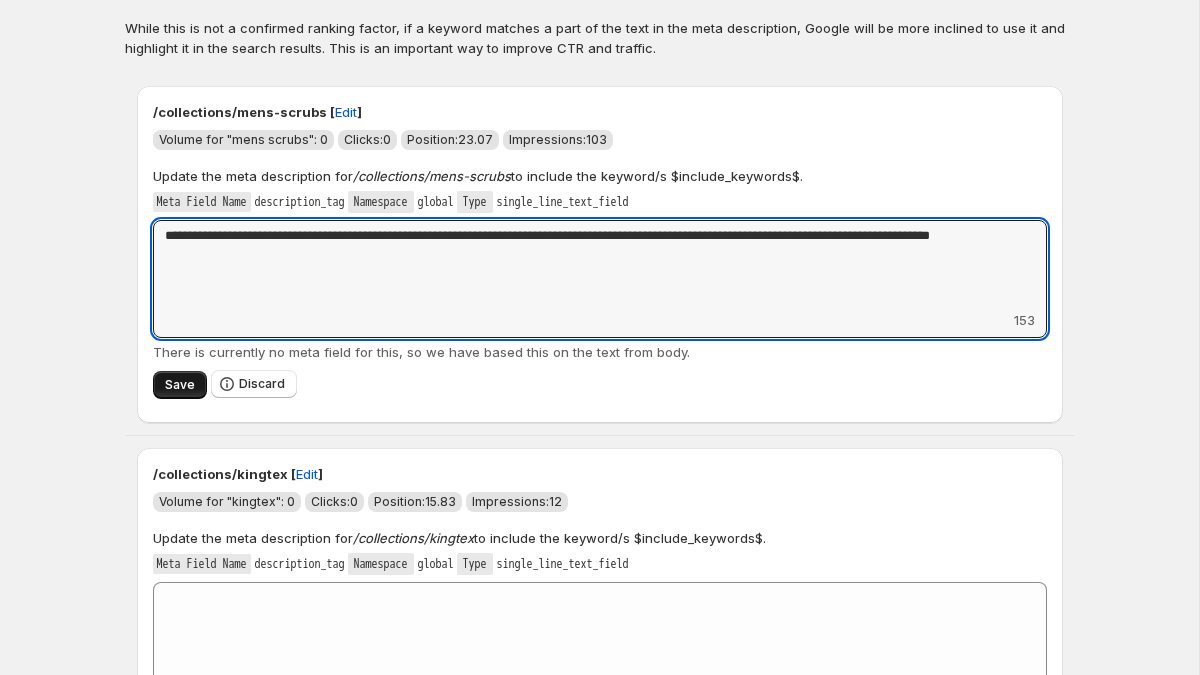 type on "**********" 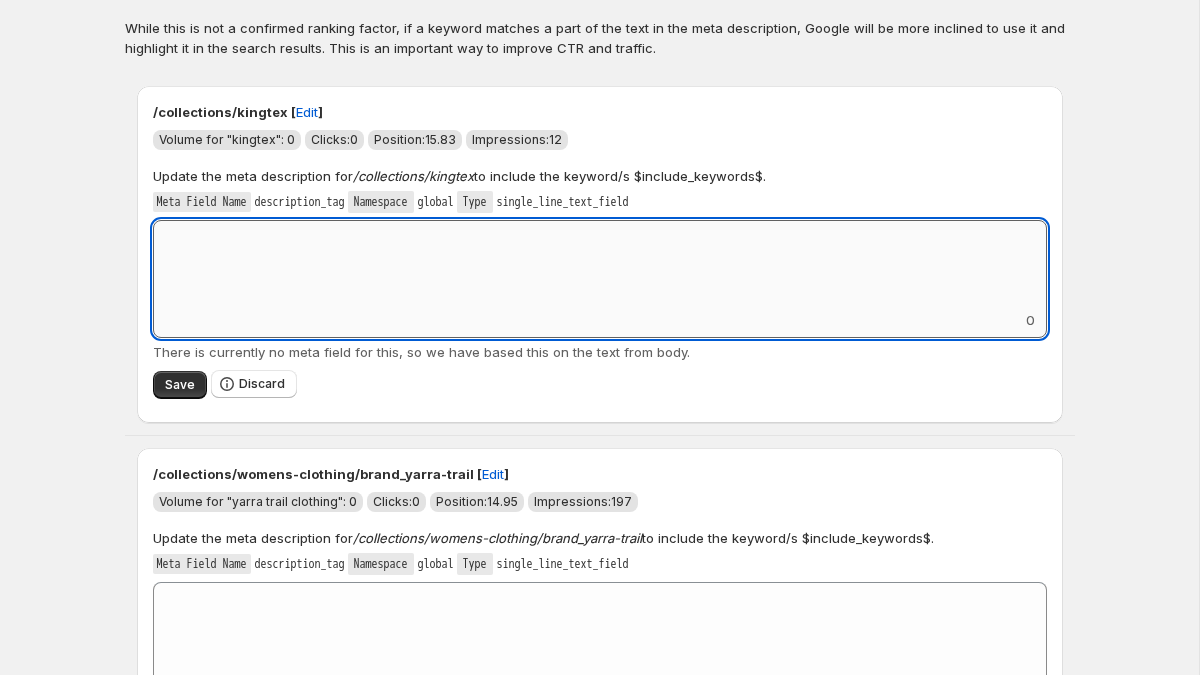 click on "Add keyword label" at bounding box center (600, 265) 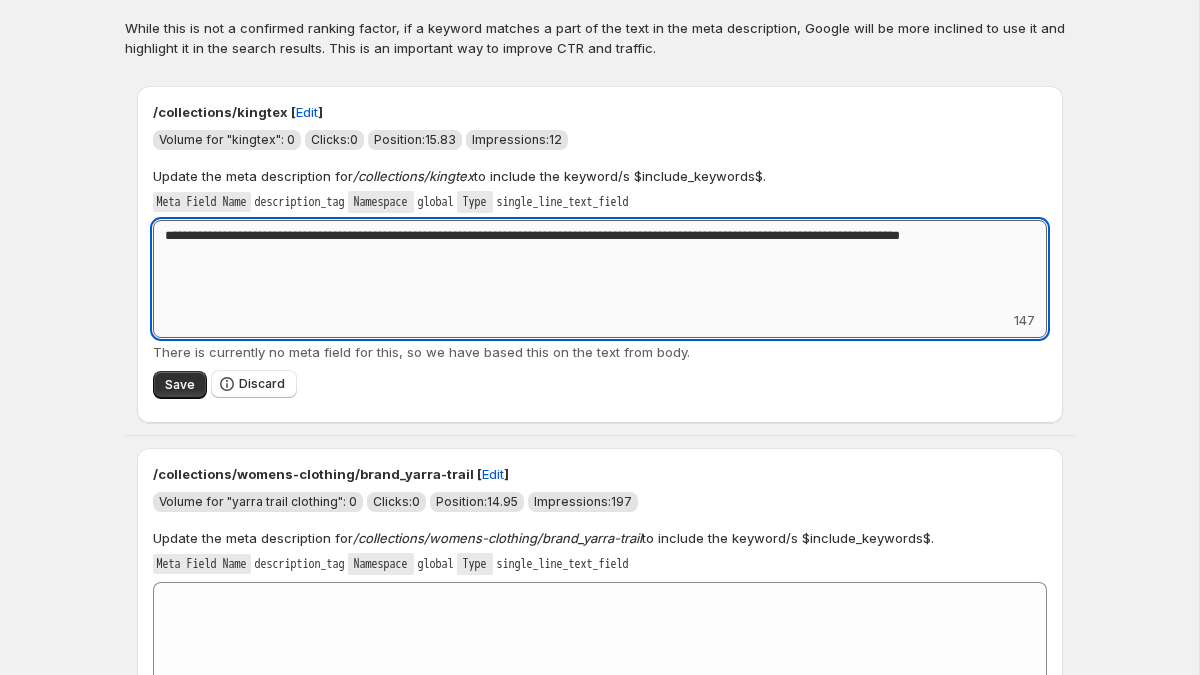click on "**********" at bounding box center (600, 265) 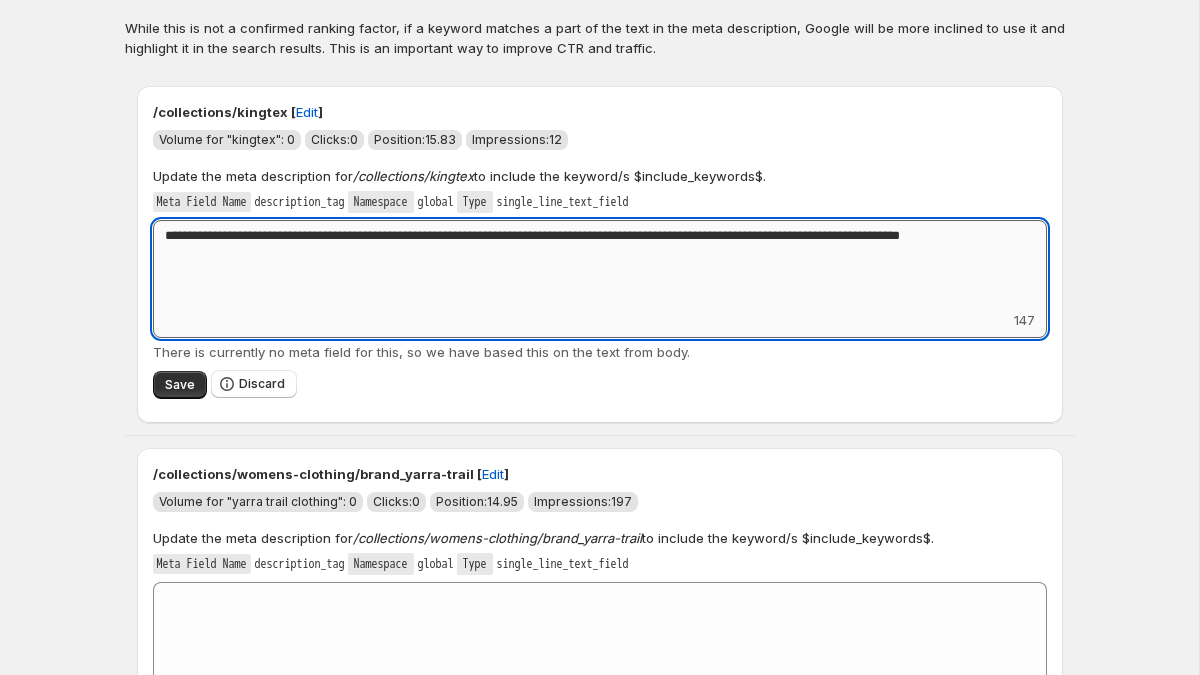 drag, startPoint x: 1024, startPoint y: 237, endPoint x: 967, endPoint y: 240, distance: 57.07889 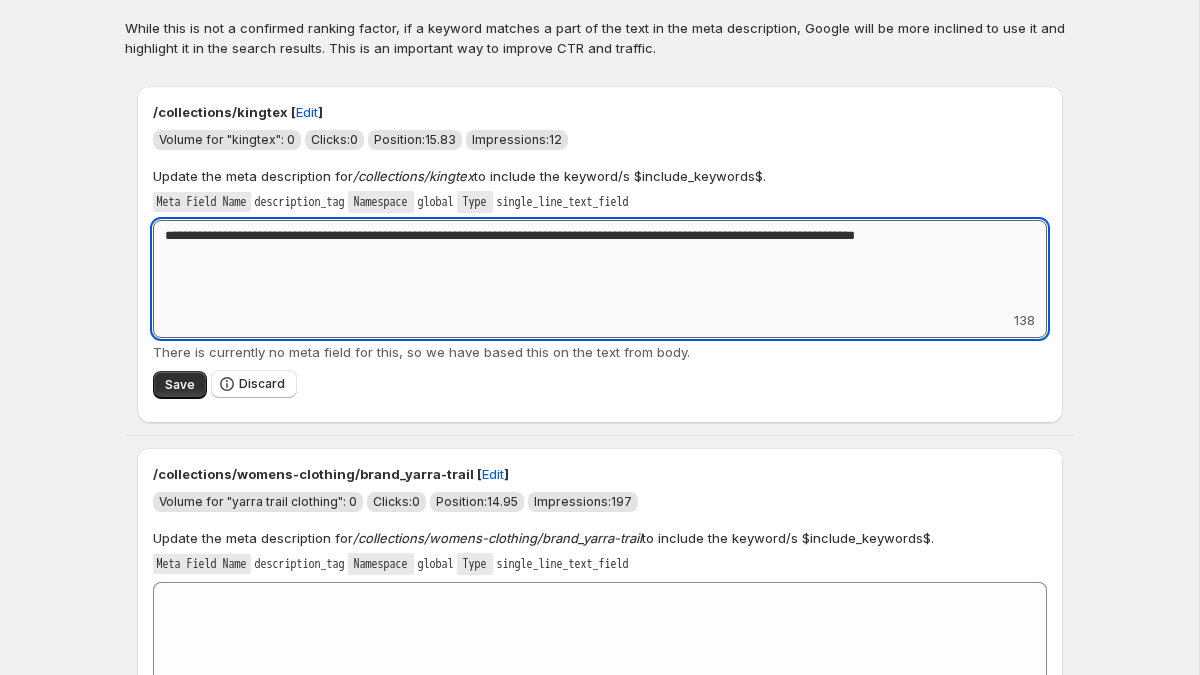 drag, startPoint x: 1018, startPoint y: 235, endPoint x: 836, endPoint y: 239, distance: 182.04395 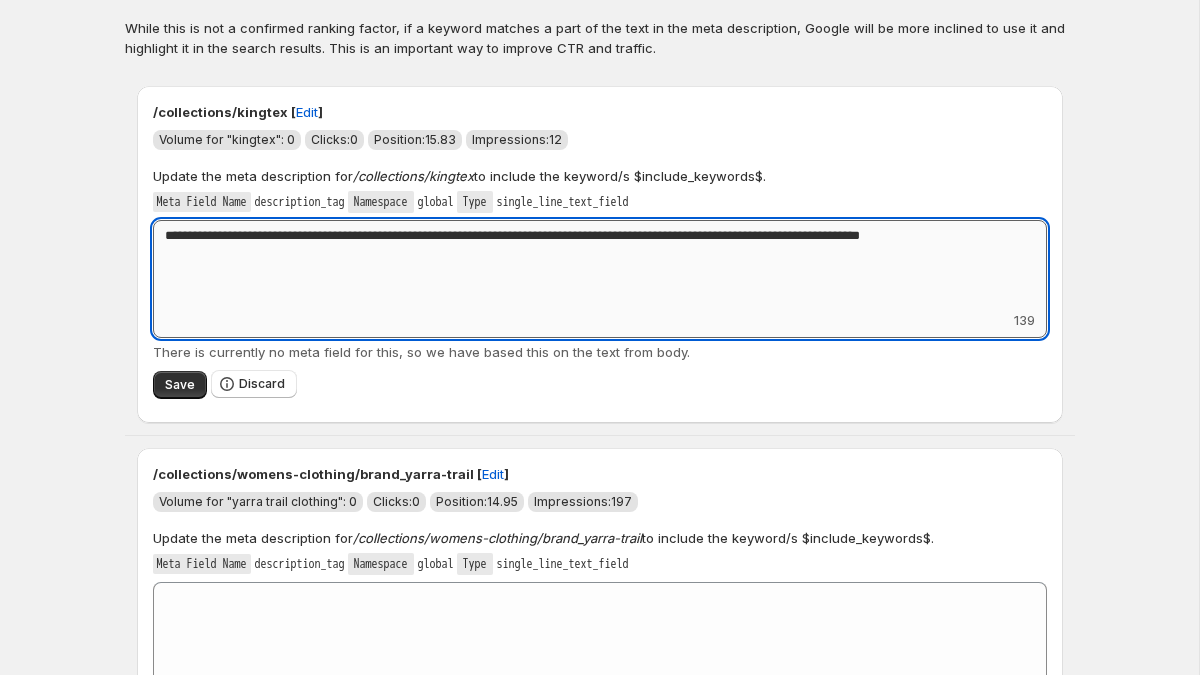 click on "**********" at bounding box center [600, 265] 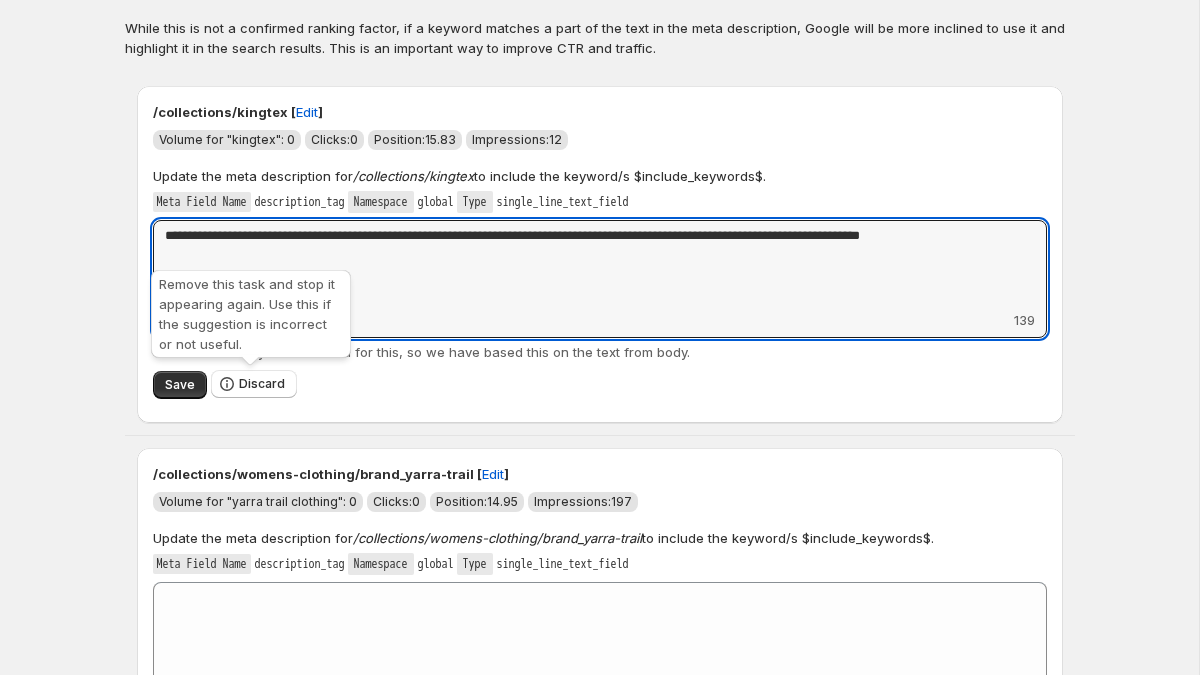 type on "**********" 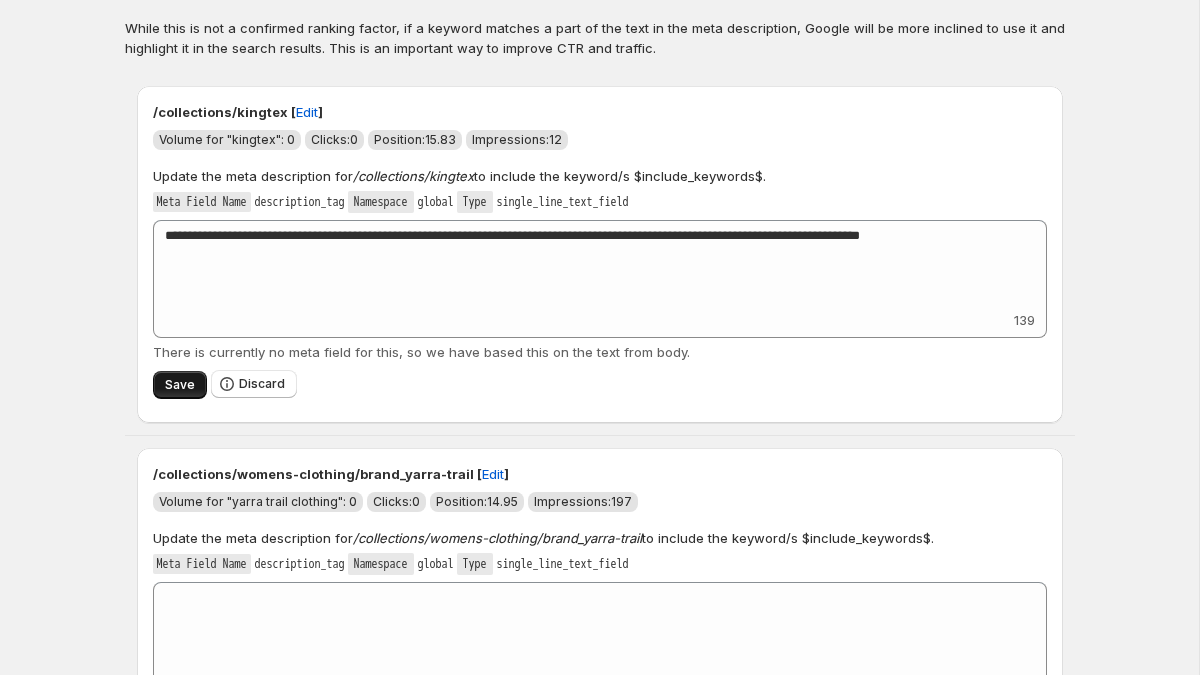 click on "Save" at bounding box center [180, 385] 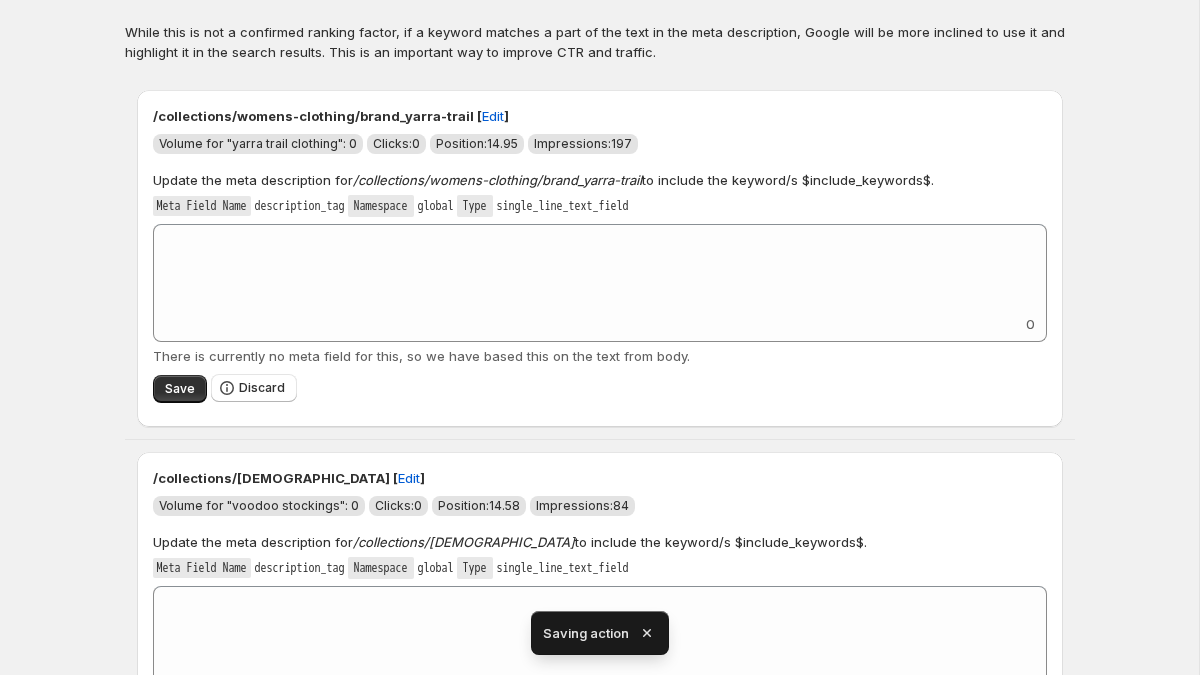 scroll, scrollTop: 50, scrollLeft: 0, axis: vertical 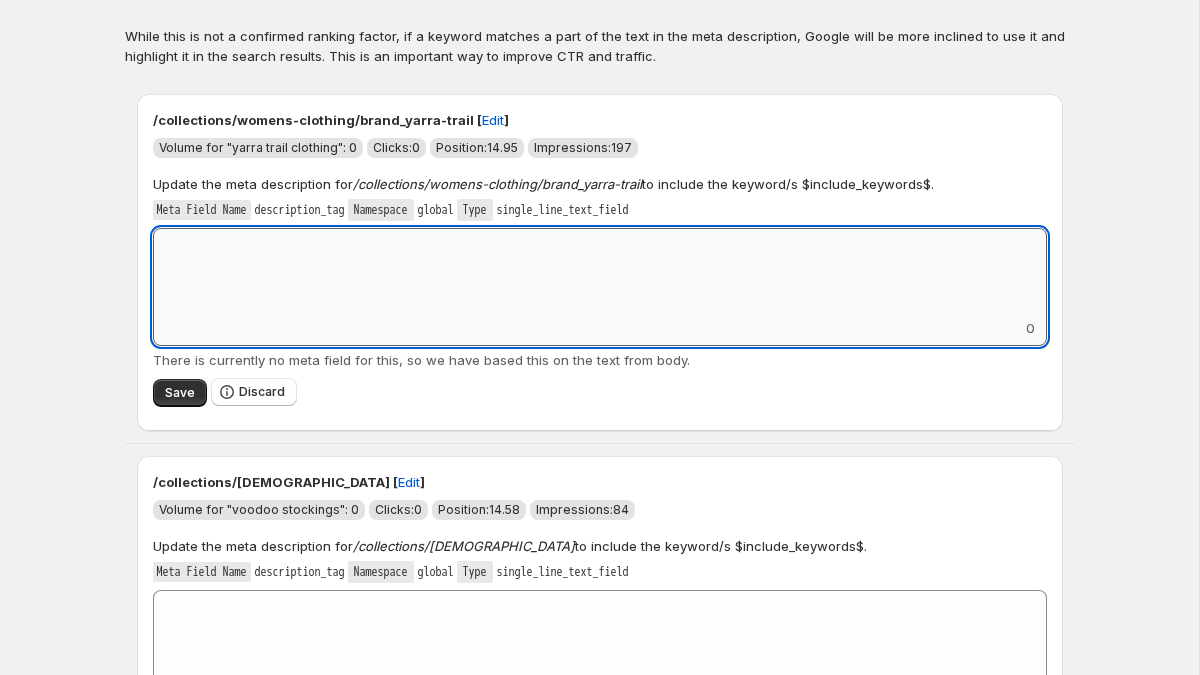 click on "Add keyword label" at bounding box center (600, 273) 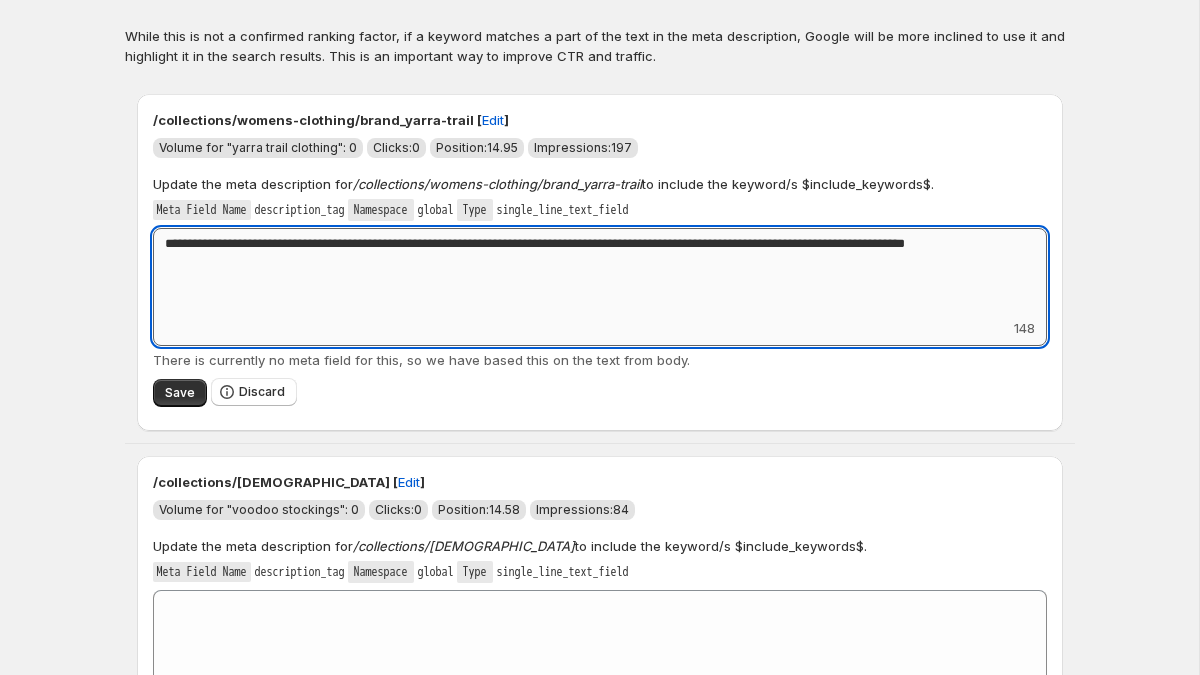 click on "**********" at bounding box center [600, 273] 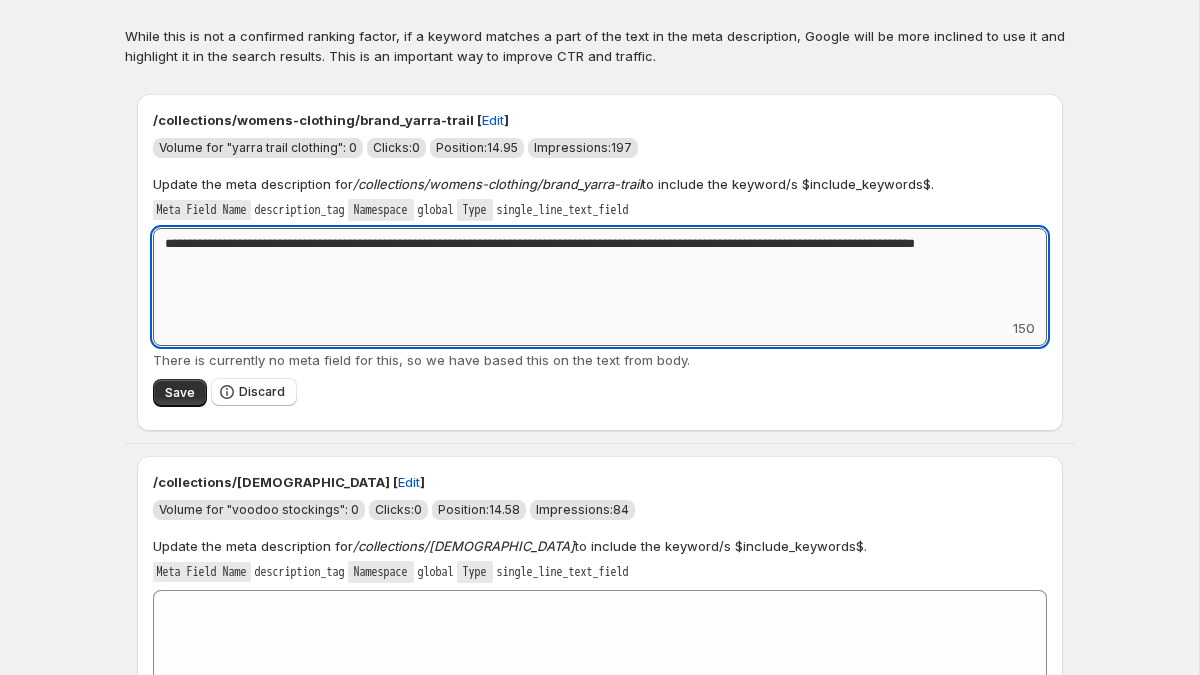 click on "**********" at bounding box center (600, 273) 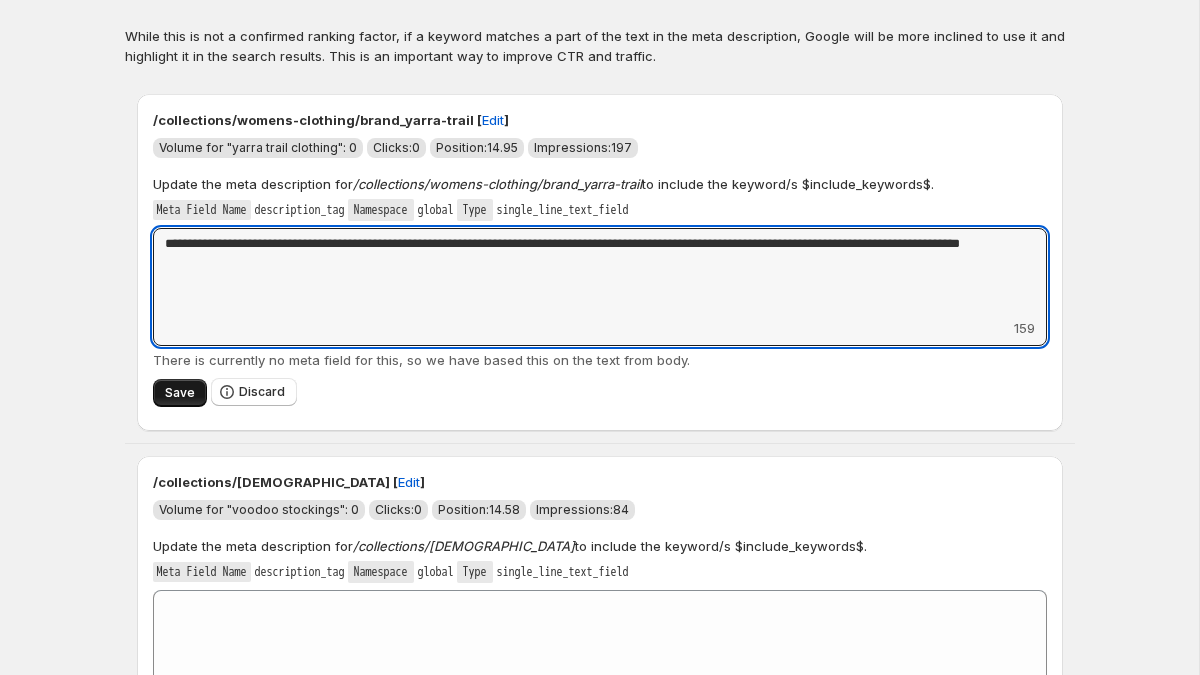 type on "**********" 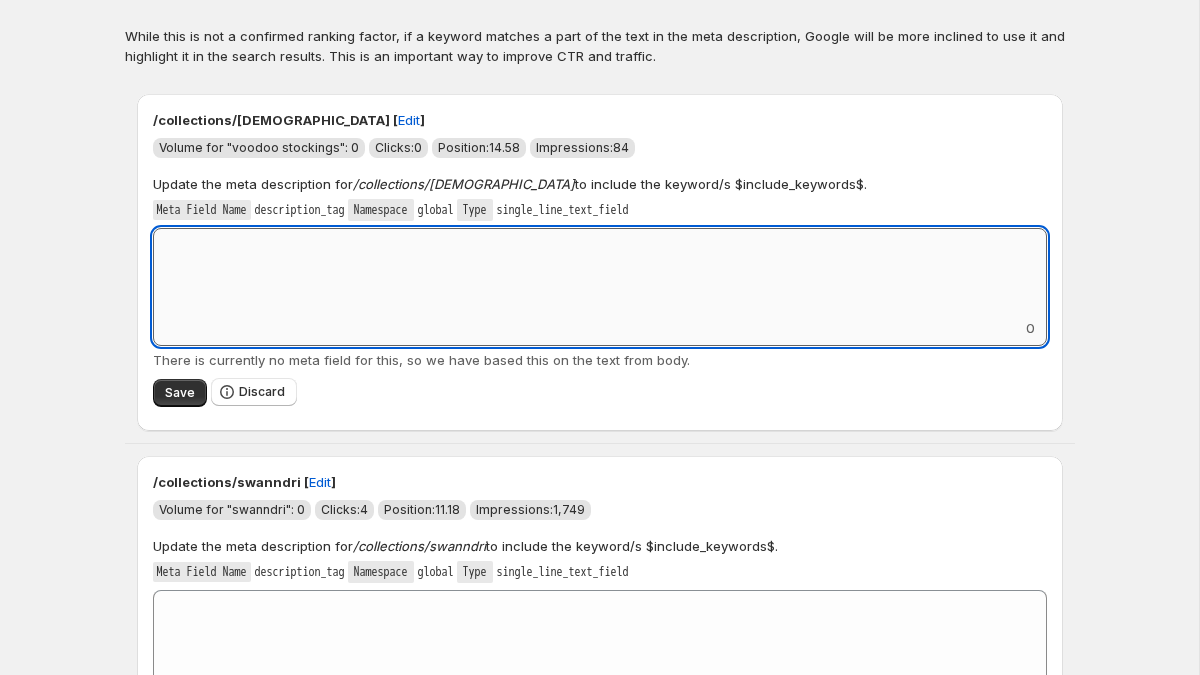 click on "Add keyword label" at bounding box center (600, 273) 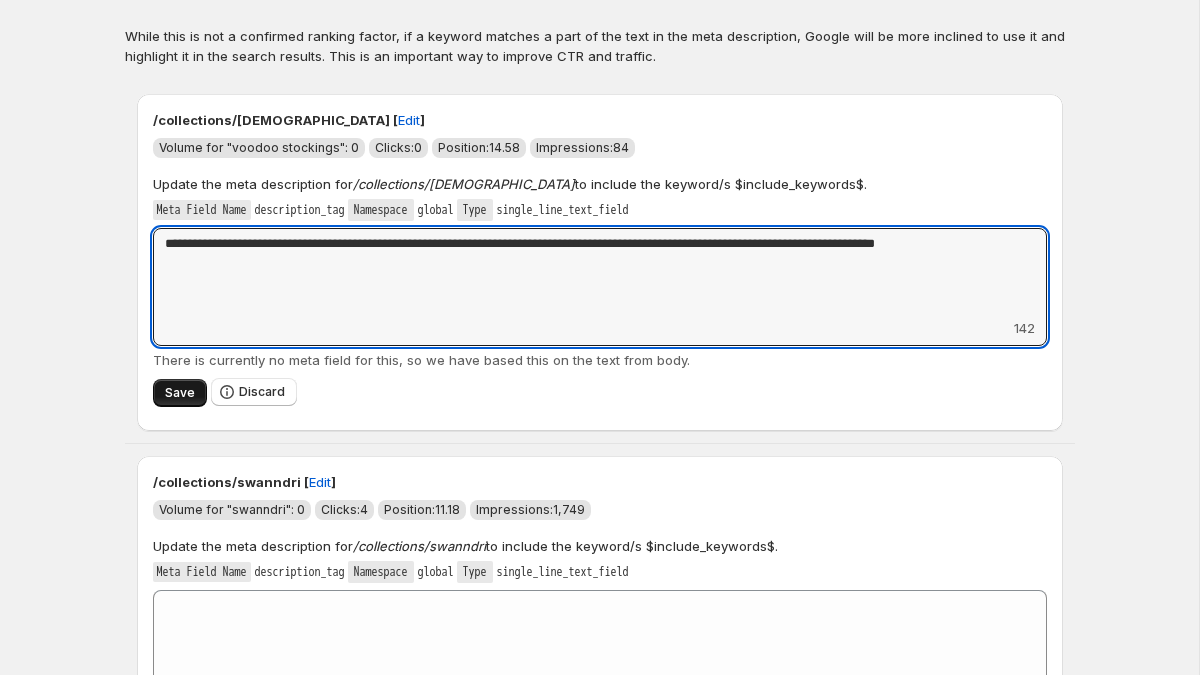 type on "**********" 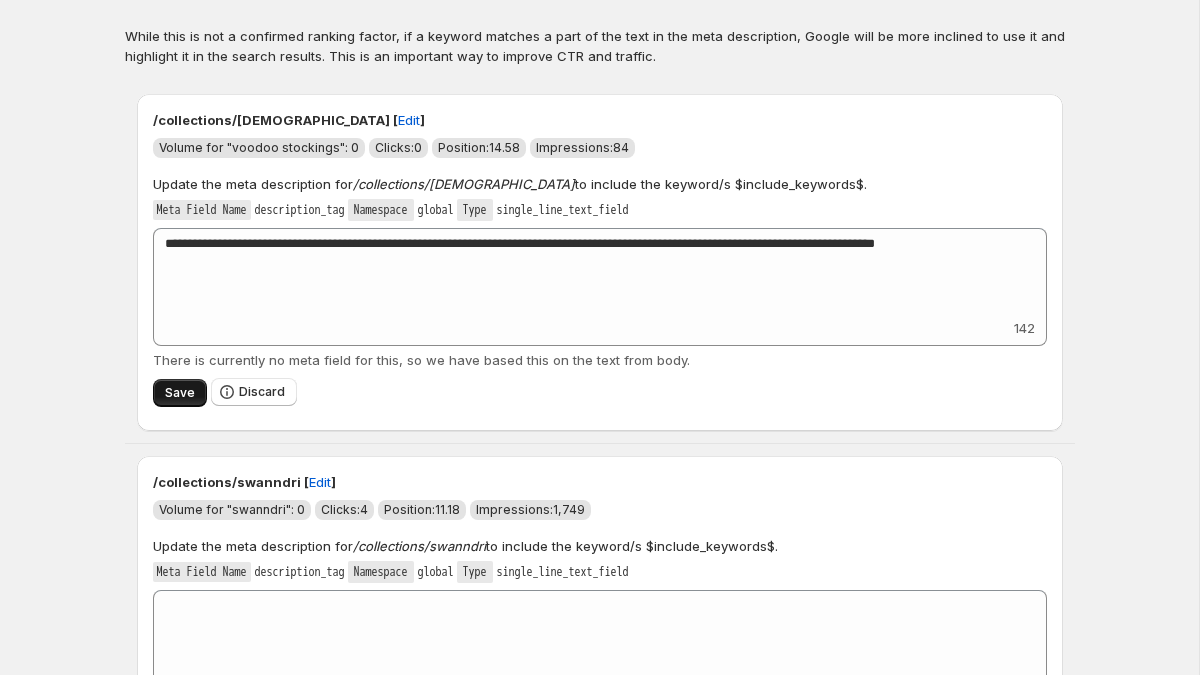 click on "Save" at bounding box center (180, 393) 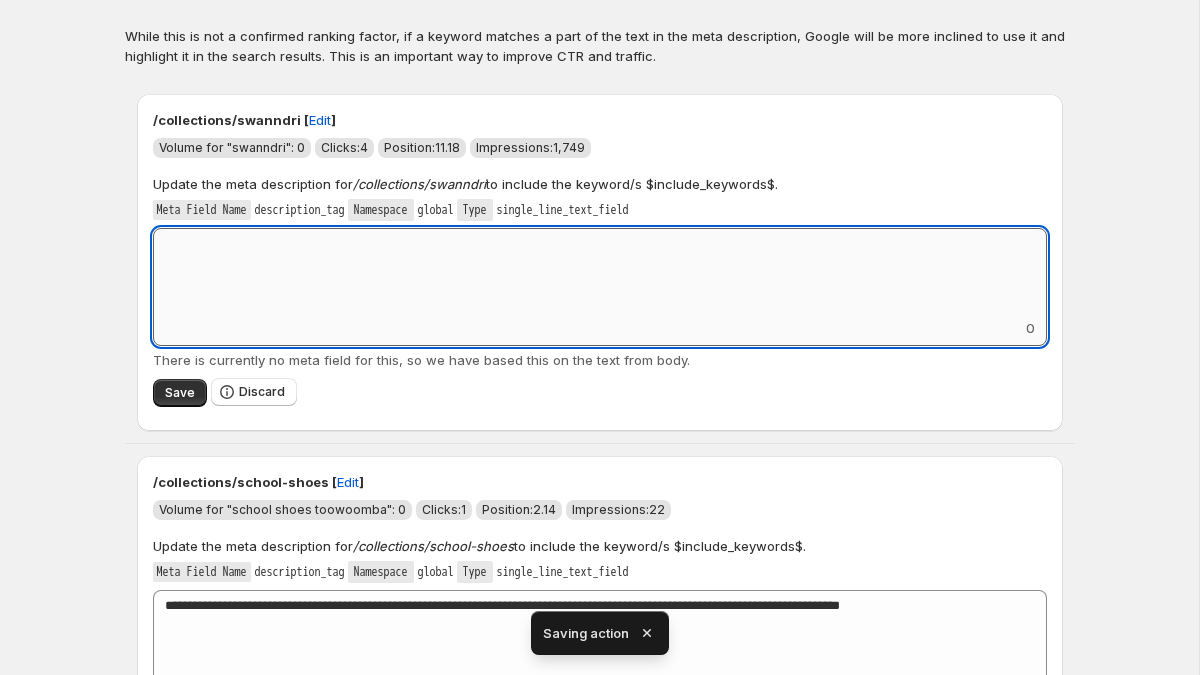 click on "Add keyword label" at bounding box center (600, 273) 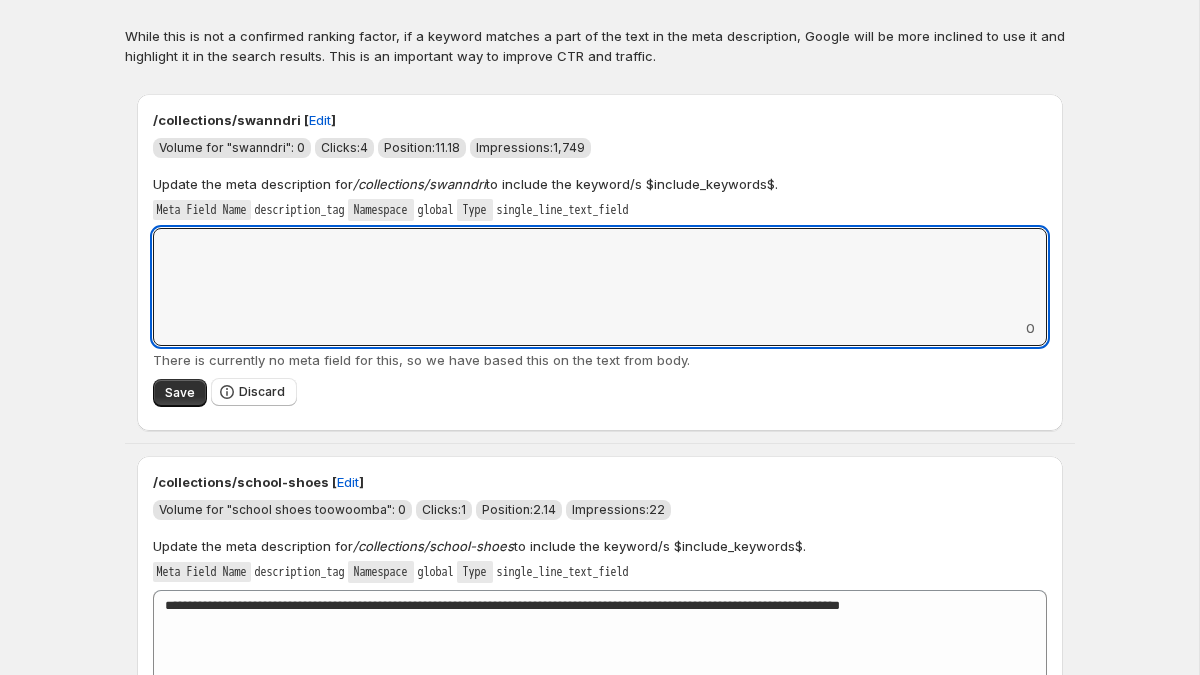 click on "0" at bounding box center [600, 287] 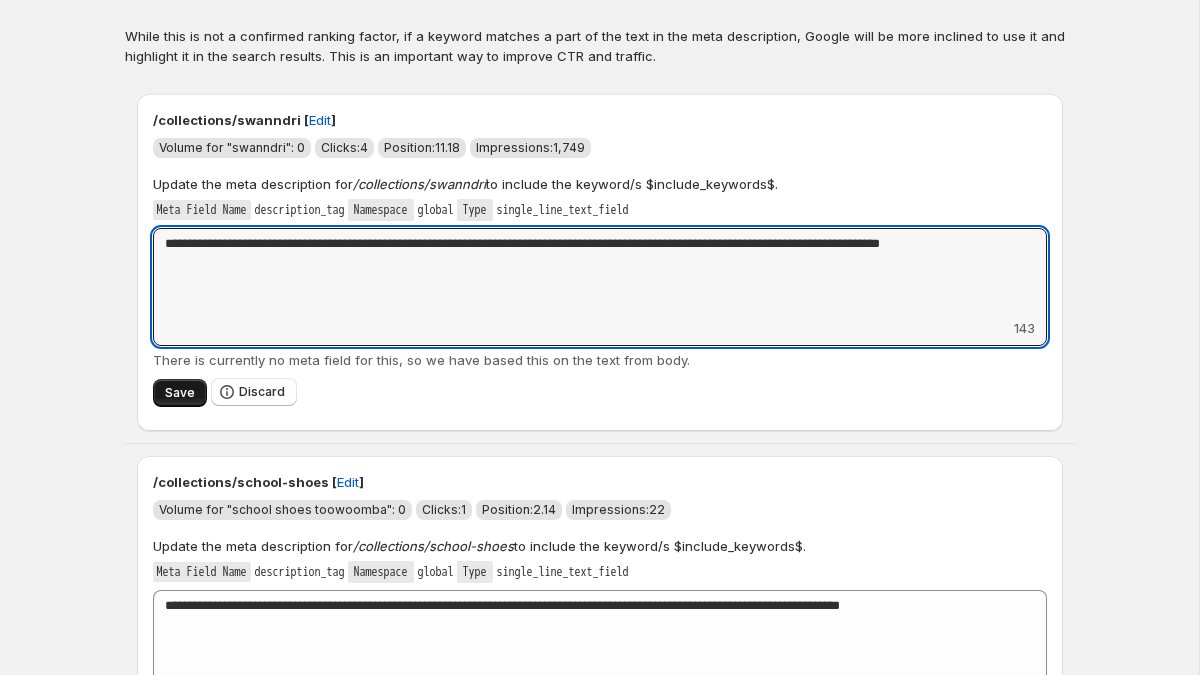 type on "**********" 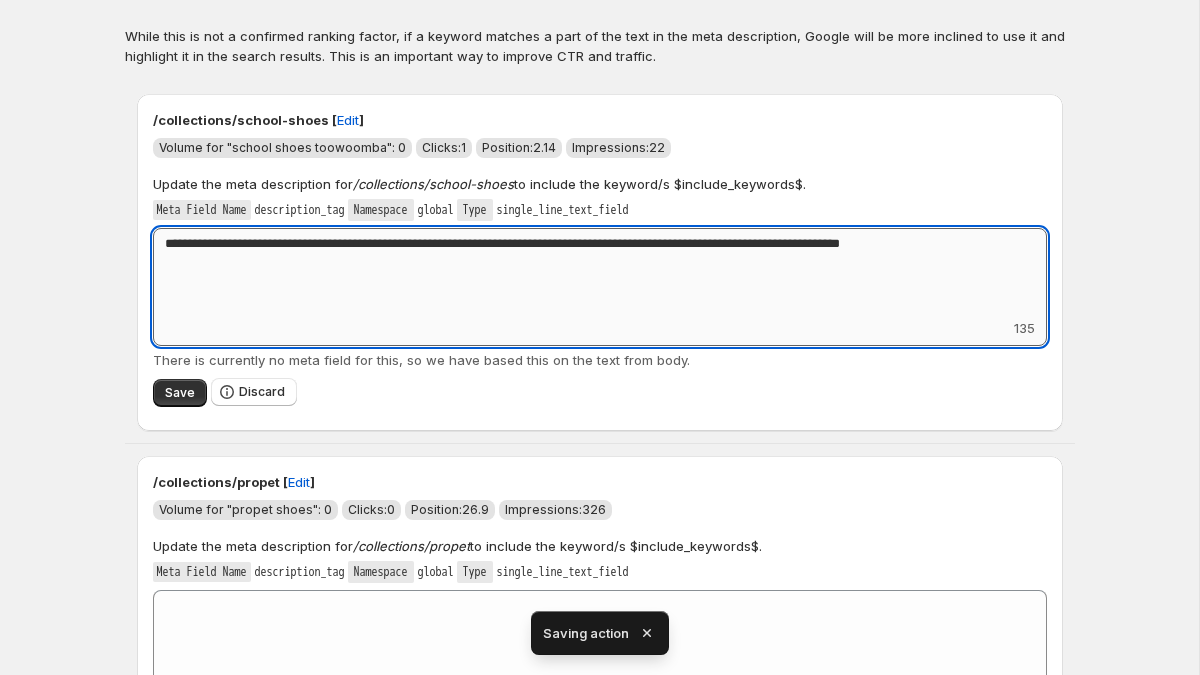 click on "**********" at bounding box center (600, 273) 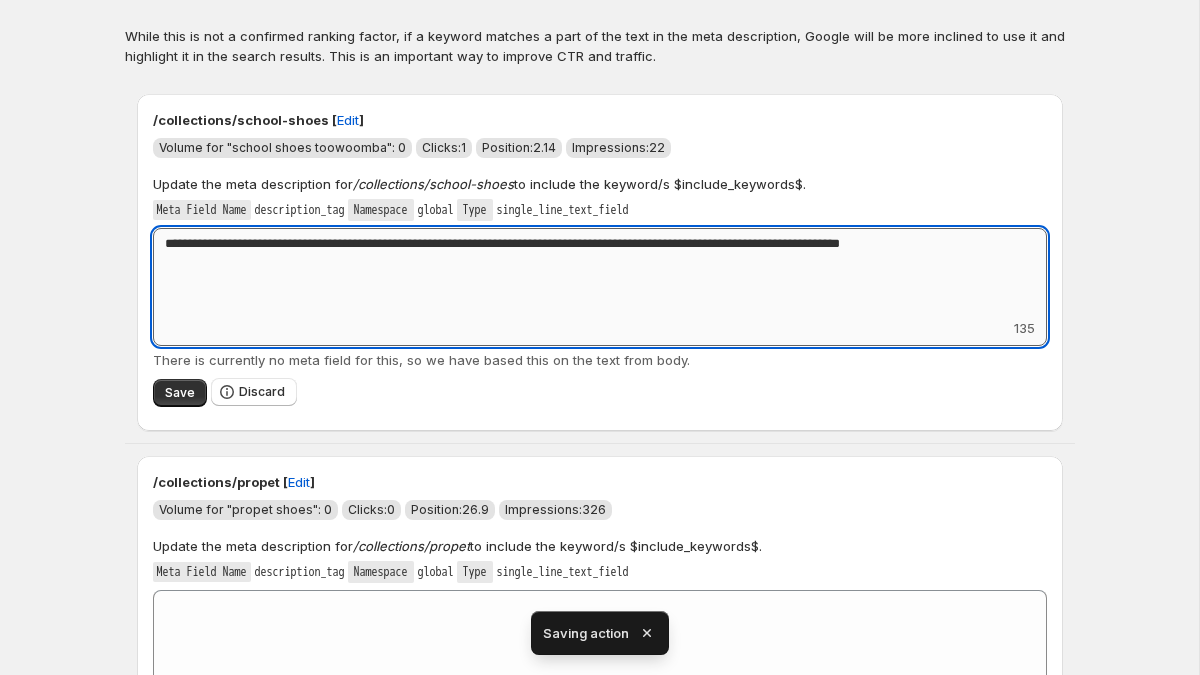 drag, startPoint x: 361, startPoint y: 244, endPoint x: 326, endPoint y: 245, distance: 35.014282 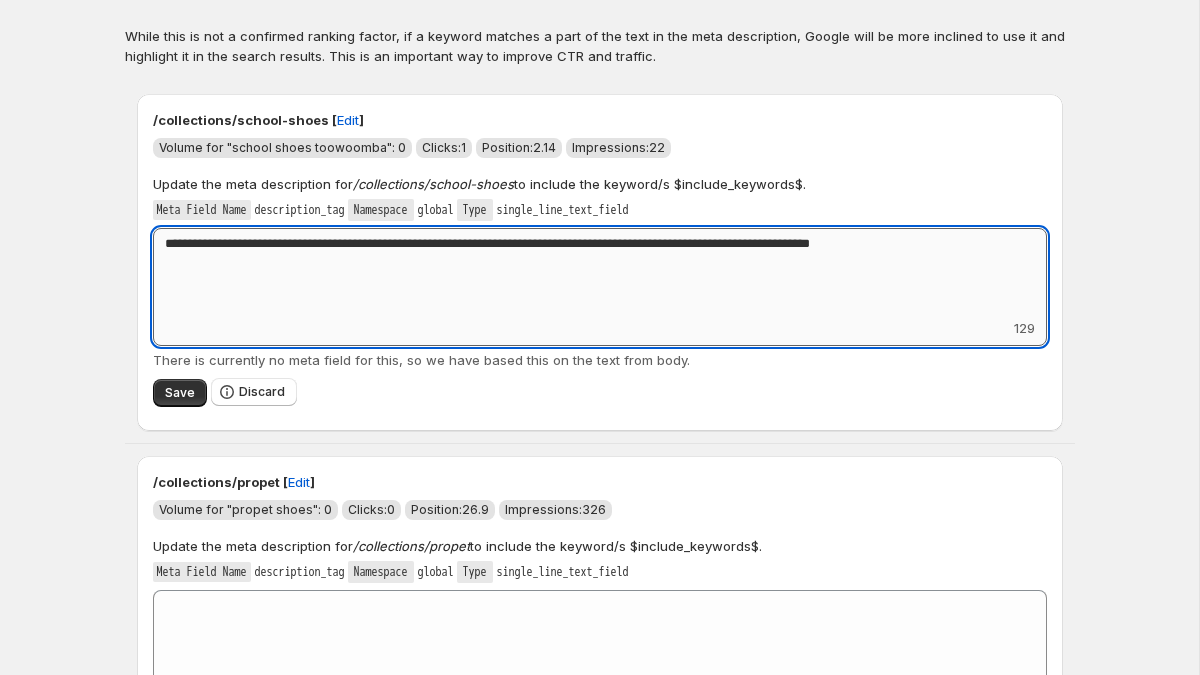 click on "**********" at bounding box center [600, 273] 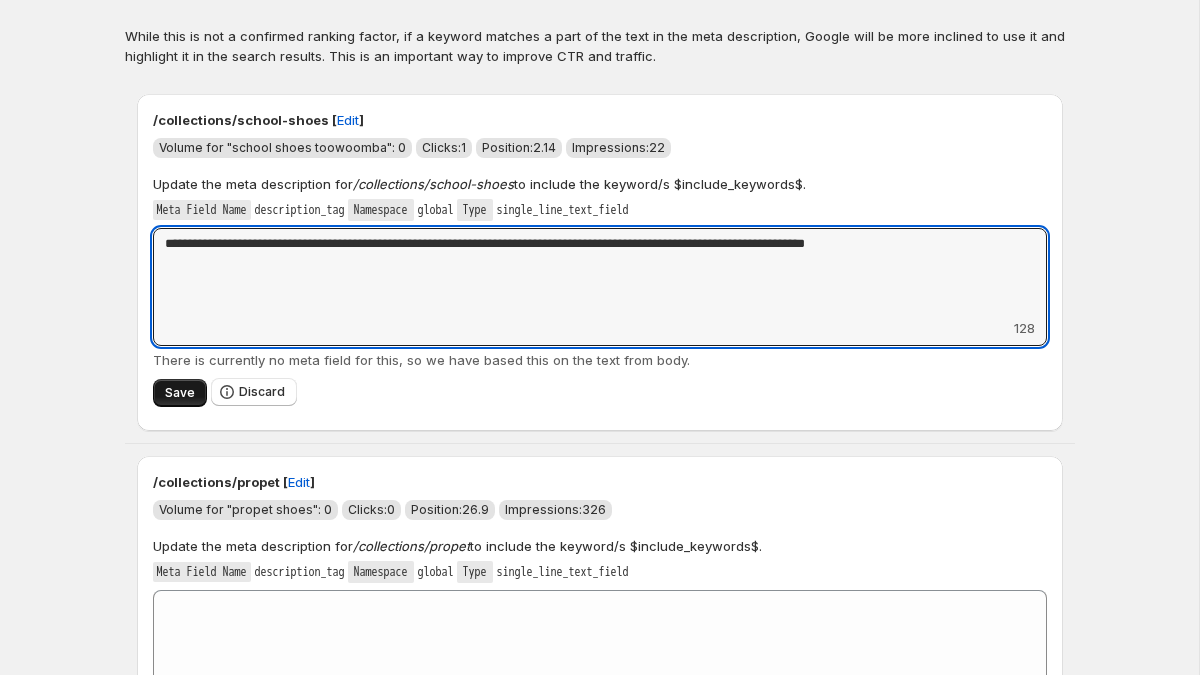 type on "**********" 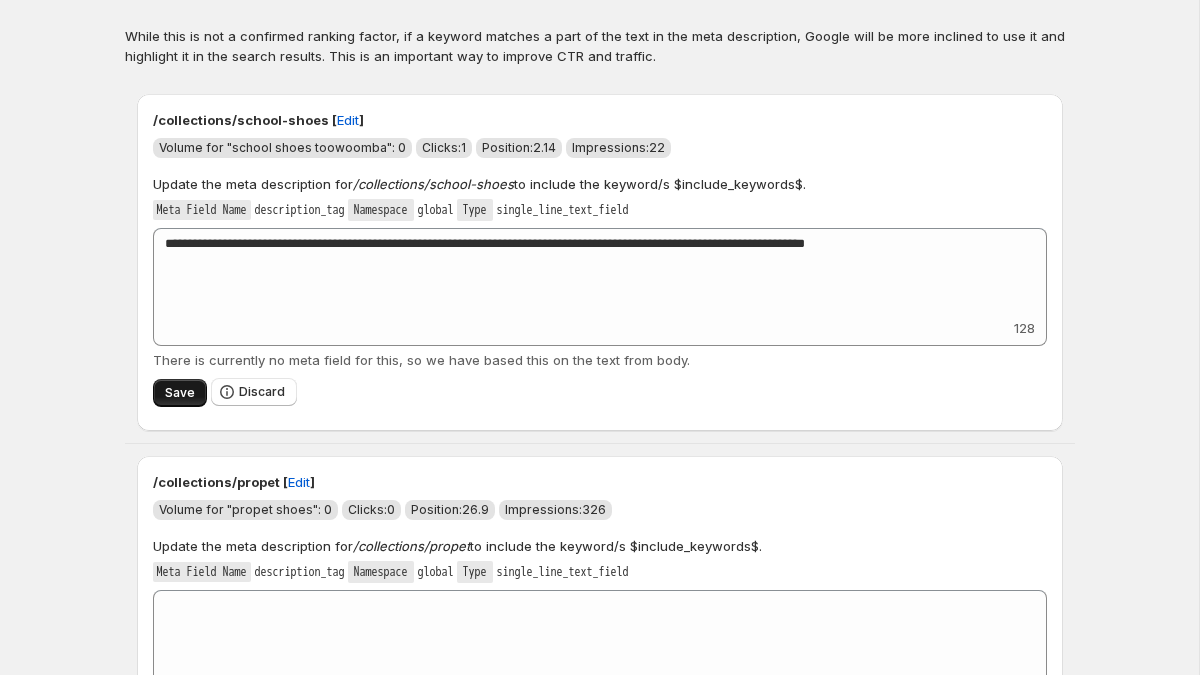 click on "Save" at bounding box center [180, 393] 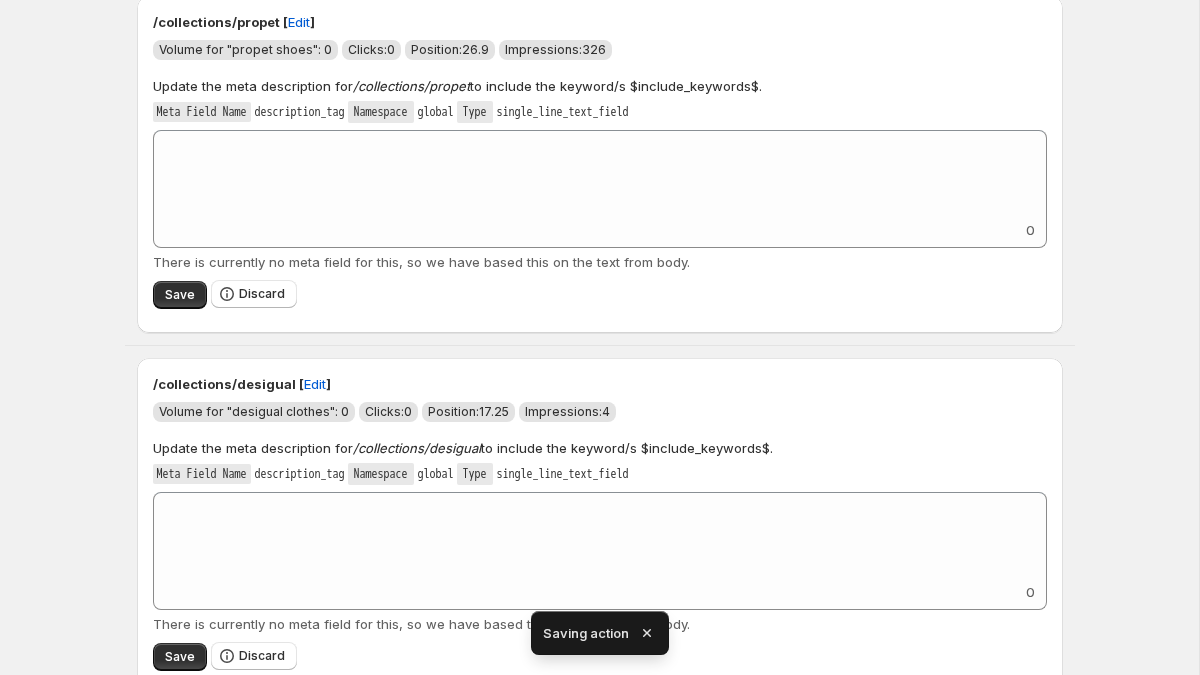 scroll, scrollTop: 110, scrollLeft: 0, axis: vertical 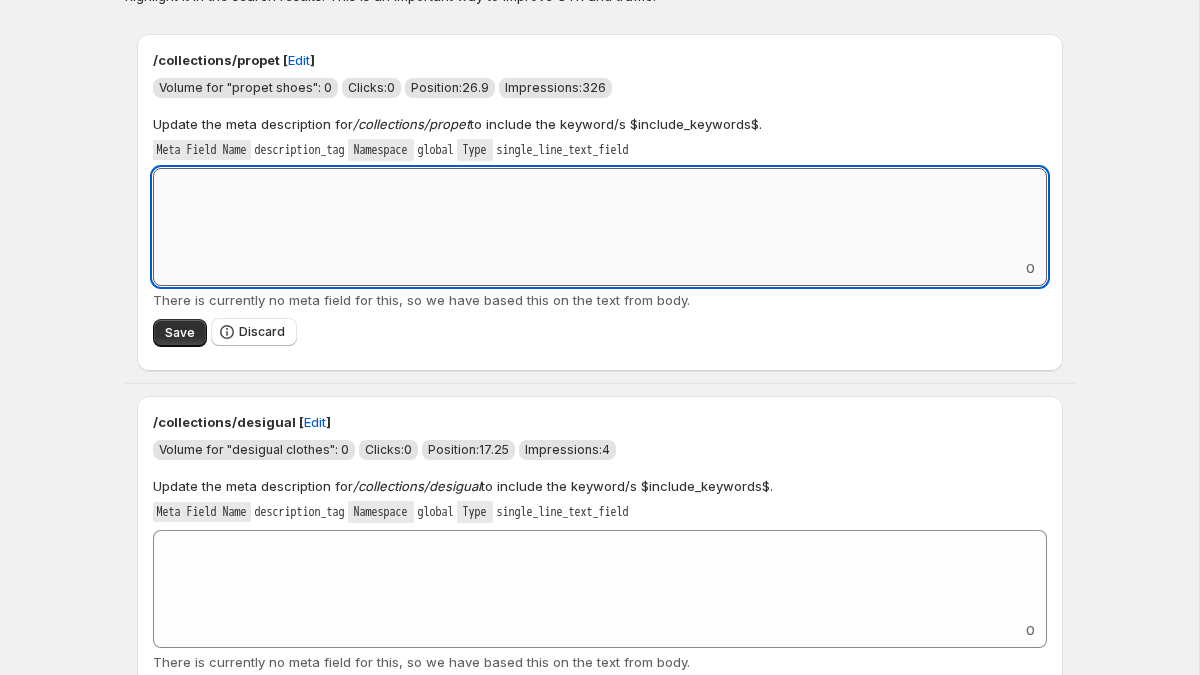click on "Add keyword label" at bounding box center (600, 213) 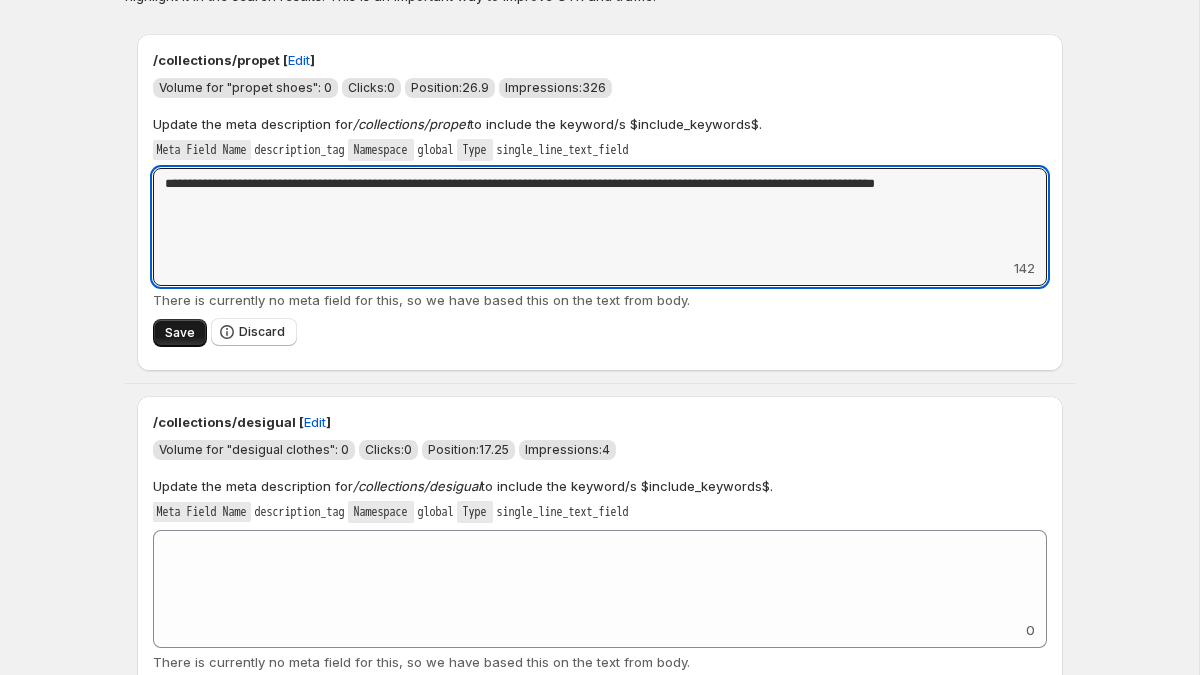 type on "**********" 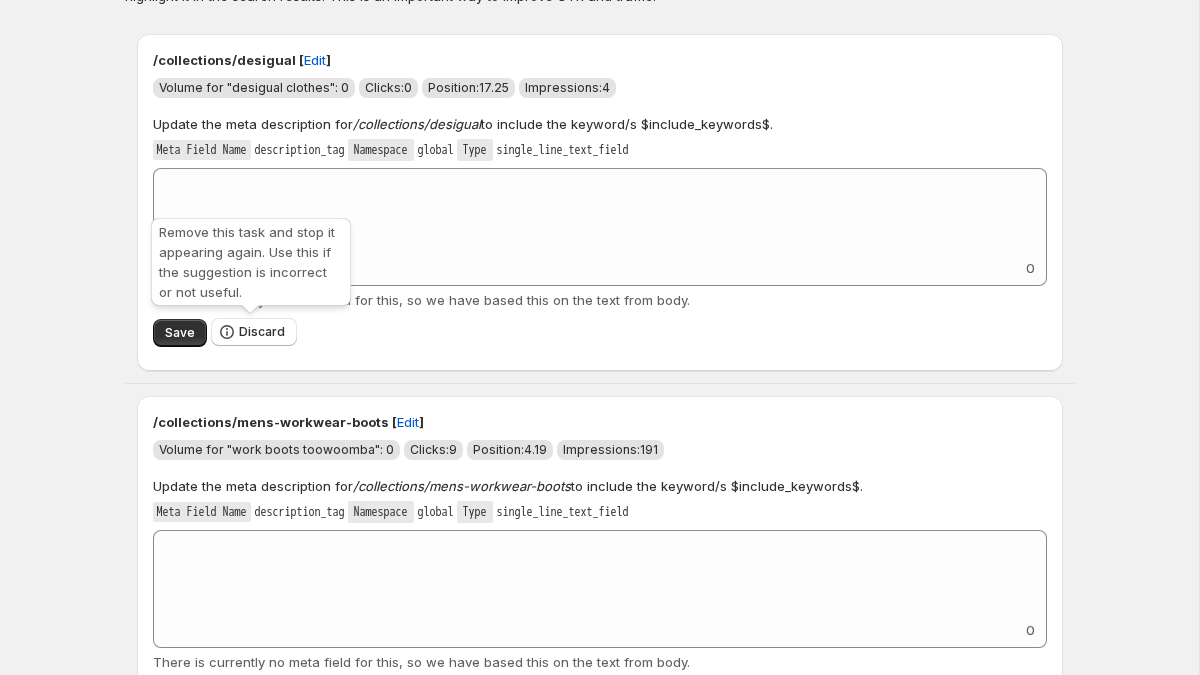 click on "Remove this task and stop it appearing again. Use this if the suggestion is incorrect or not useful." at bounding box center (251, 266) 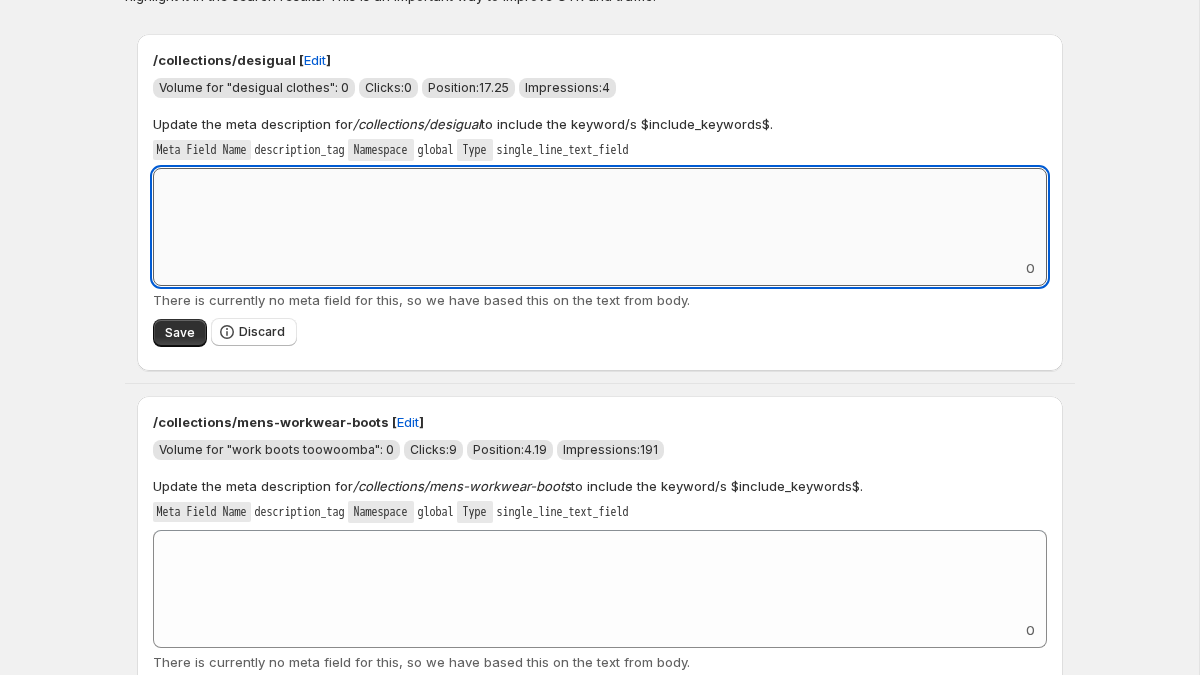 click on "Add keyword label" at bounding box center [600, 213] 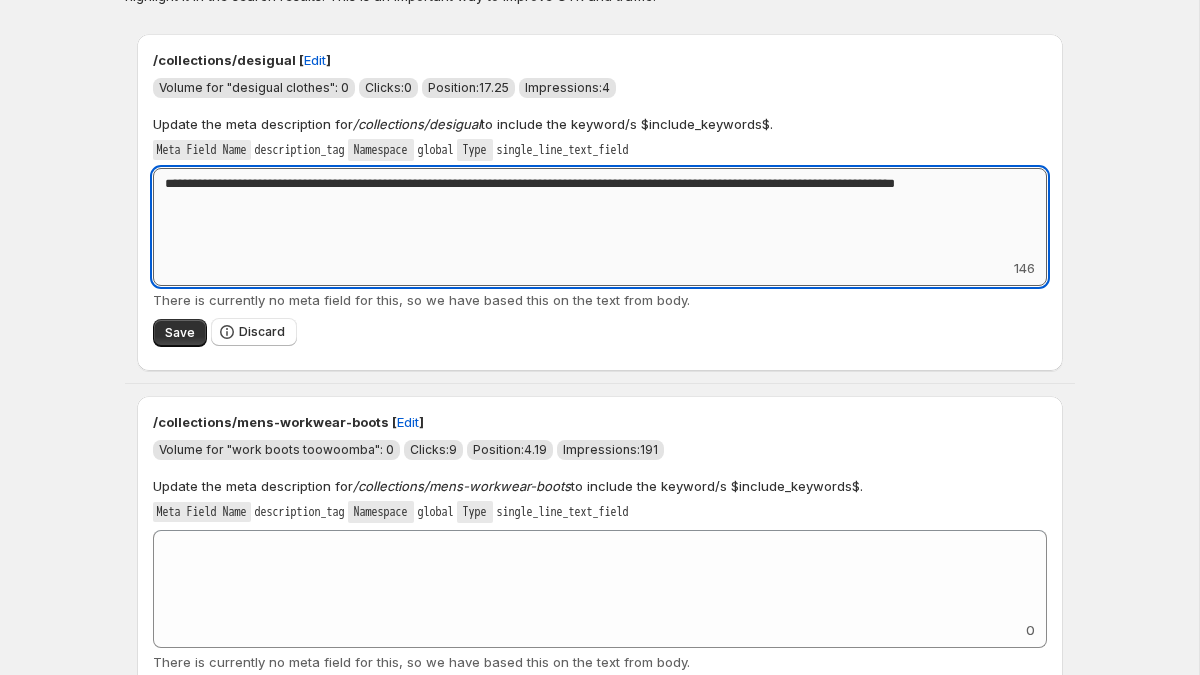 click on "**********" at bounding box center [600, 213] 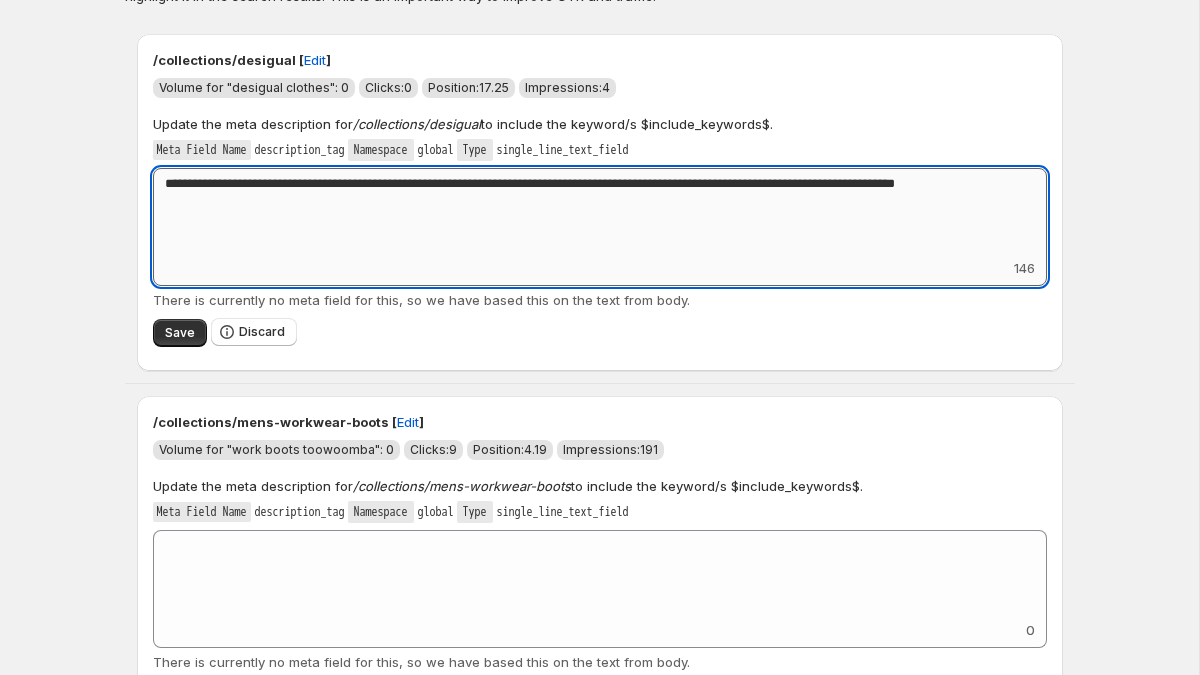 click on "**********" at bounding box center [600, 213] 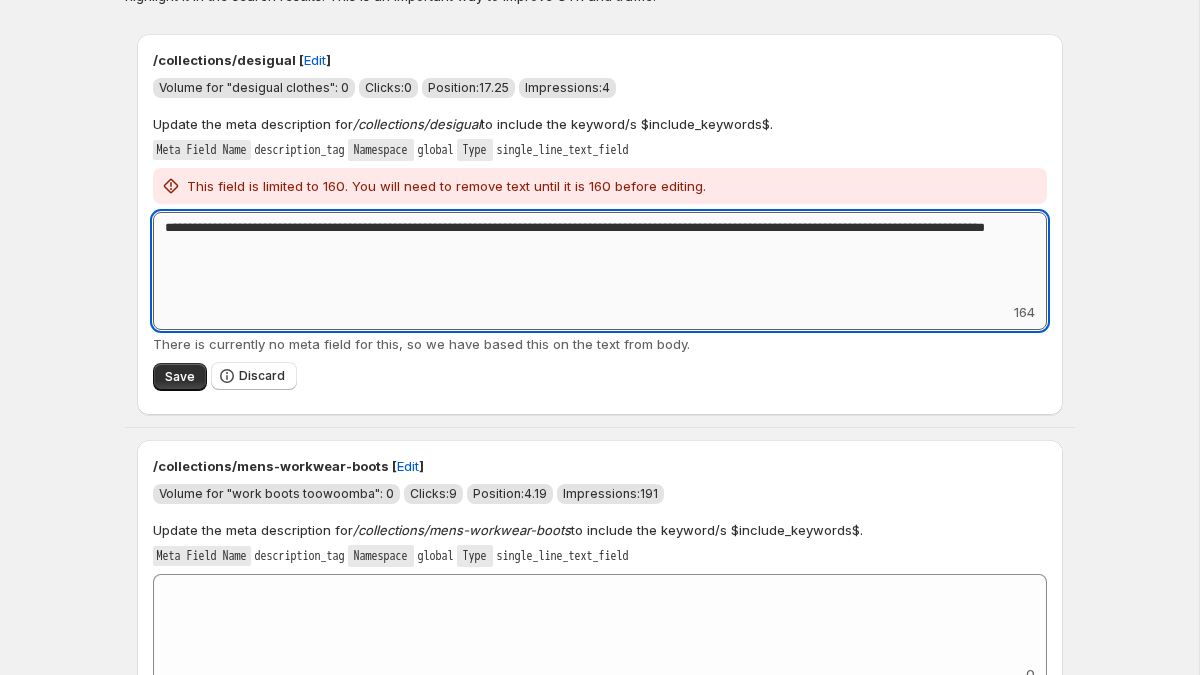 click on "**********" at bounding box center [600, 257] 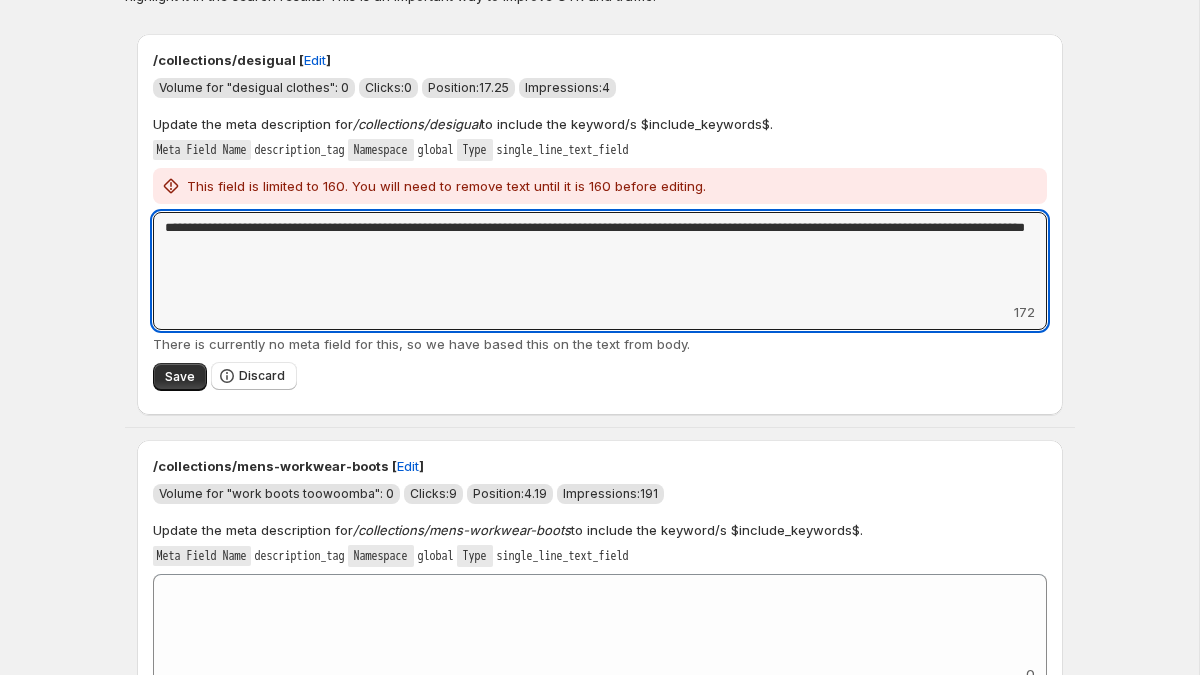 drag, startPoint x: 309, startPoint y: 229, endPoint x: -29, endPoint y: 230, distance: 338.00146 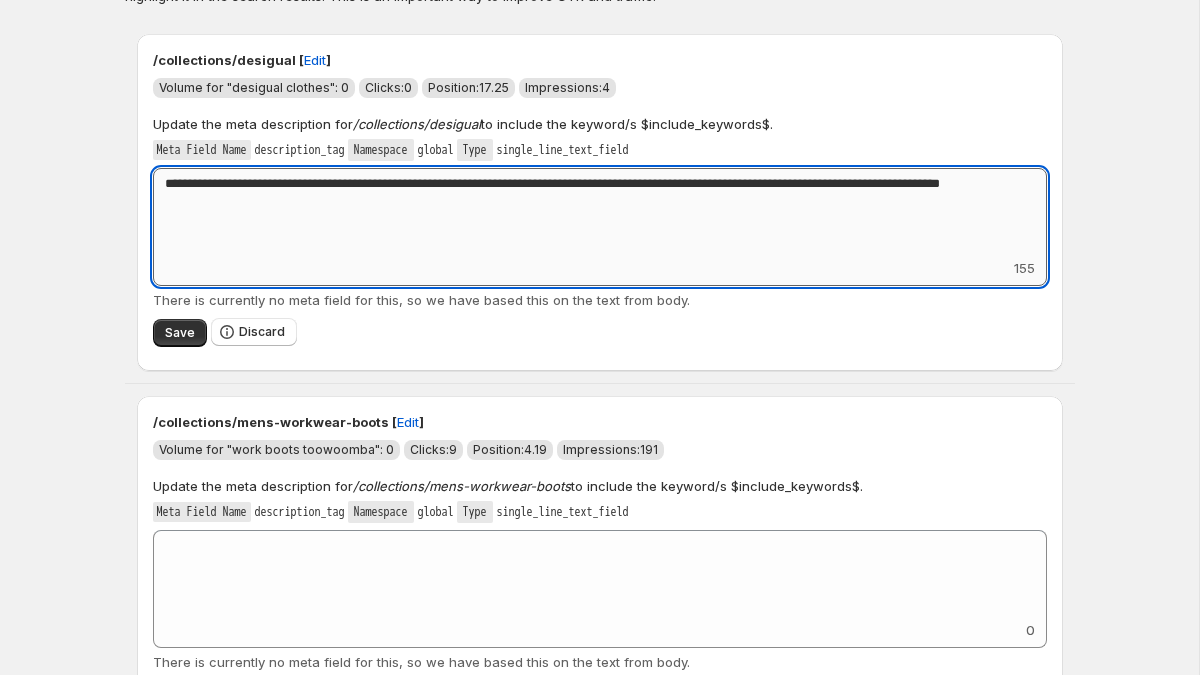 click on "**********" at bounding box center (600, 213) 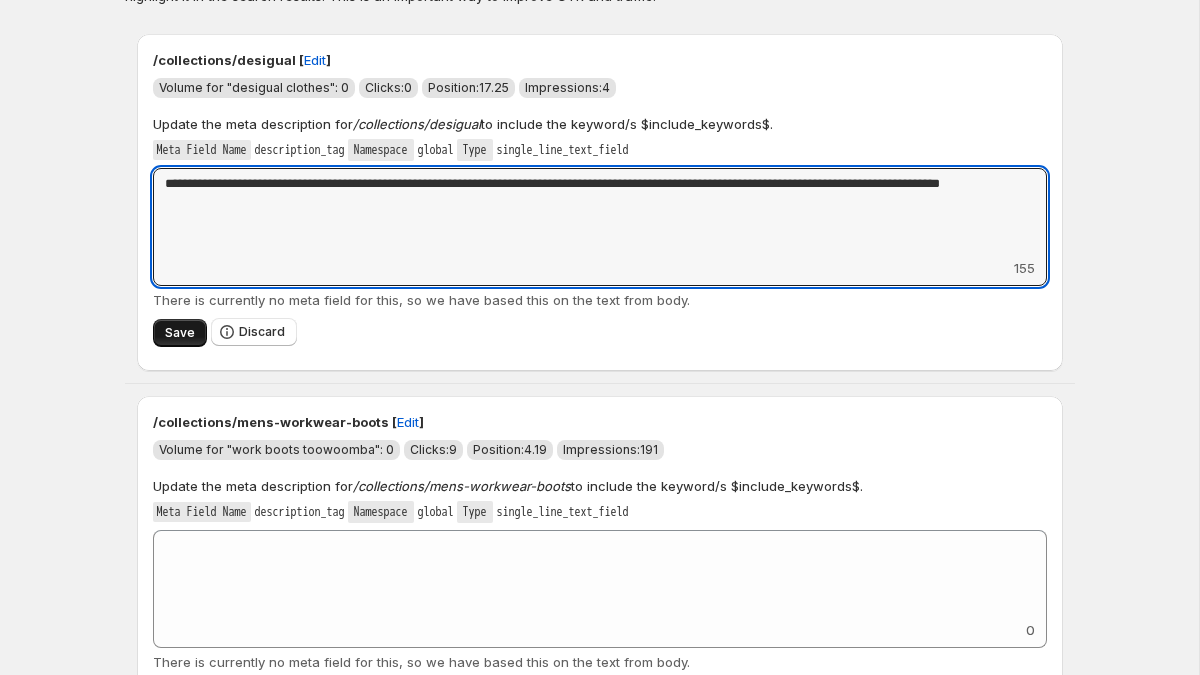 type on "**********" 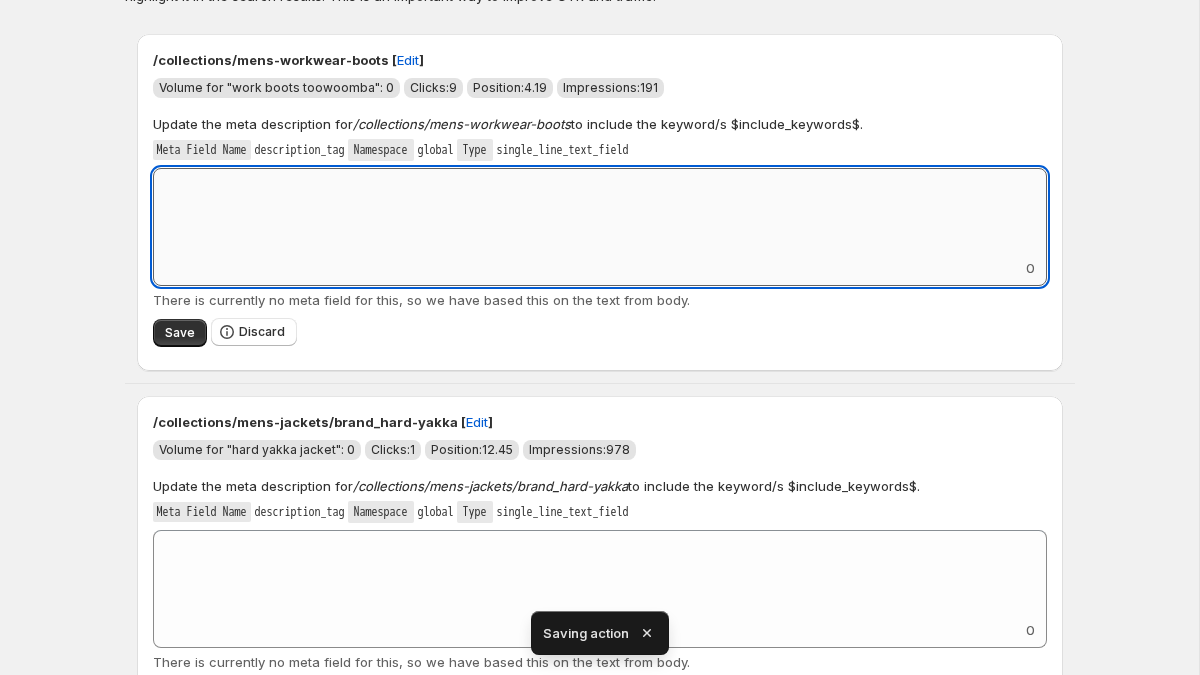 click on "Add keyword label" at bounding box center (600, 213) 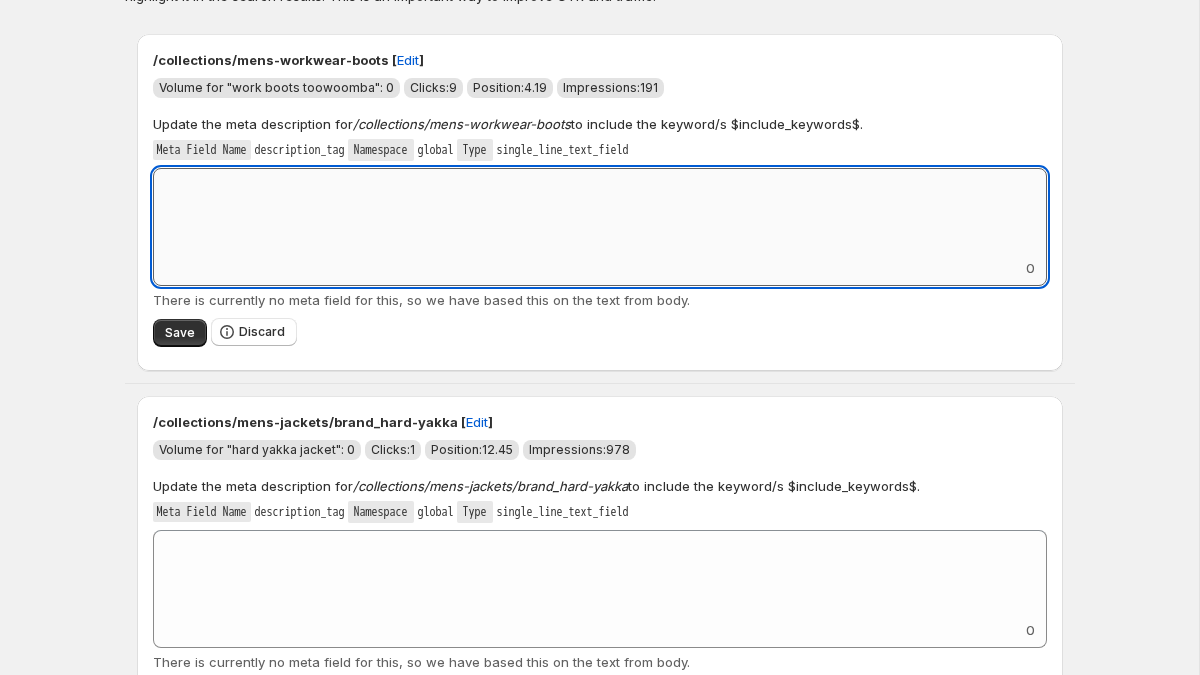 click on "Add keyword label" at bounding box center [600, 213] 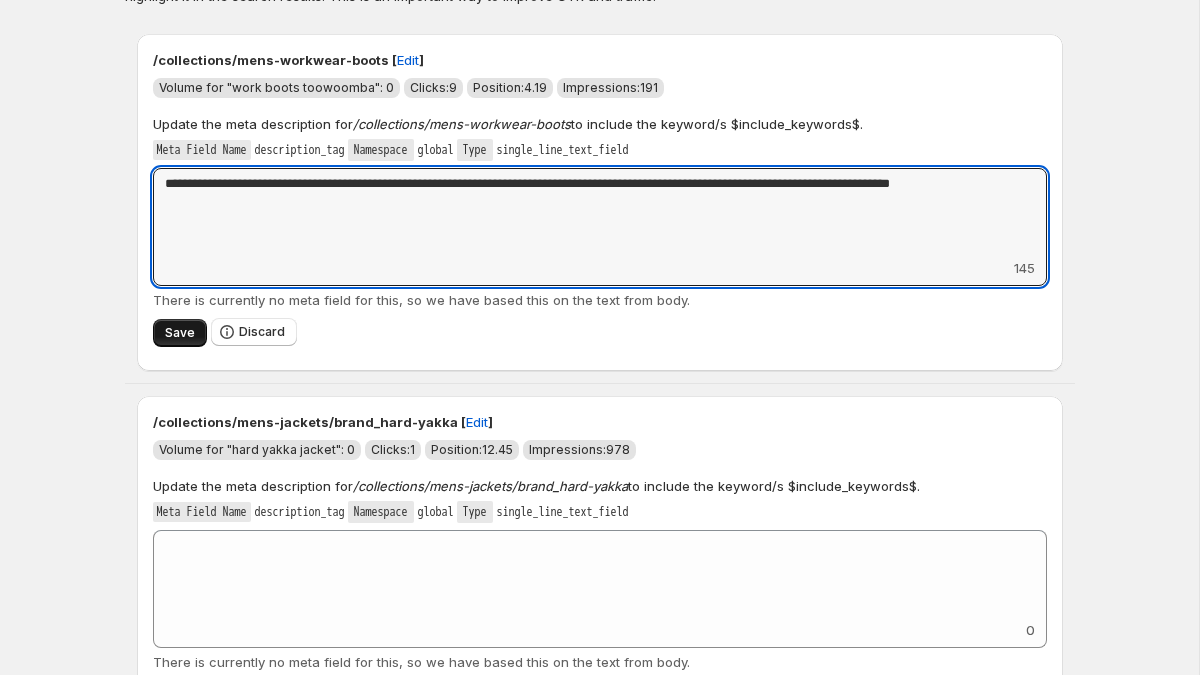 type on "**********" 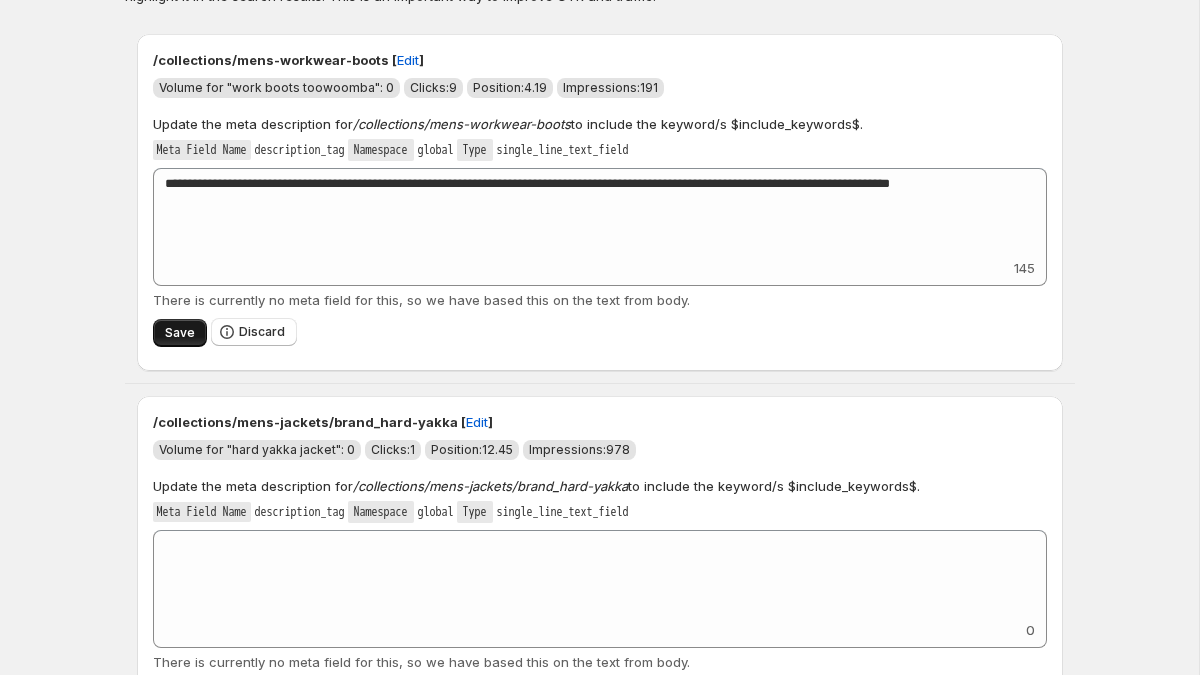 click on "Save" at bounding box center [180, 333] 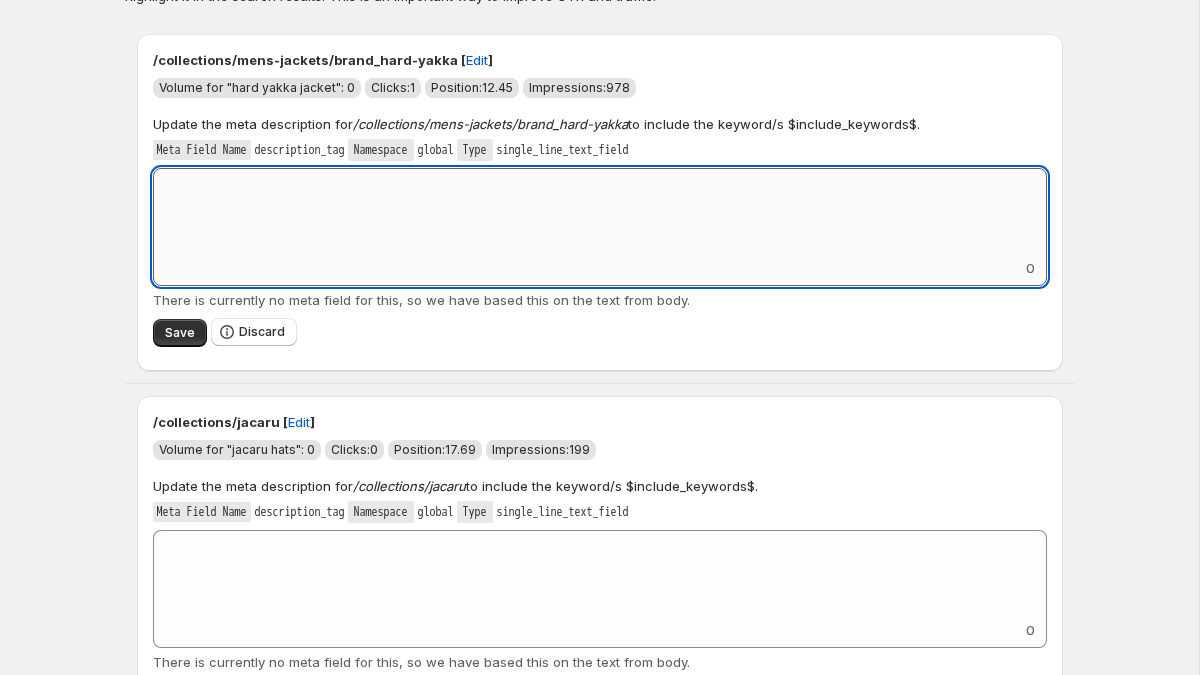click on "Add keyword label" at bounding box center (600, 213) 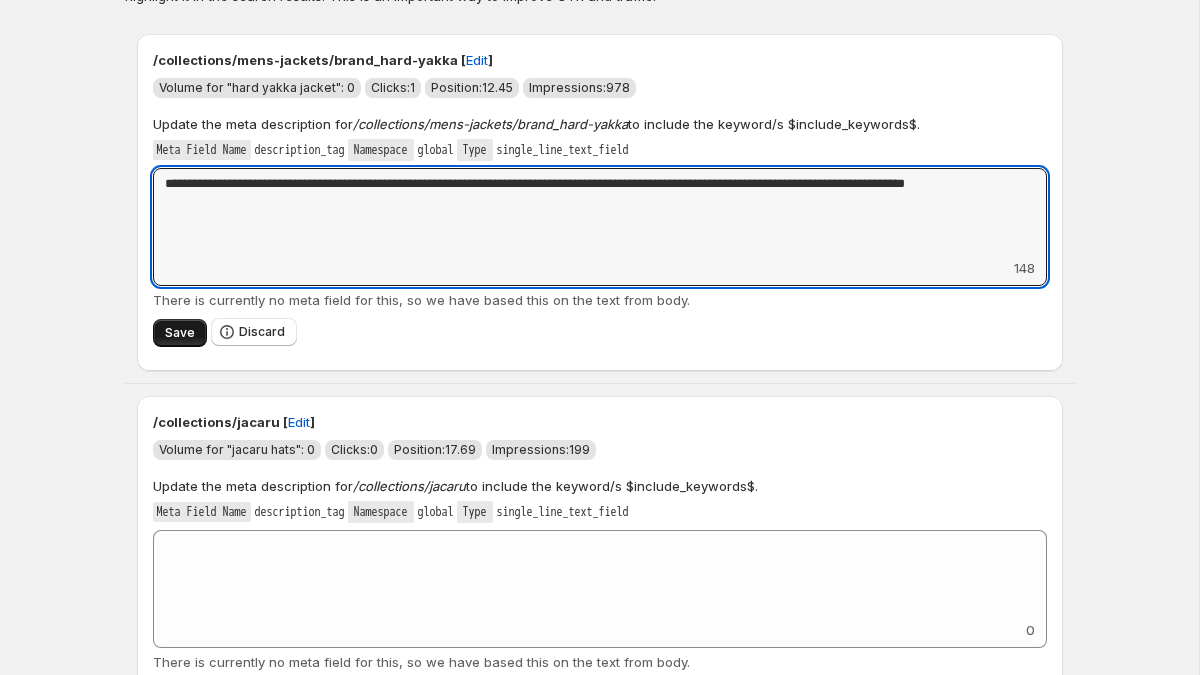 type on "**********" 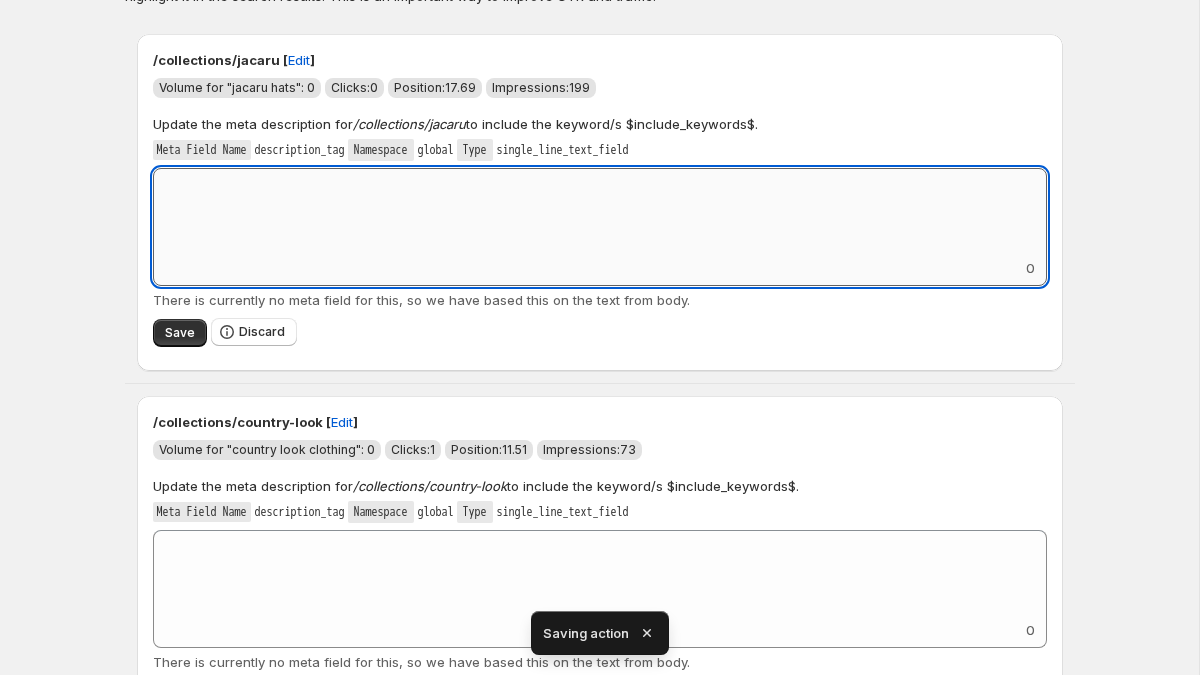 click on "Add keyword label" at bounding box center (600, 213) 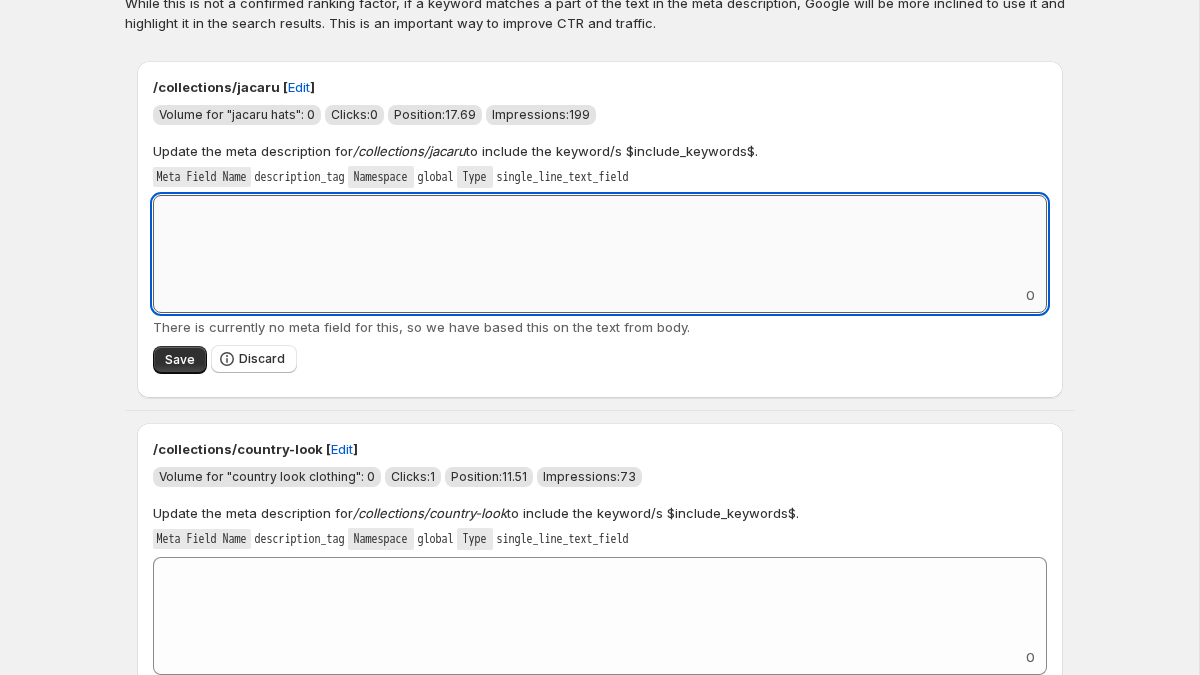 scroll, scrollTop: 80, scrollLeft: 0, axis: vertical 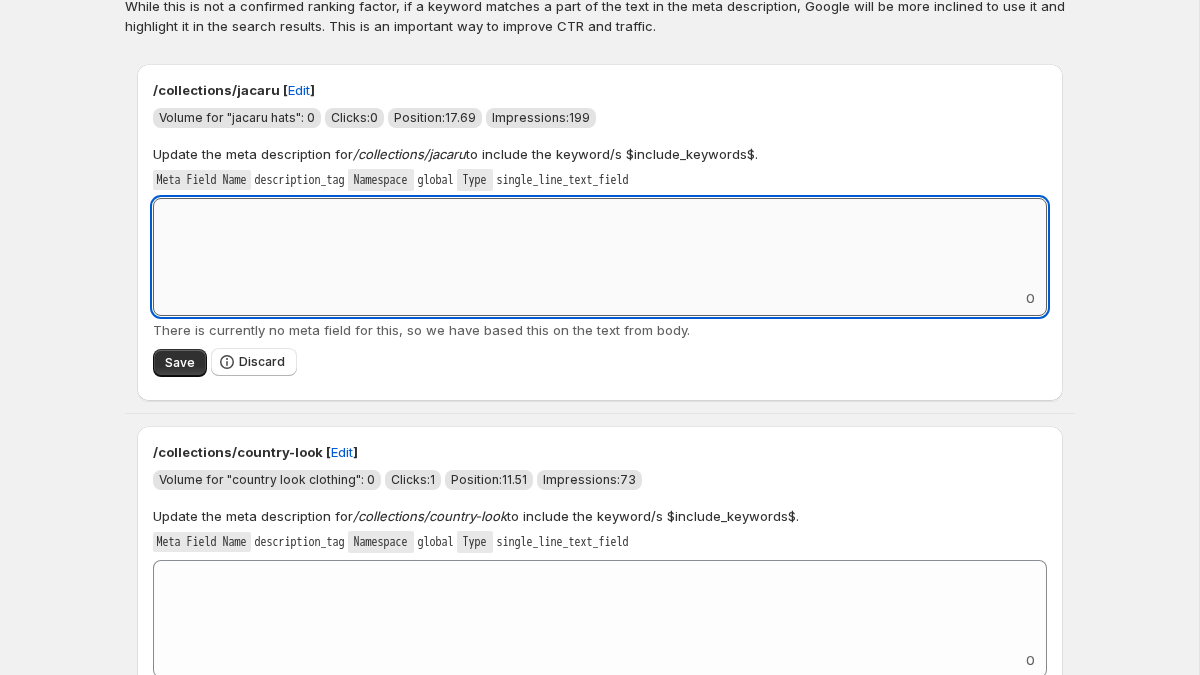 click on "Add keyword label" at bounding box center [600, 243] 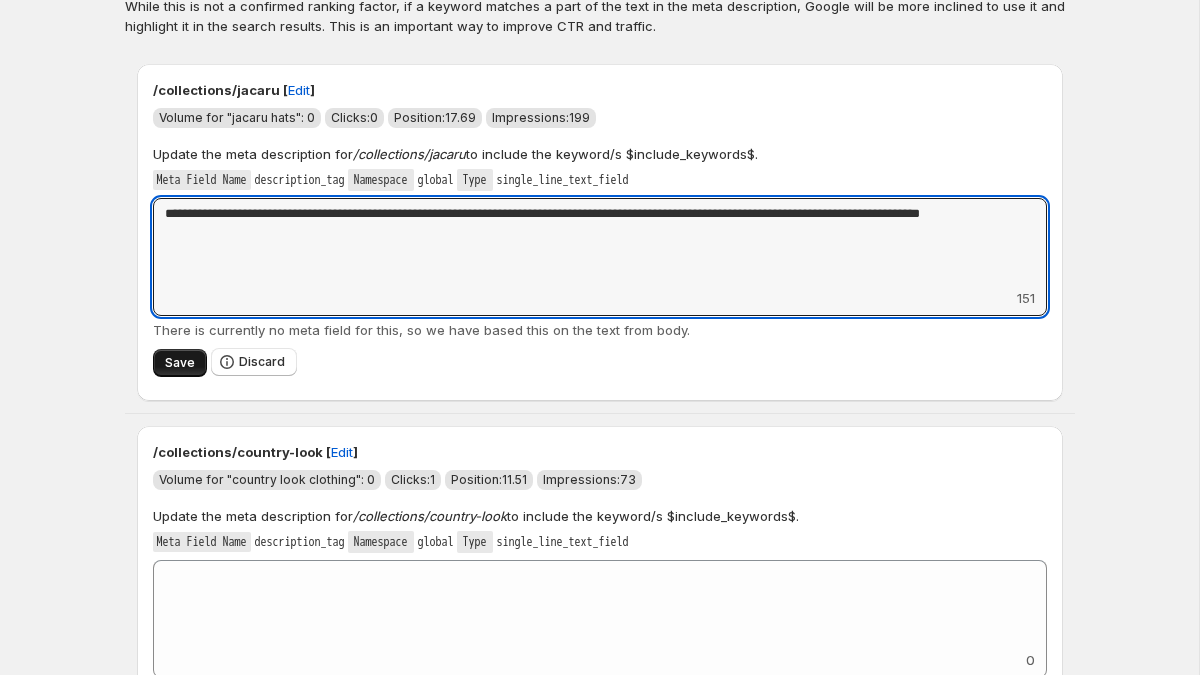 type on "**********" 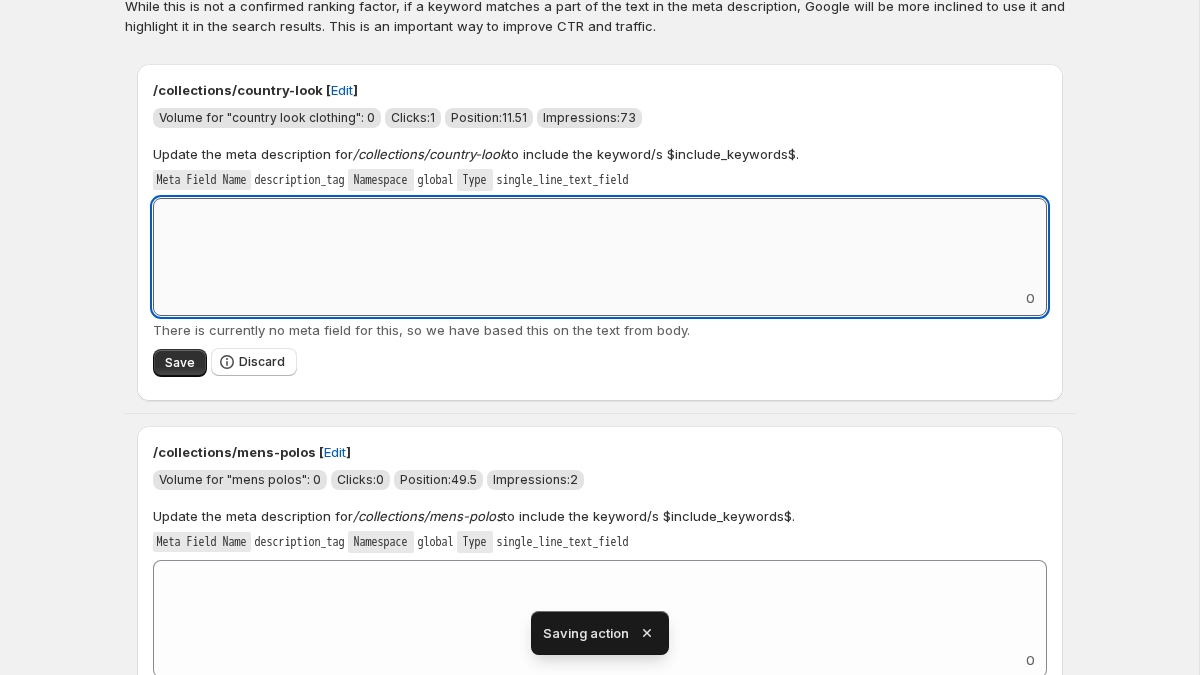 click on "Add keyword label" at bounding box center [600, 243] 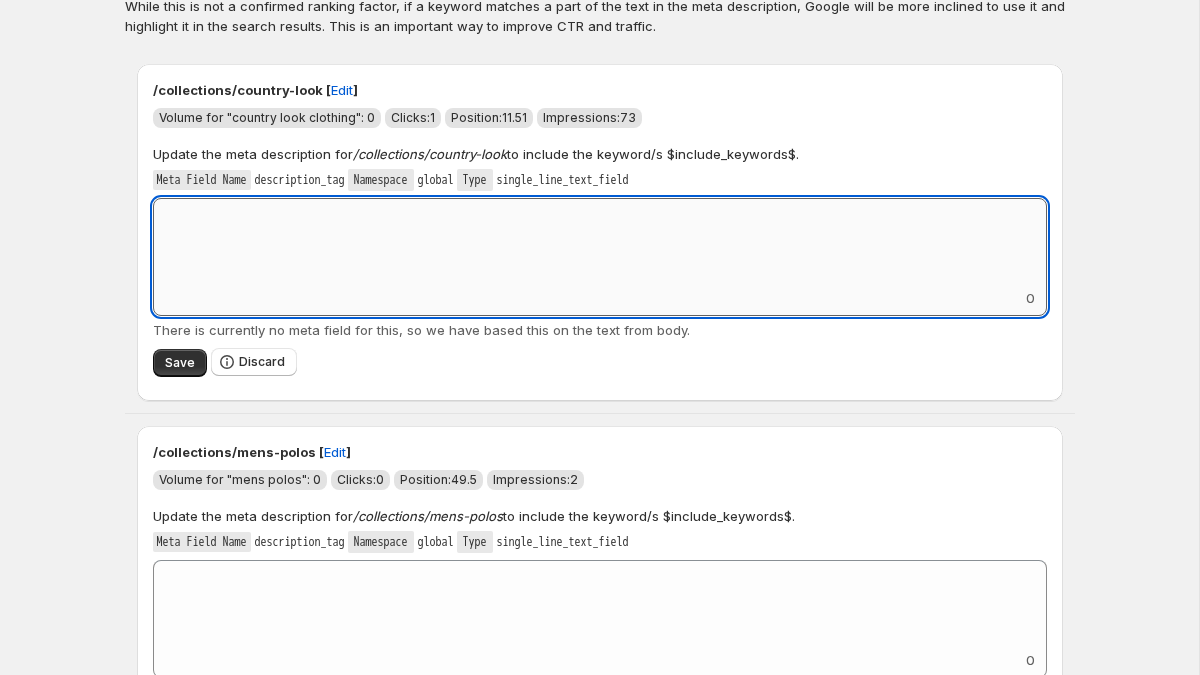paste on "**********" 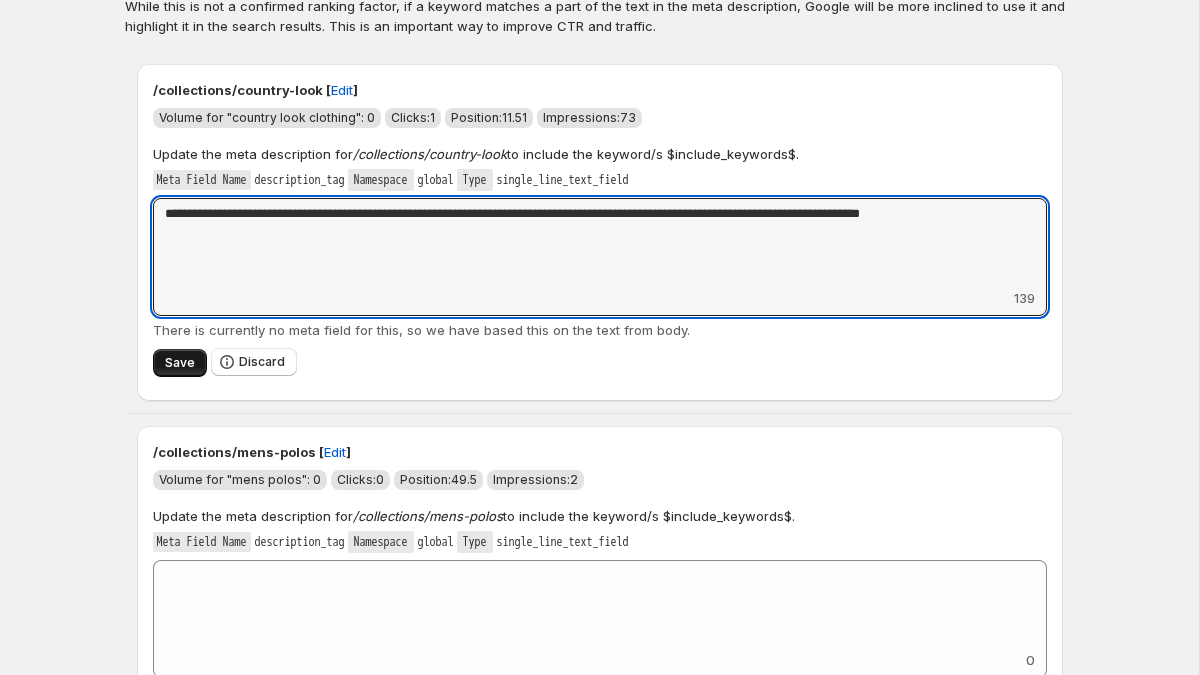 type on "**********" 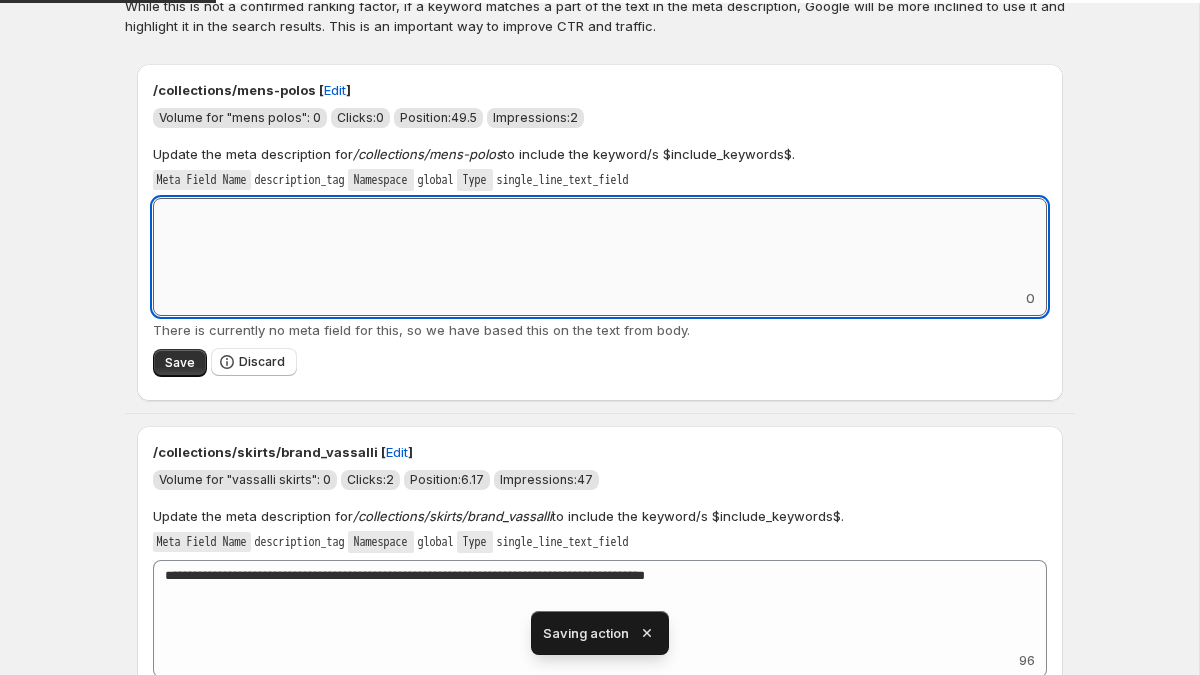 click on "Add keyword label" at bounding box center [600, 243] 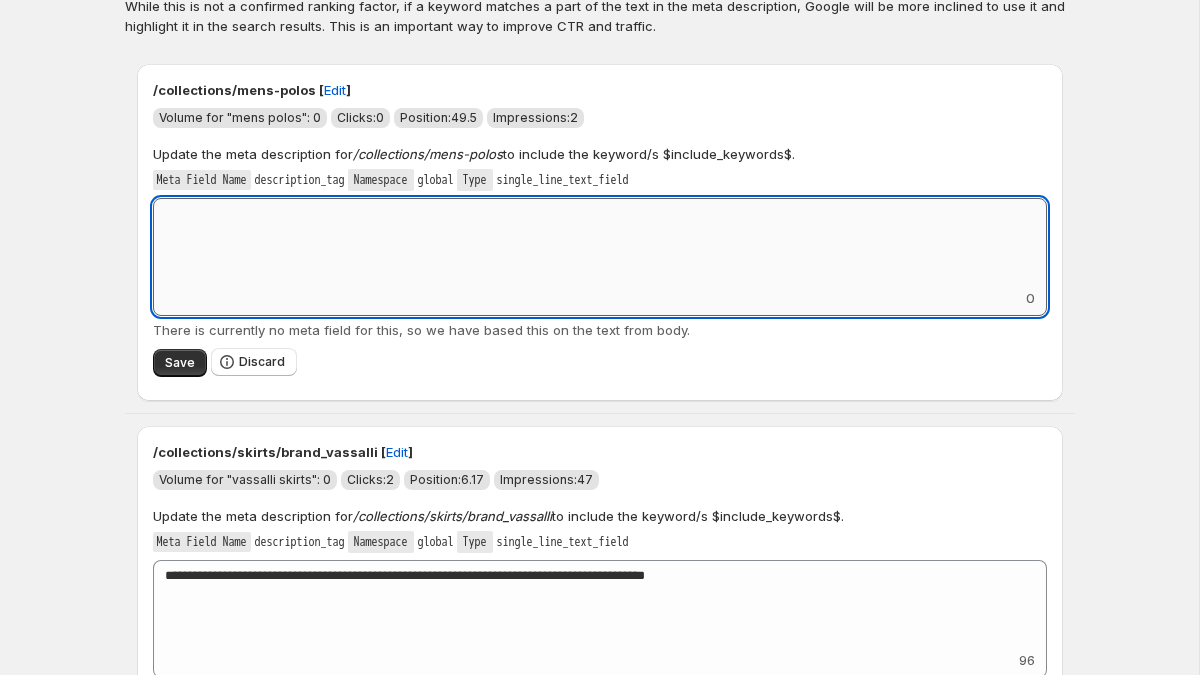 click on "Add keyword label" at bounding box center (600, 243) 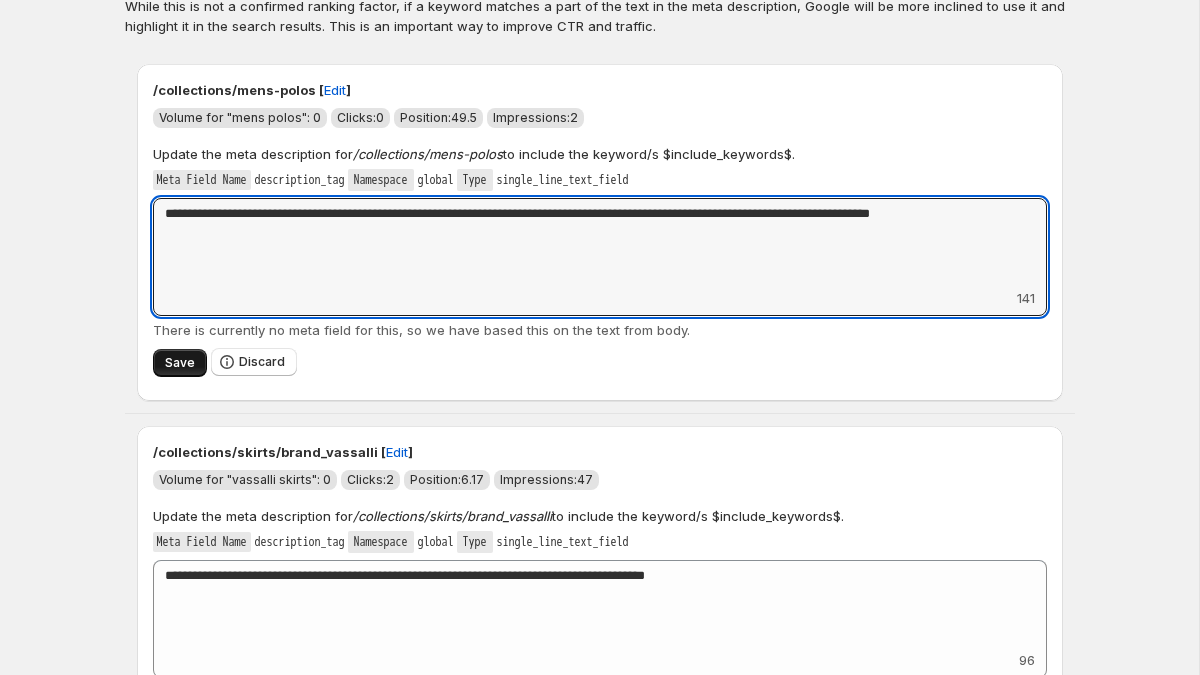 type on "**********" 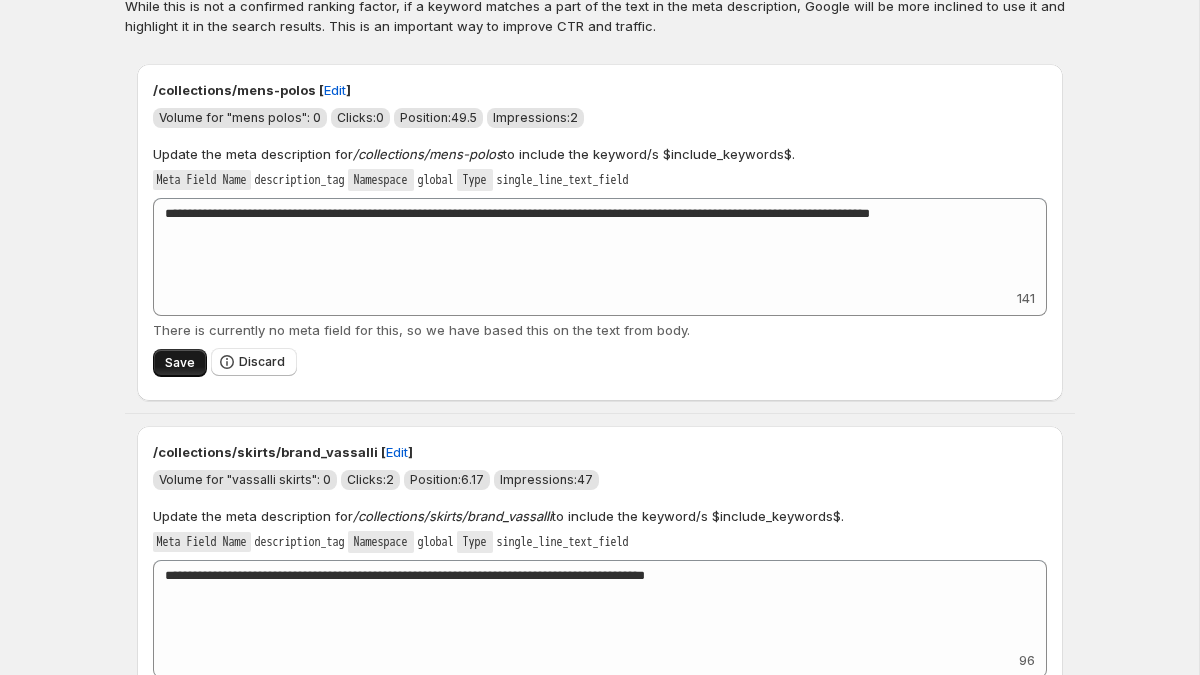 click on "Save" at bounding box center [180, 363] 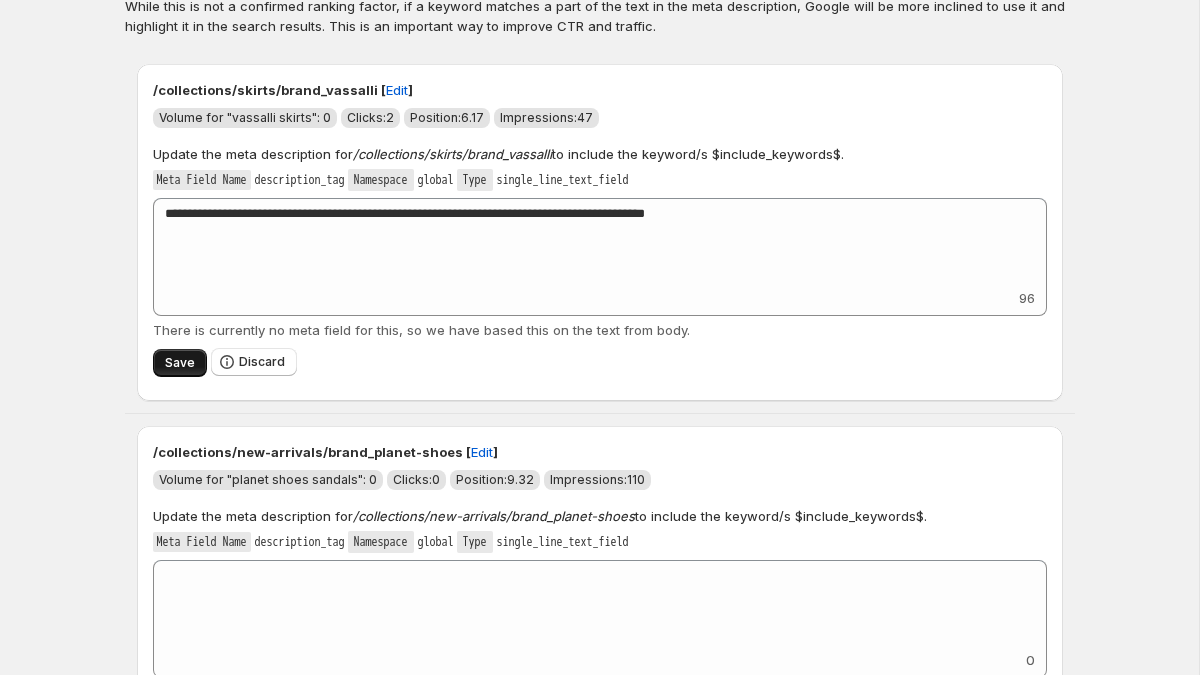 click on "Save" at bounding box center [180, 363] 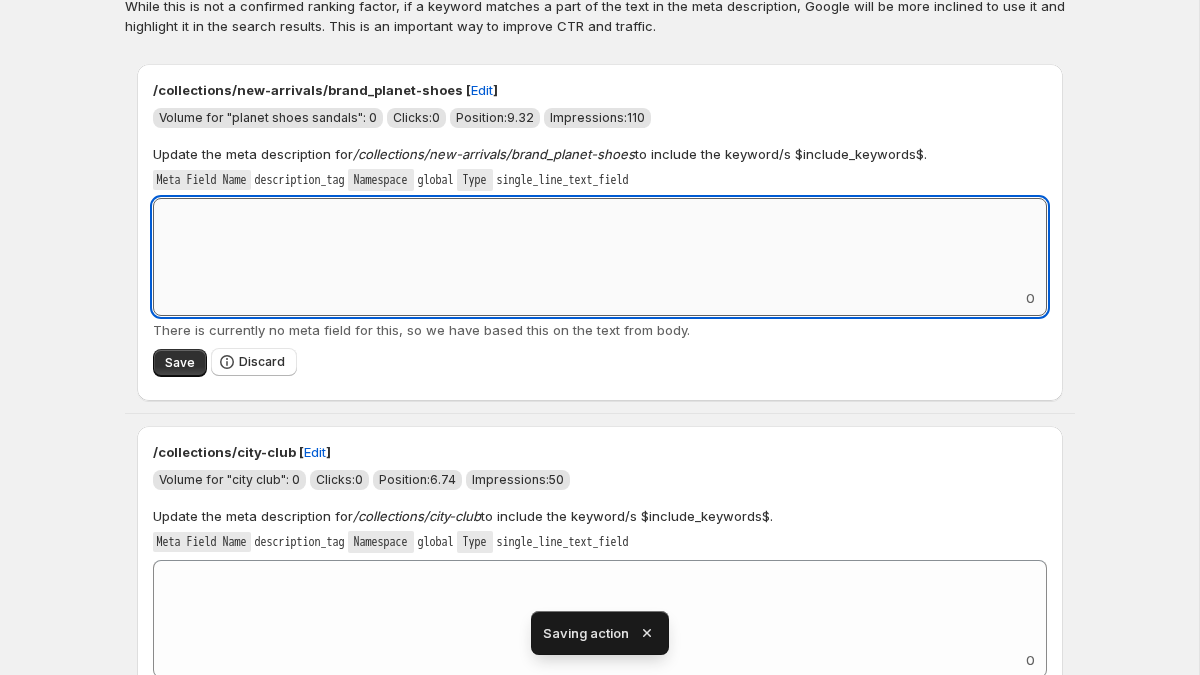 click on "Add keyword label" at bounding box center [600, 243] 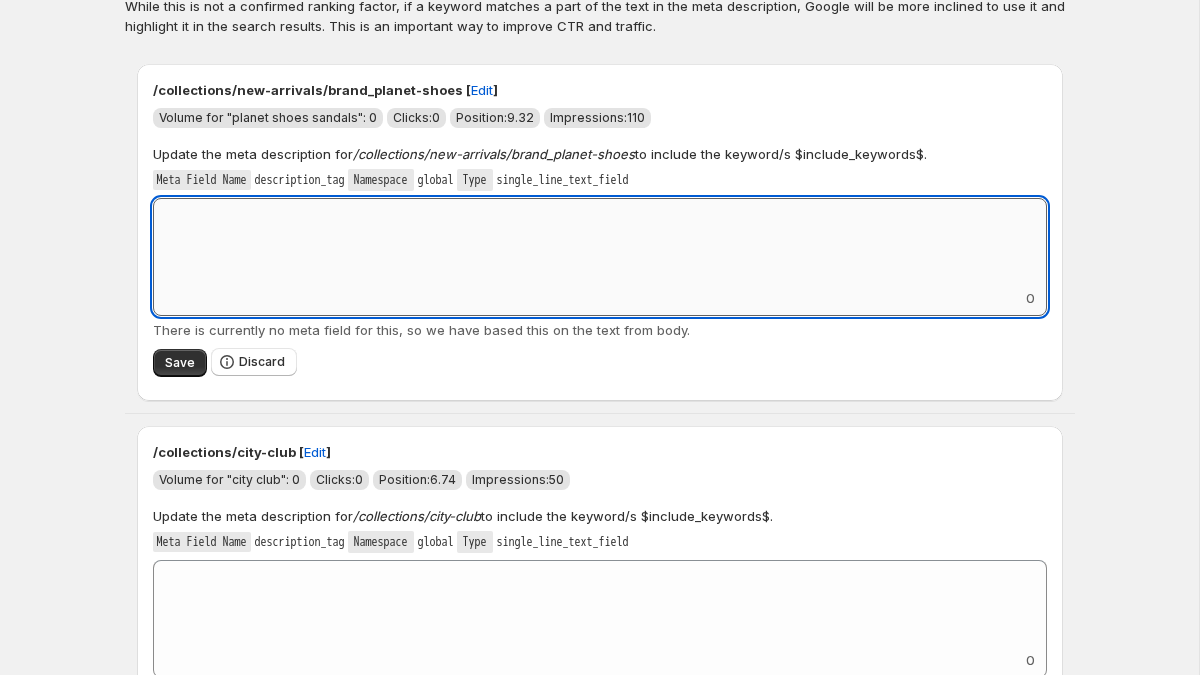 click on "Add keyword label" at bounding box center (600, 243) 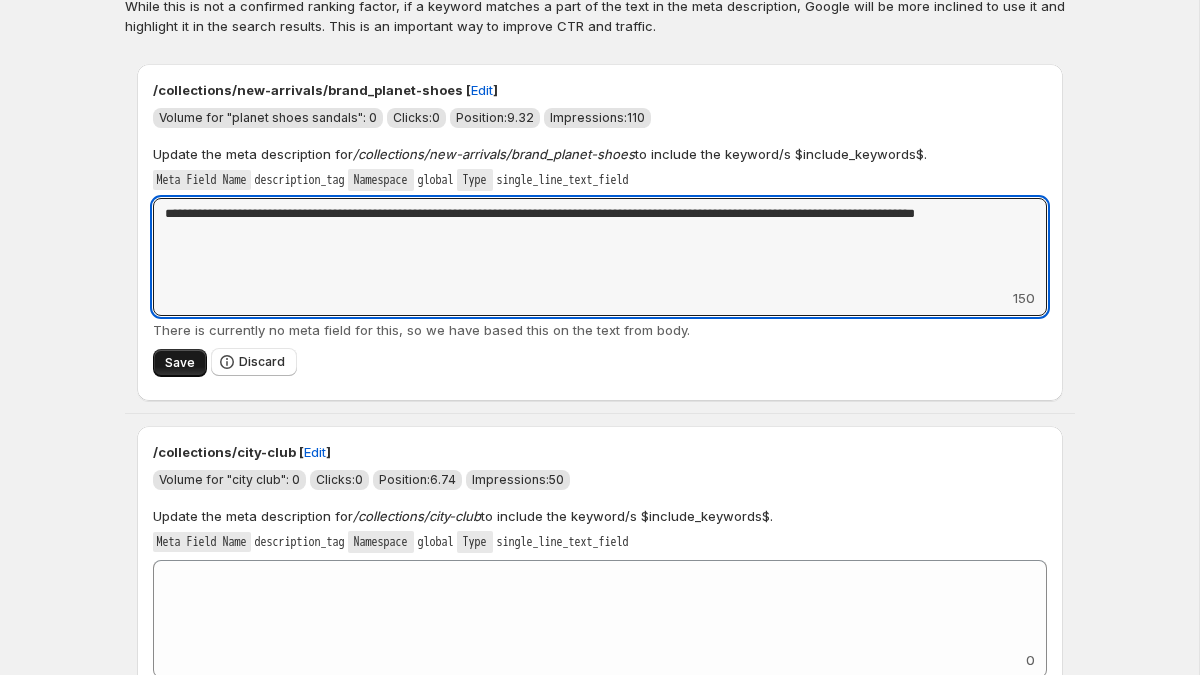 type on "**********" 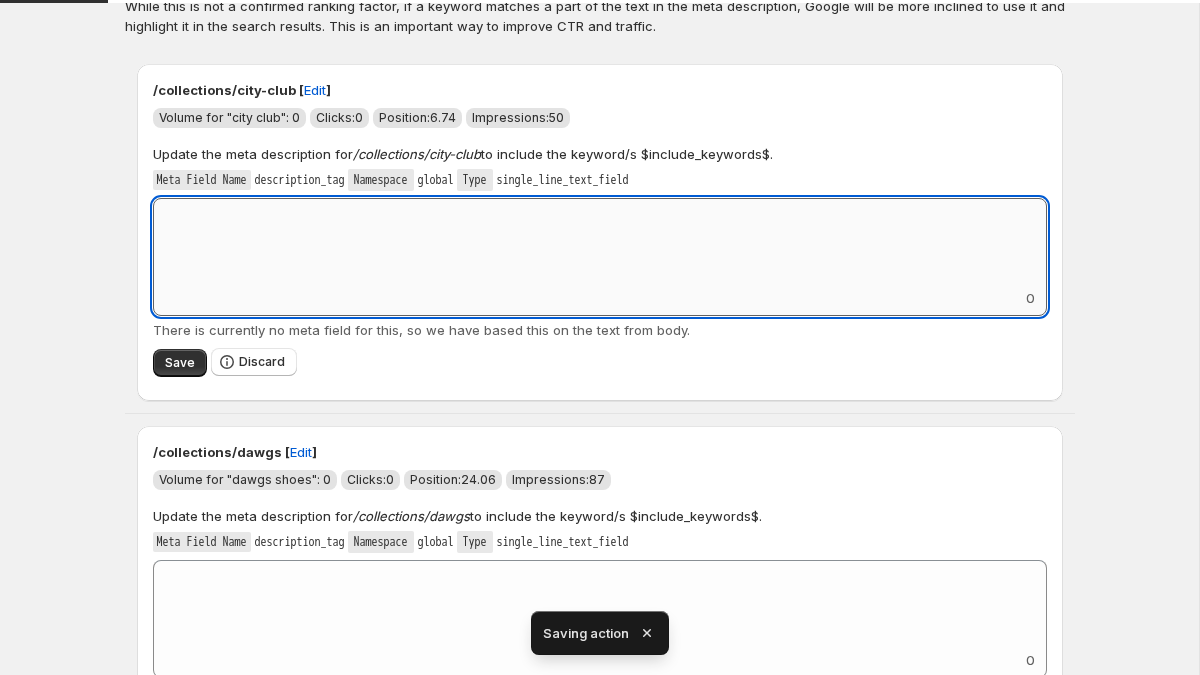 click on "Add keyword label" at bounding box center (600, 243) 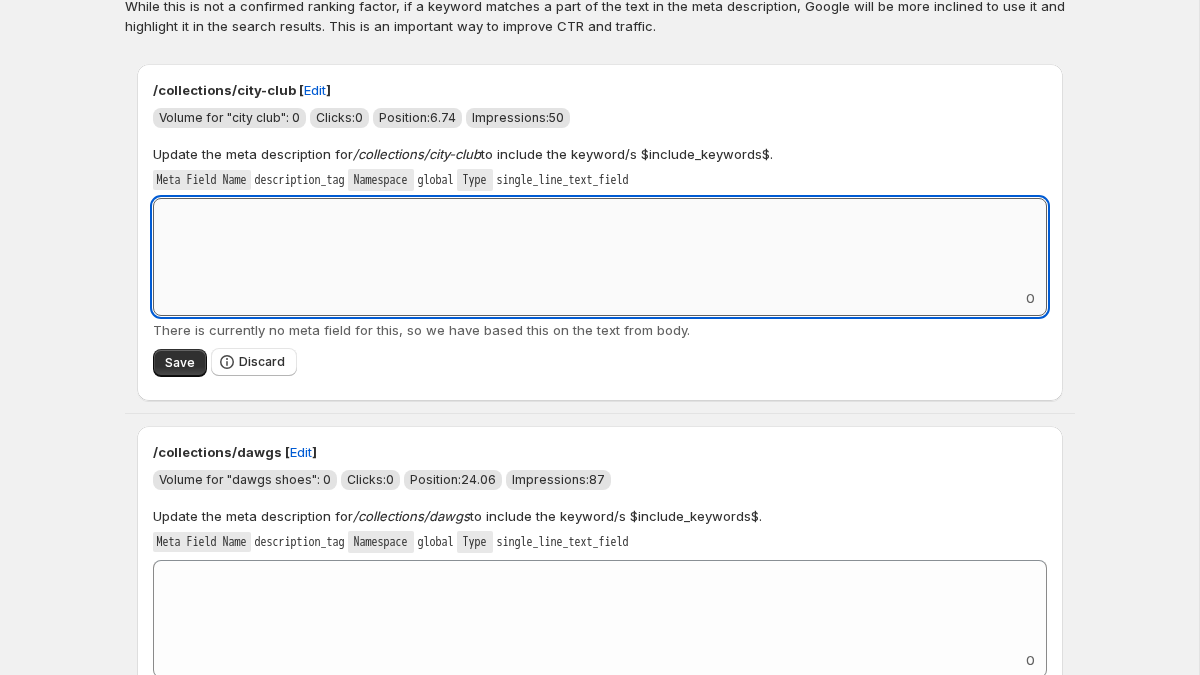 click on "Add keyword label" at bounding box center (600, 243) 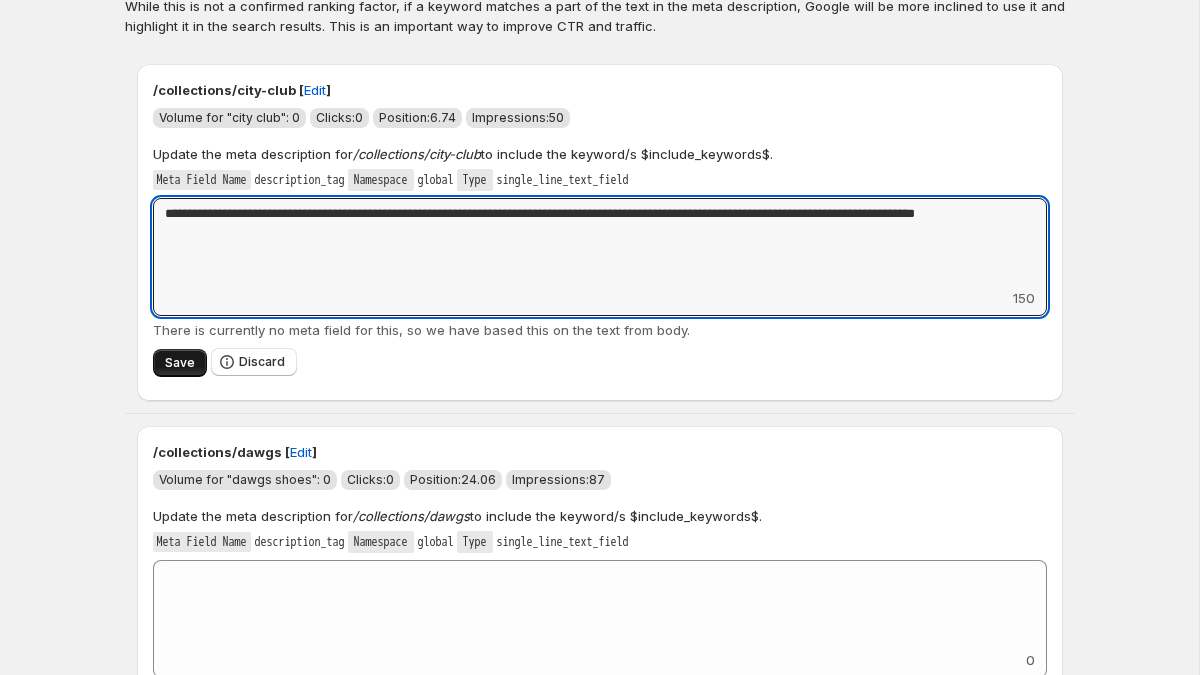 type on "**********" 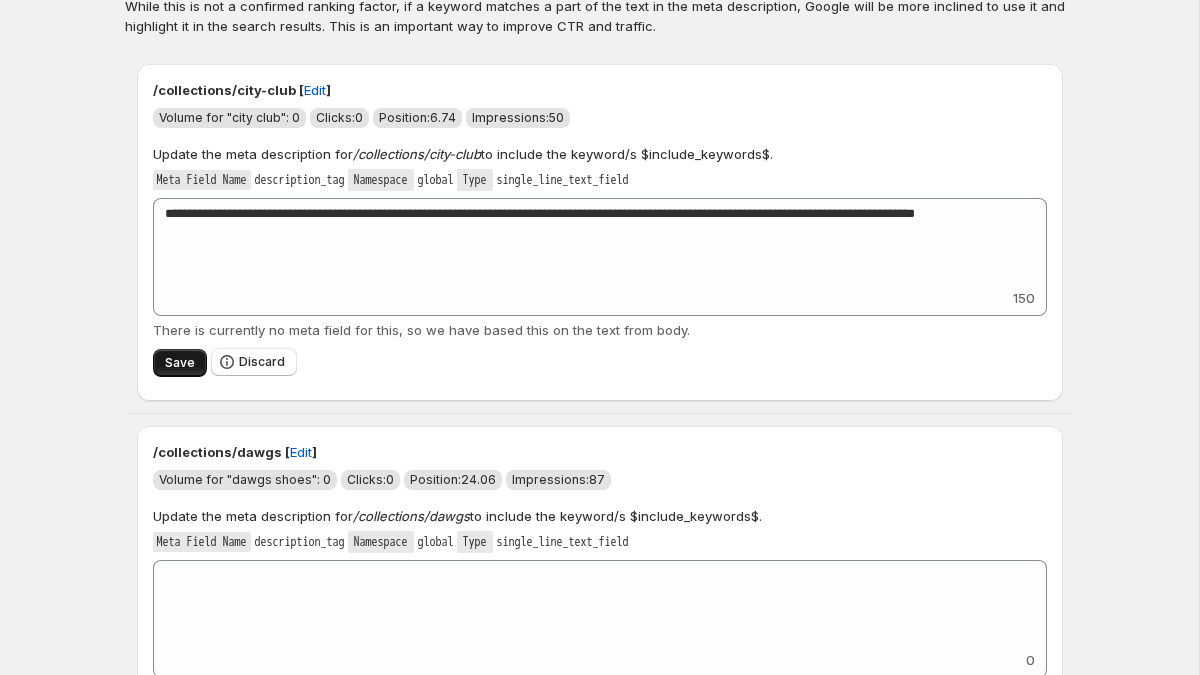 click on "Save" at bounding box center [180, 363] 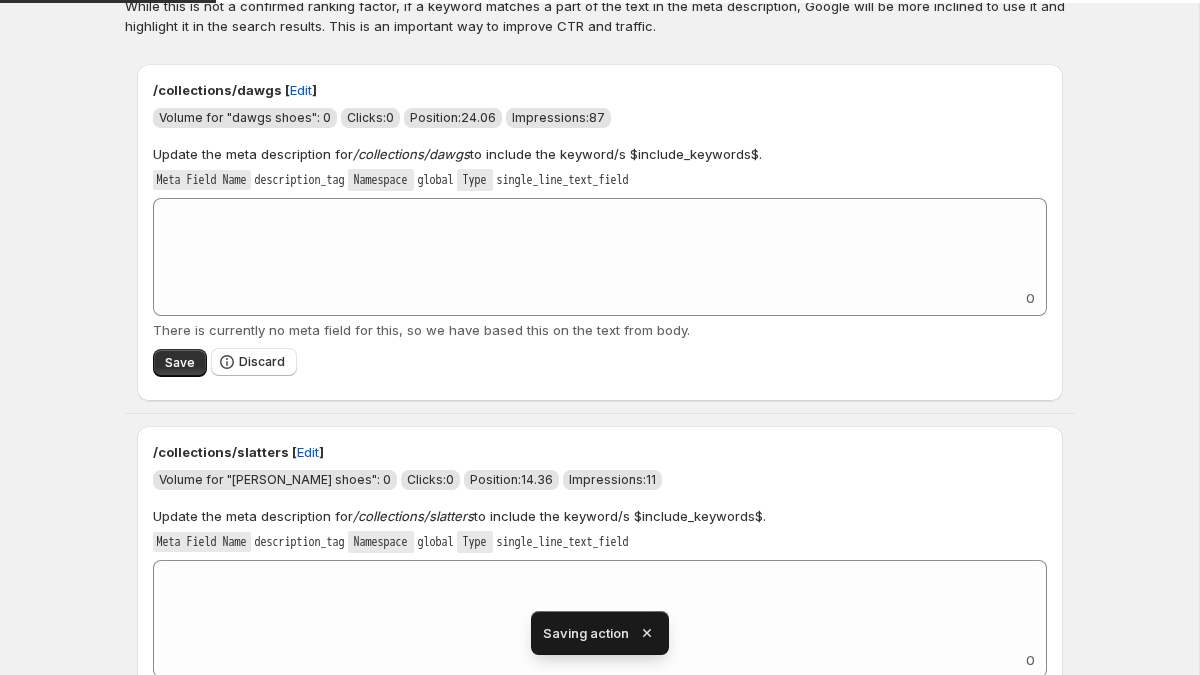 click on "0" at bounding box center [600, 257] 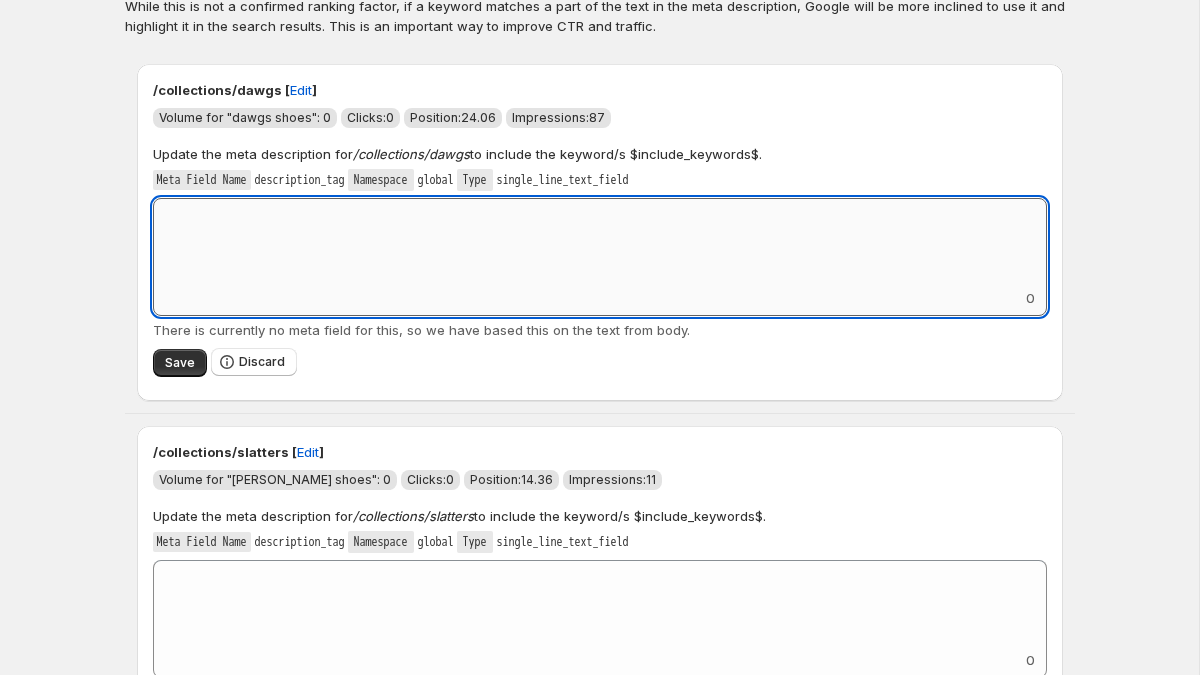 click on "Add keyword label" at bounding box center (600, 243) 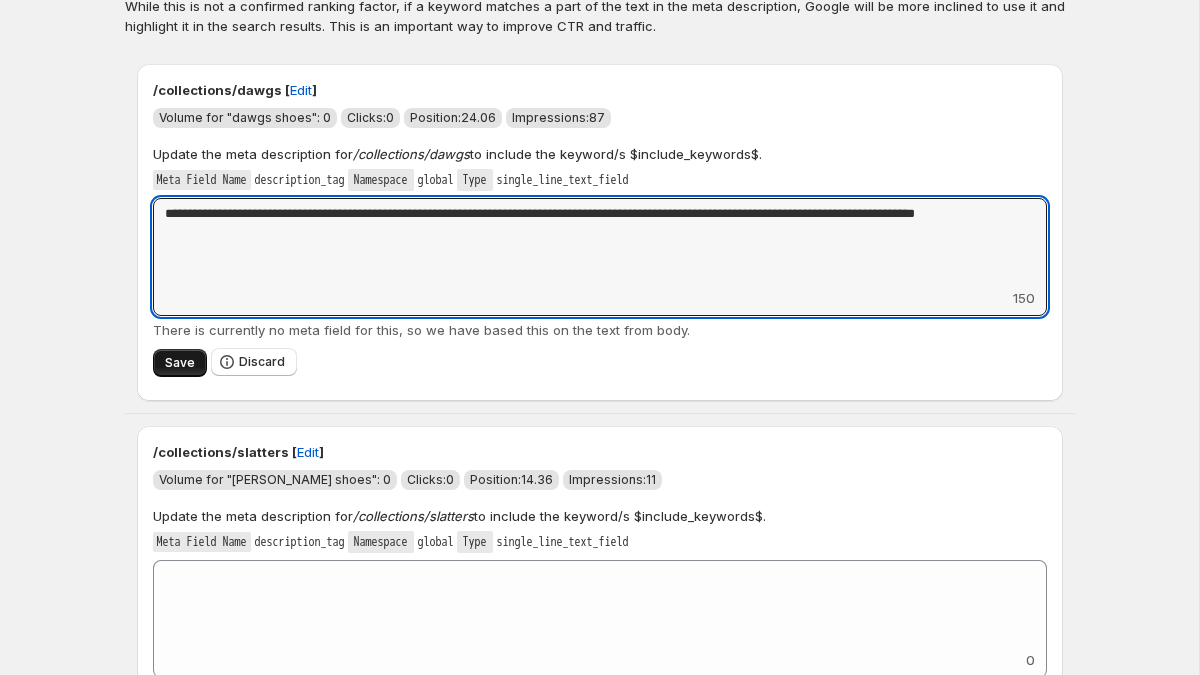 type on "**********" 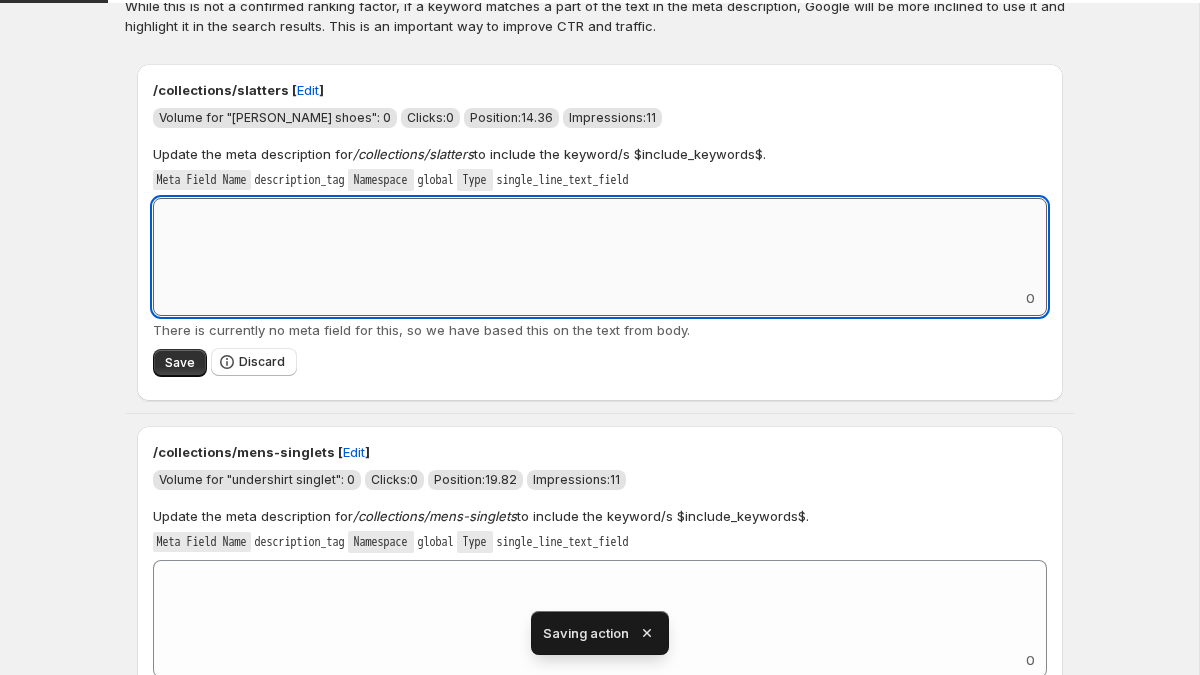 click on "Add keyword label" at bounding box center (600, 243) 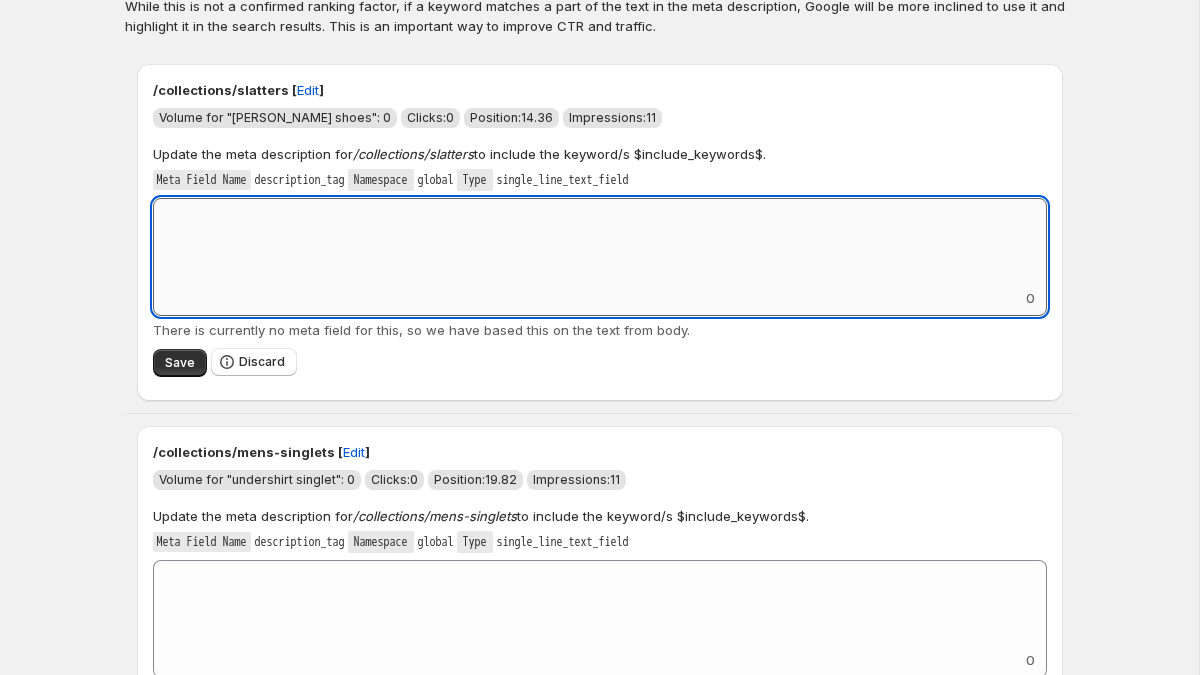 click on "Add keyword label" at bounding box center [600, 243] 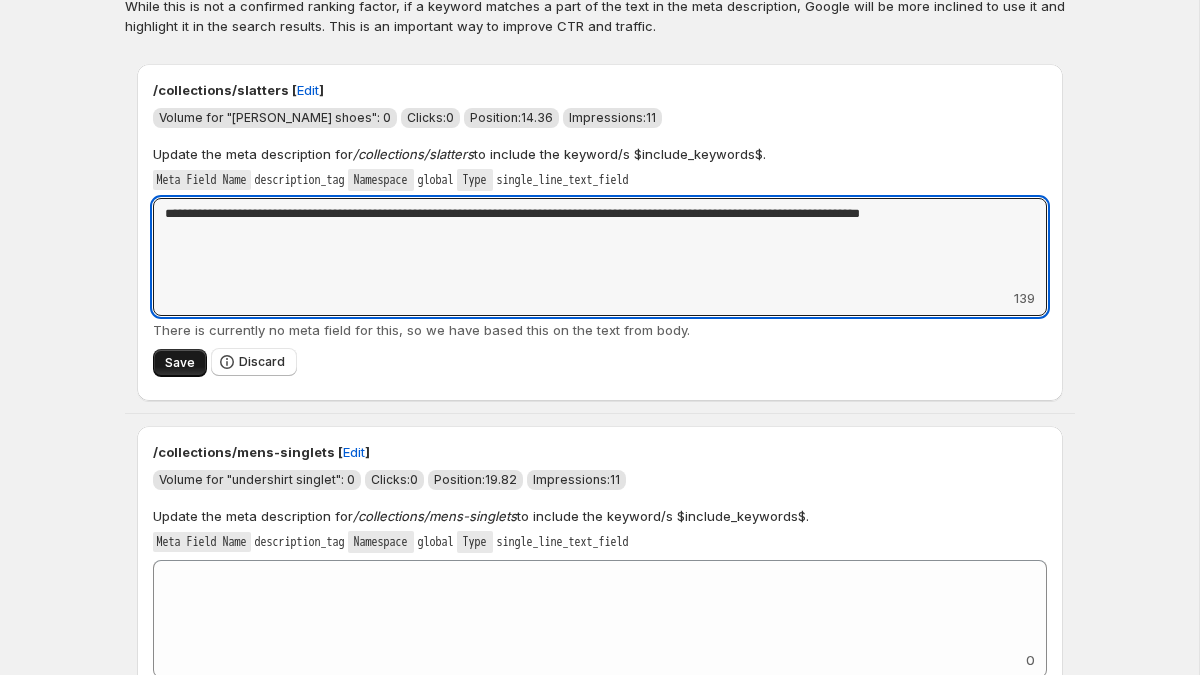 type on "**********" 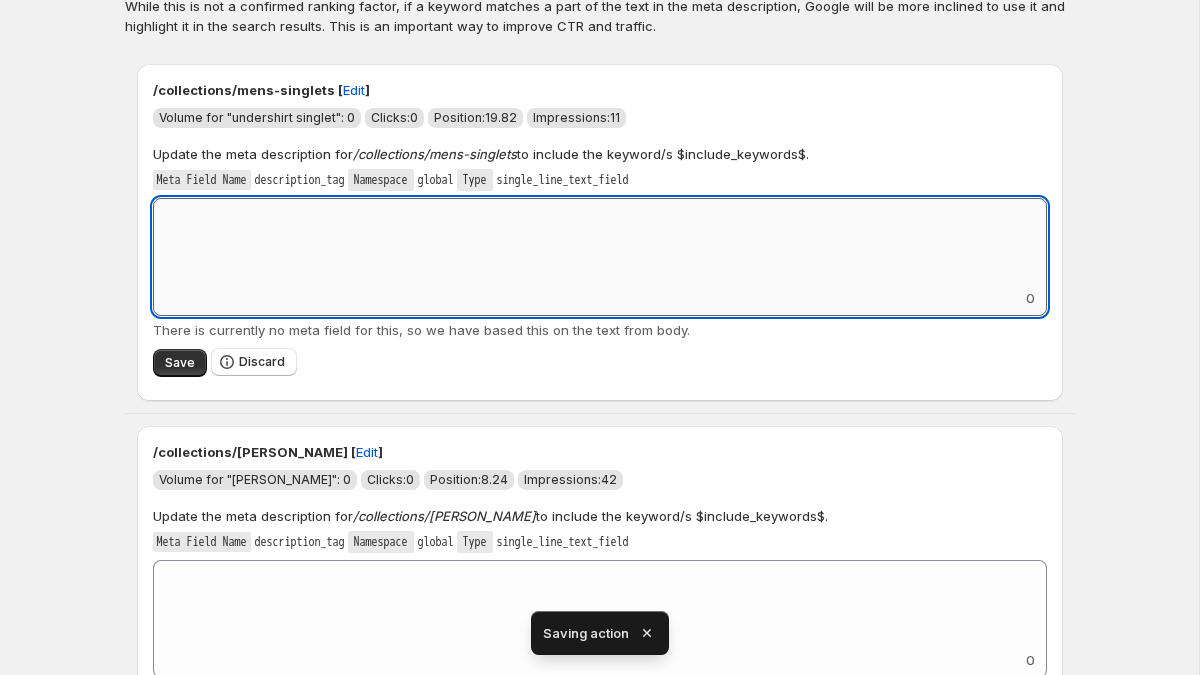 click on "Add keyword label" at bounding box center (600, 243) 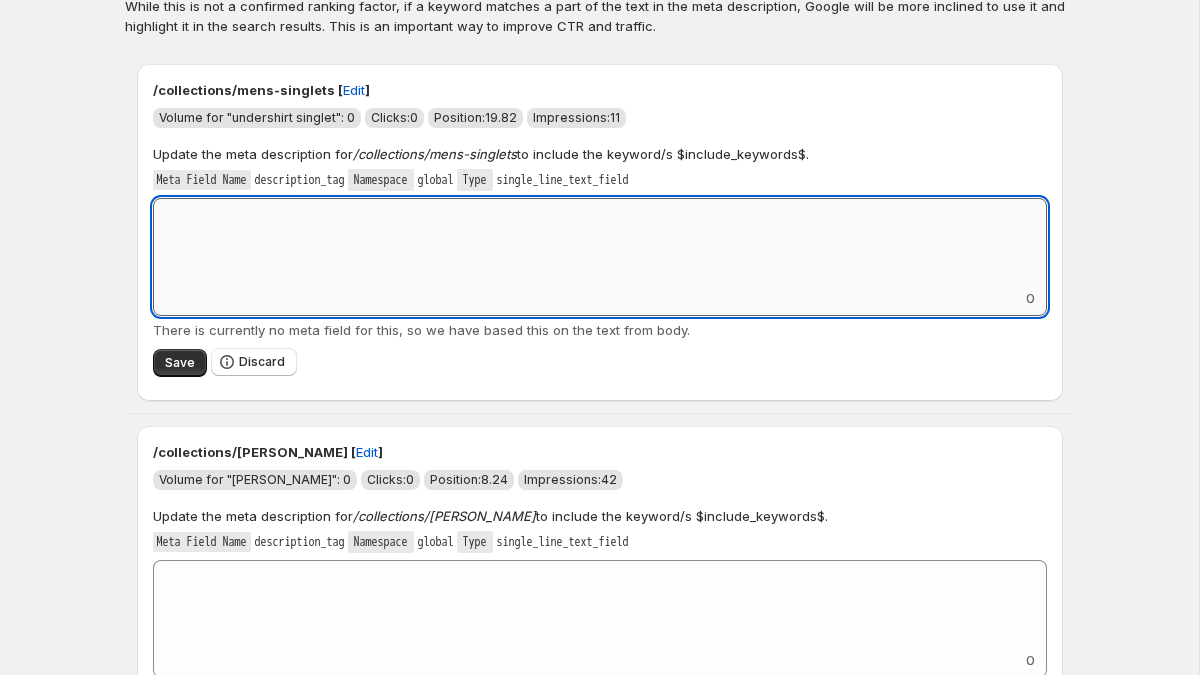 click on "Add keyword label" at bounding box center [600, 243] 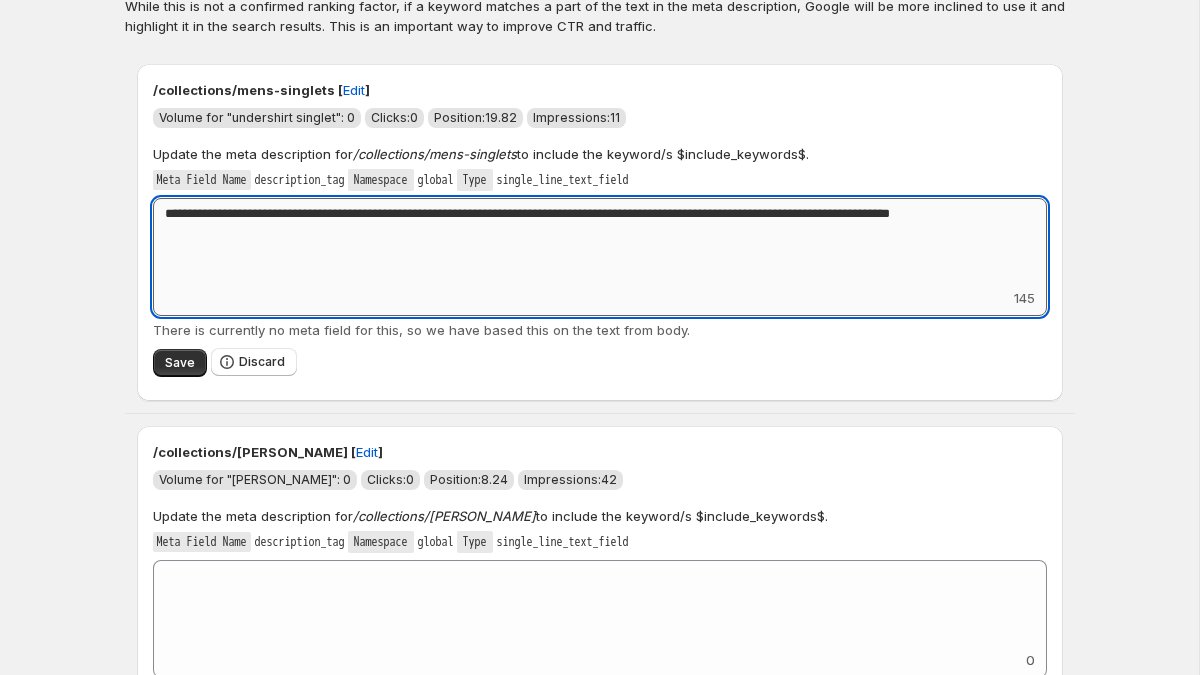 click on "**********" at bounding box center [600, 243] 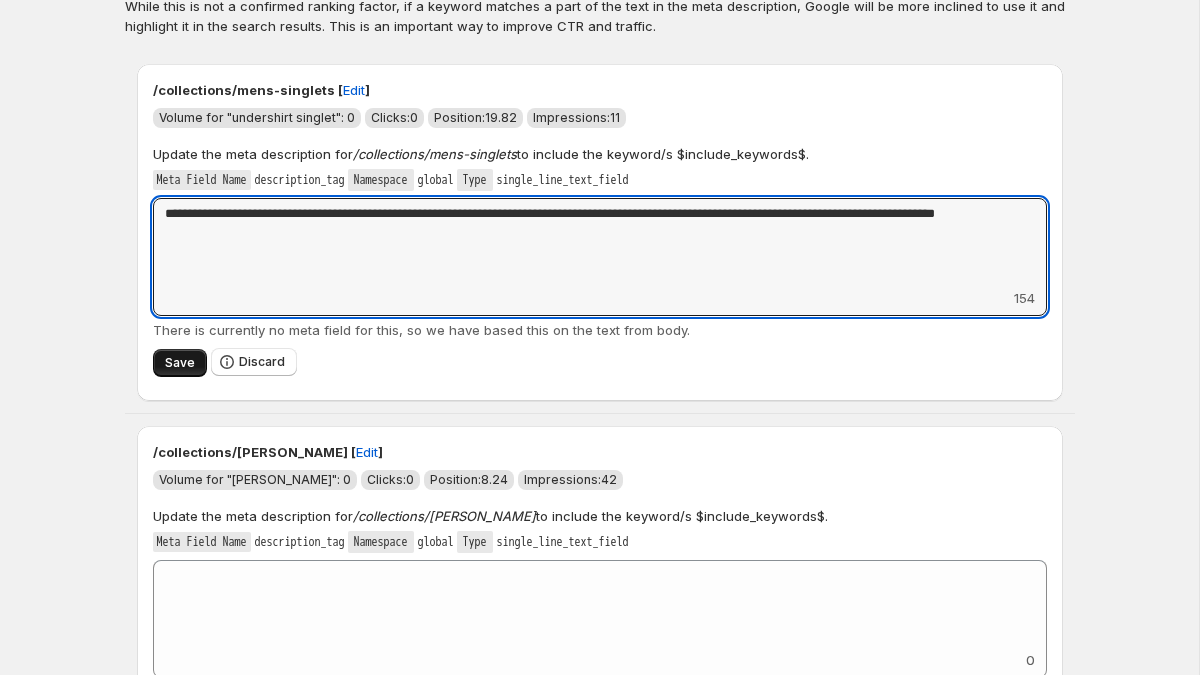 type on "**********" 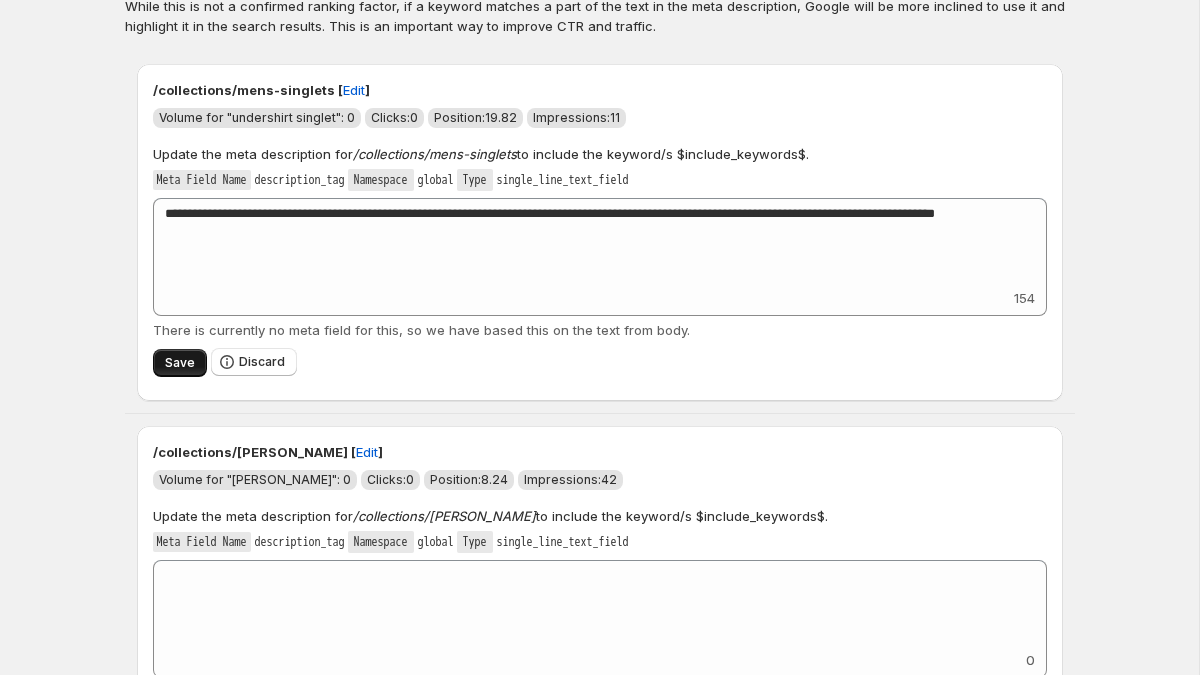 click on "Save" at bounding box center [180, 363] 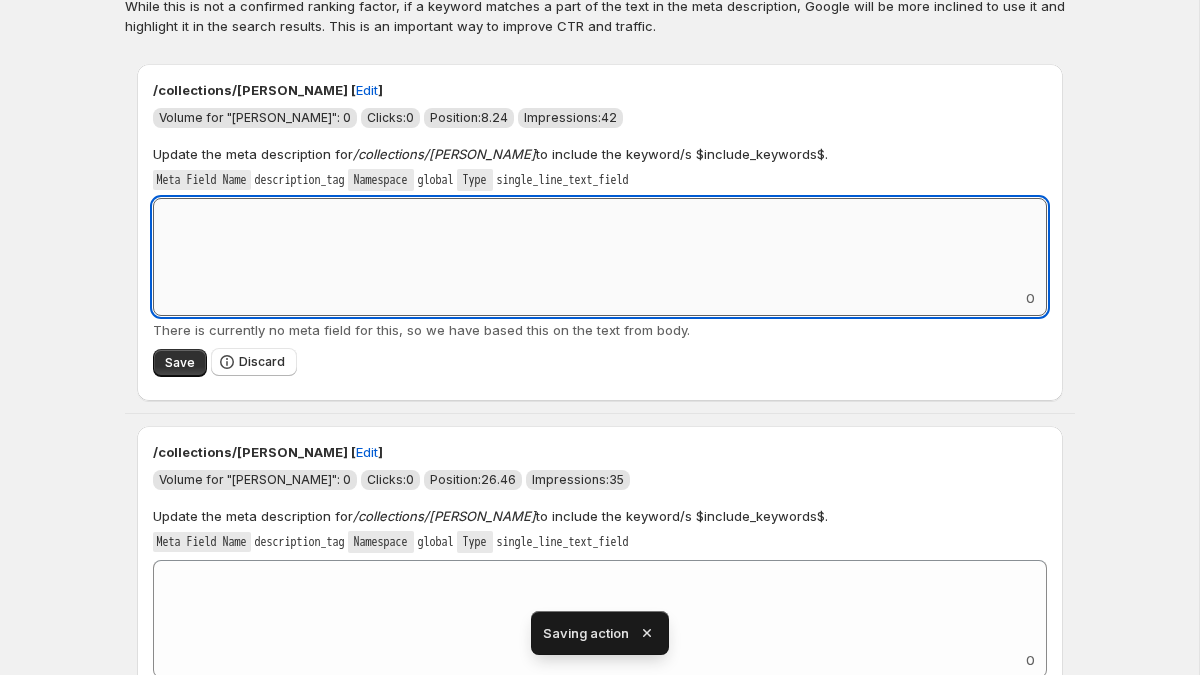 click on "Add keyword label" at bounding box center [600, 243] 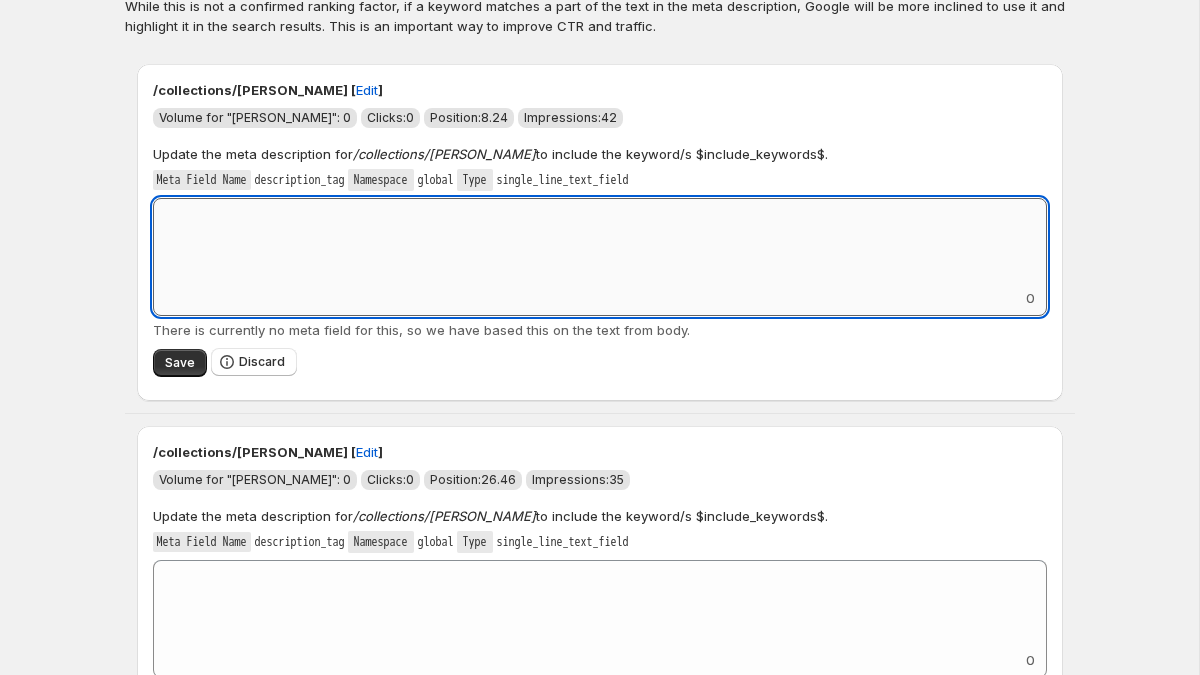 click on "Add keyword label" at bounding box center [600, 243] 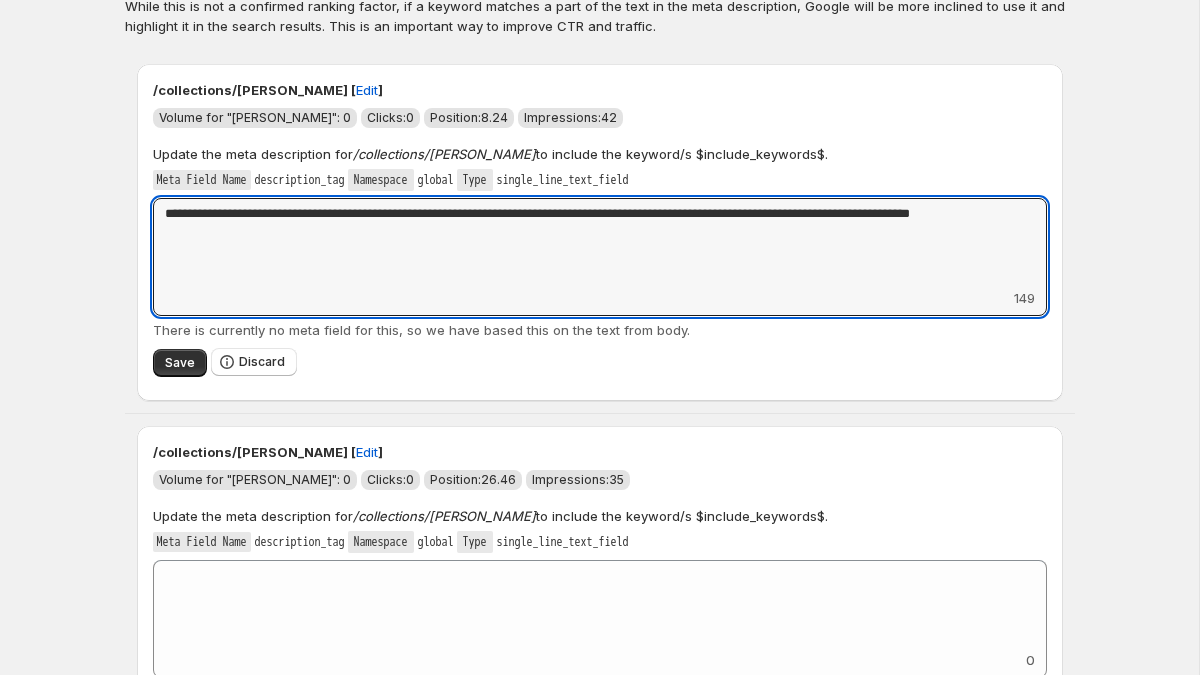 type on "**********" 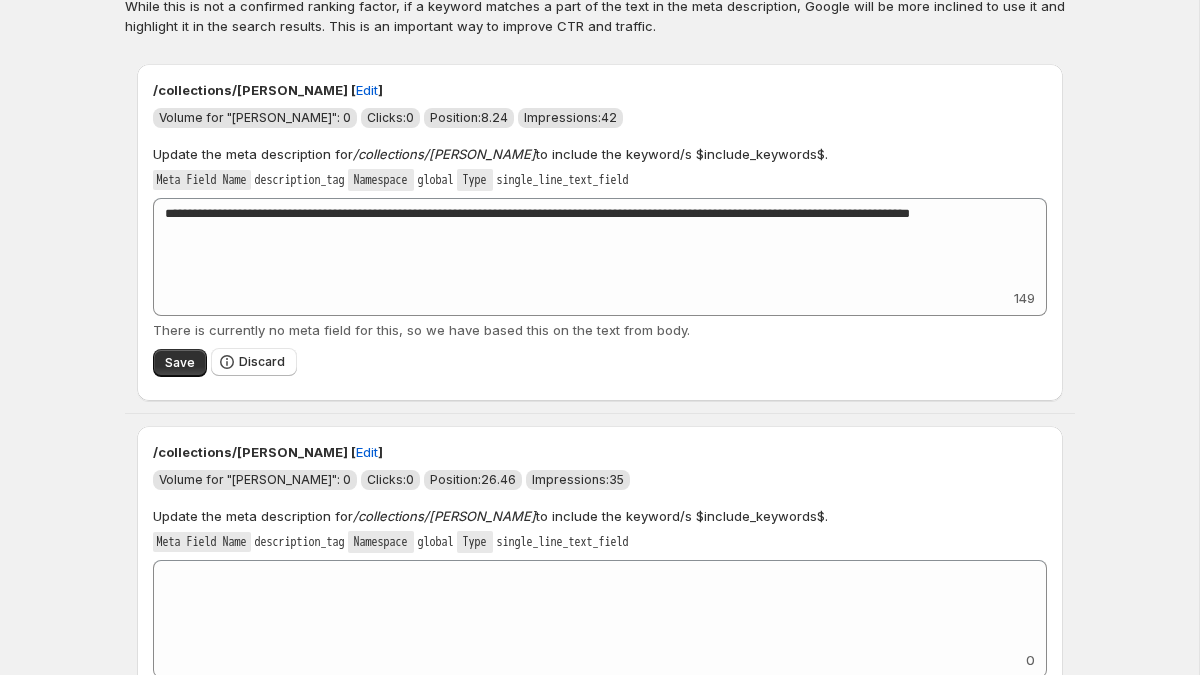 click on "Save Discard" at bounding box center [600, 362] 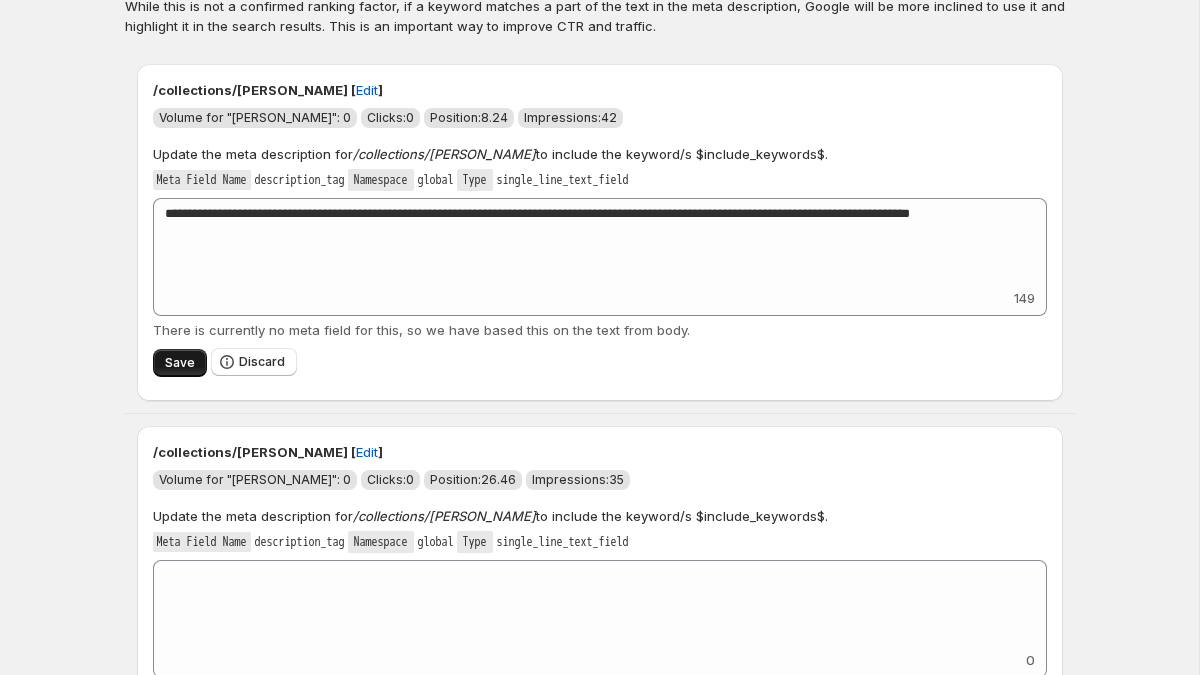 click on "Save" at bounding box center (180, 363) 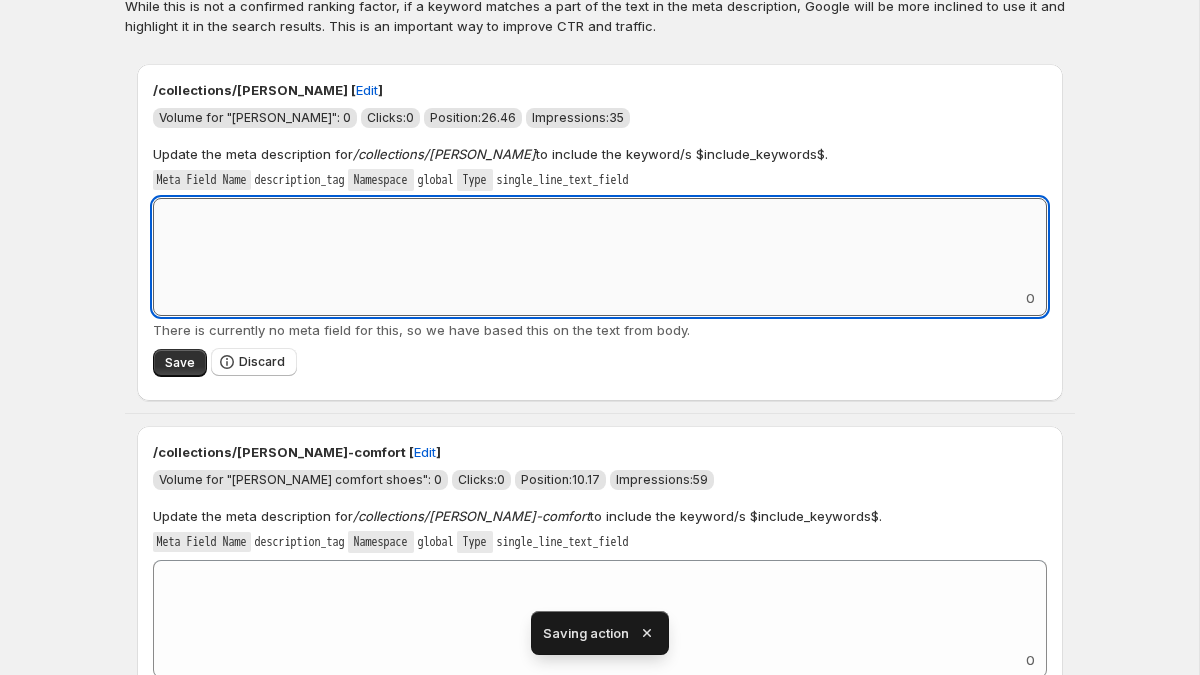 click on "Add keyword label" at bounding box center (600, 243) 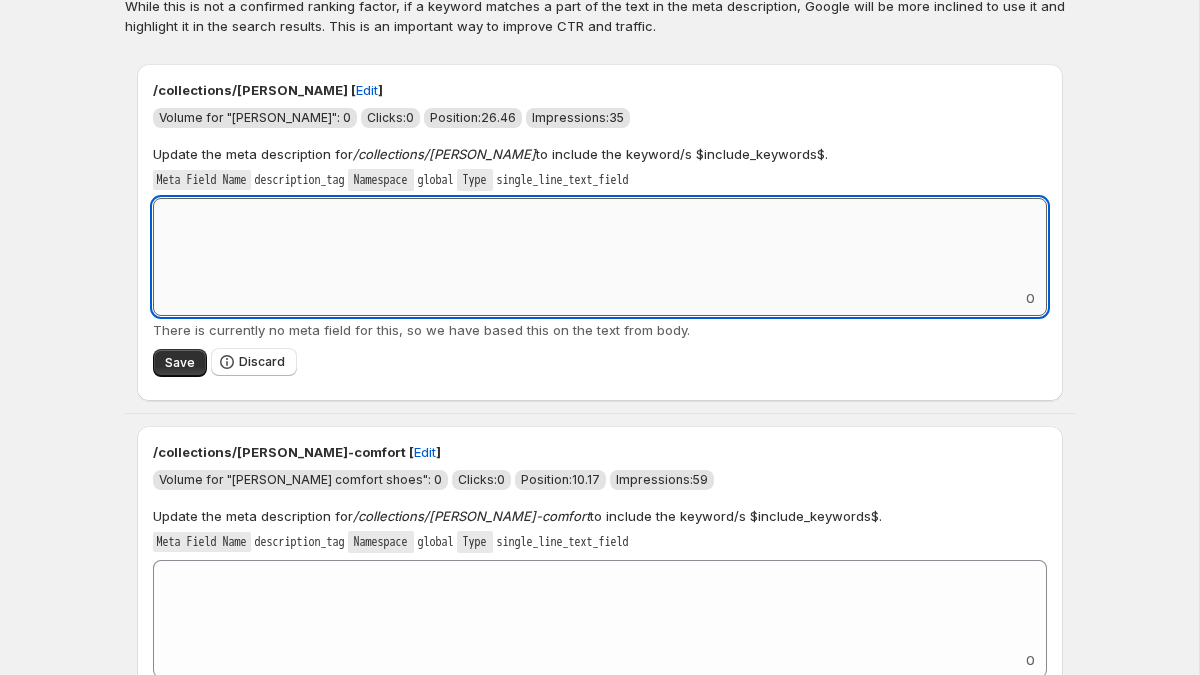 click on "Add keyword label" at bounding box center [600, 243] 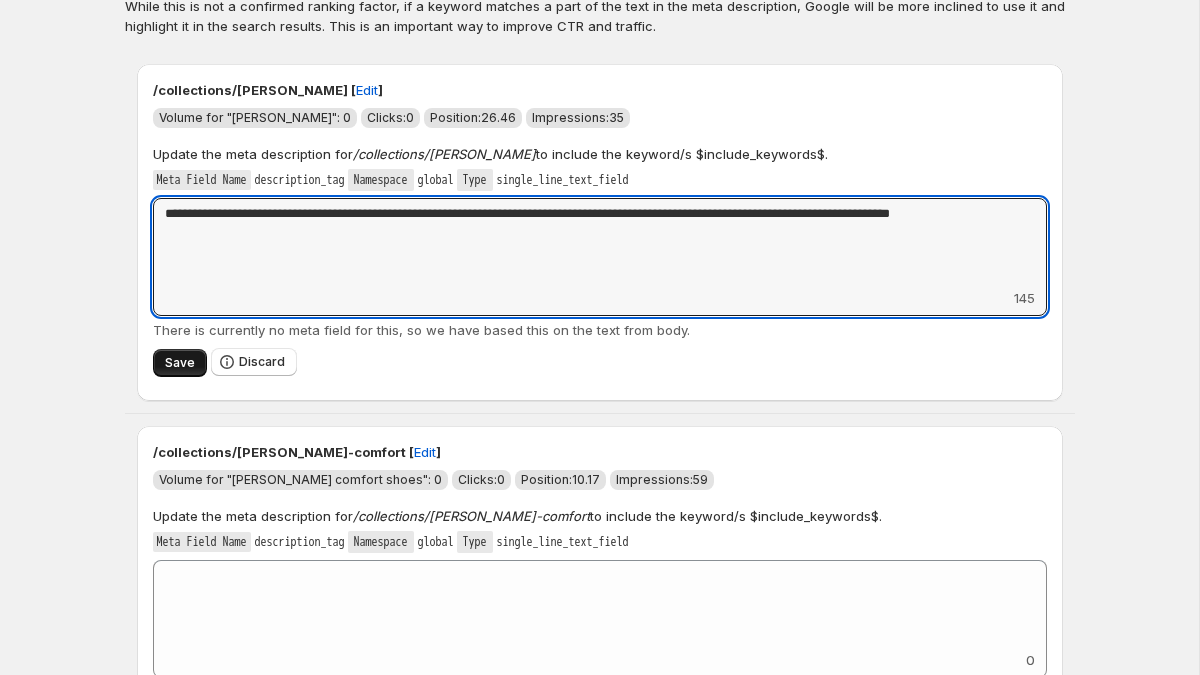 type on "**********" 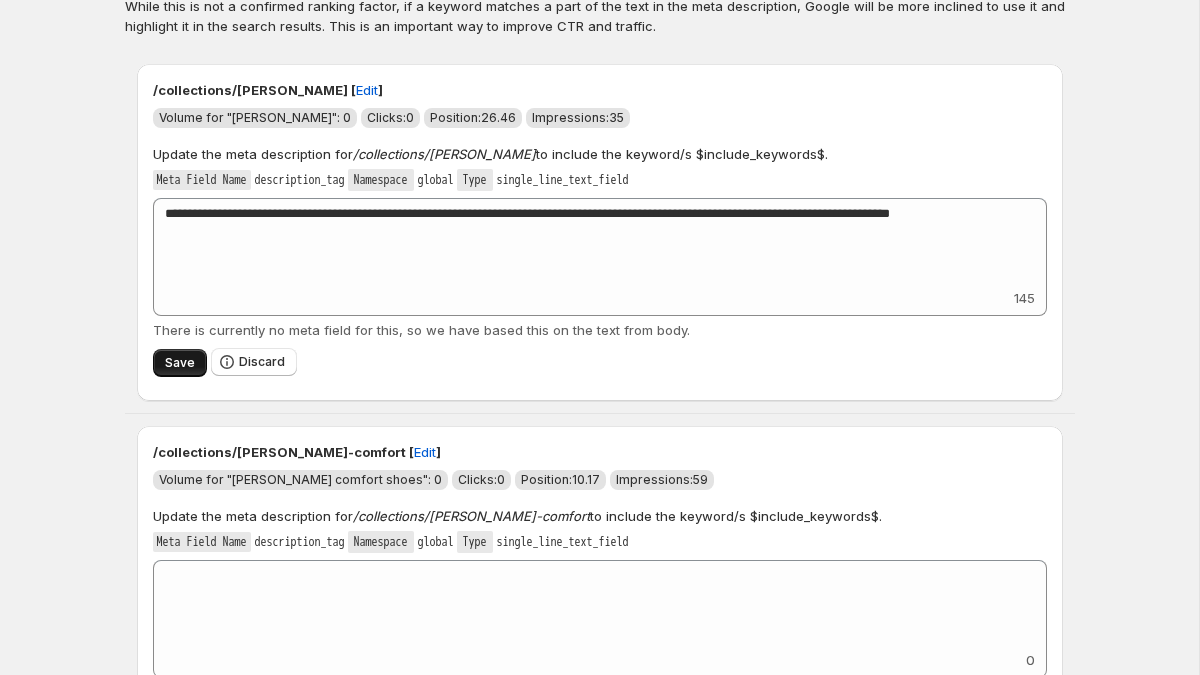 click on "Save" at bounding box center (180, 363) 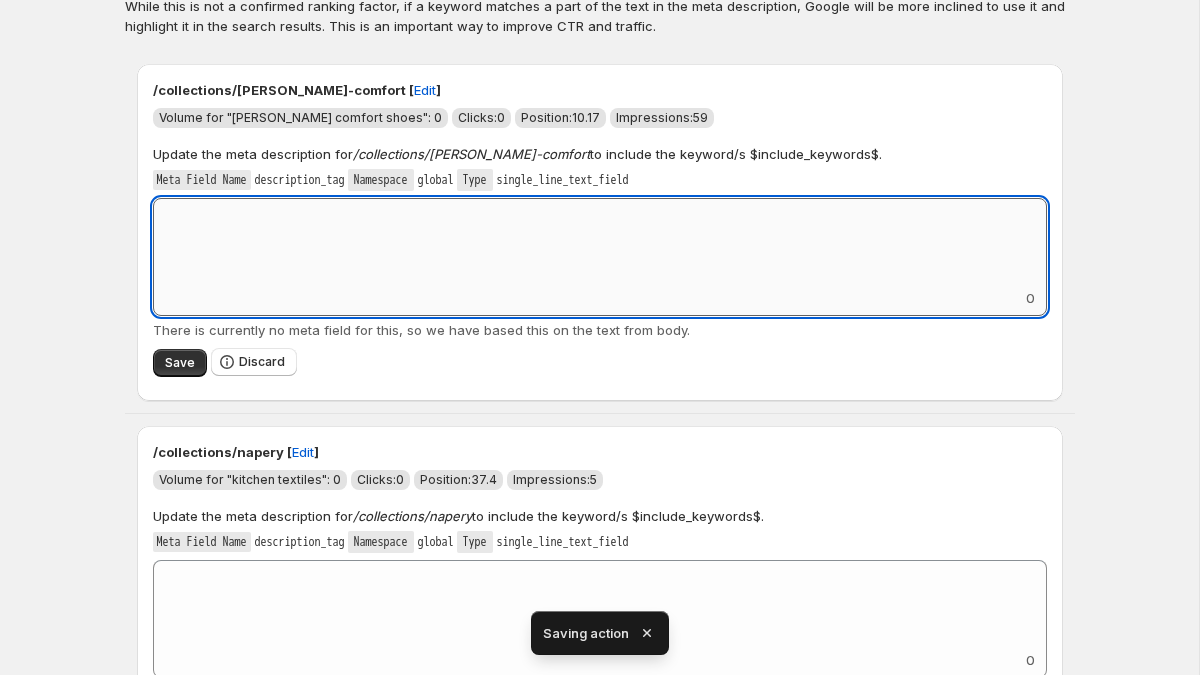 click on "Add keyword label" at bounding box center [600, 243] 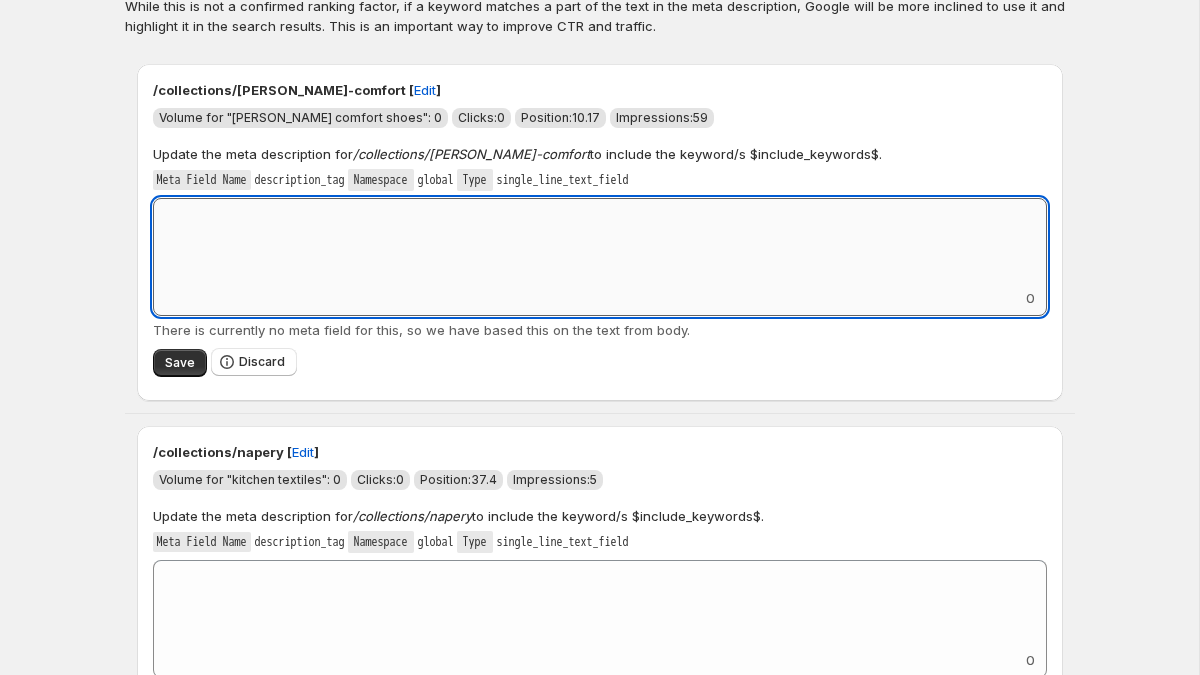 click on "Add keyword label" at bounding box center [600, 243] 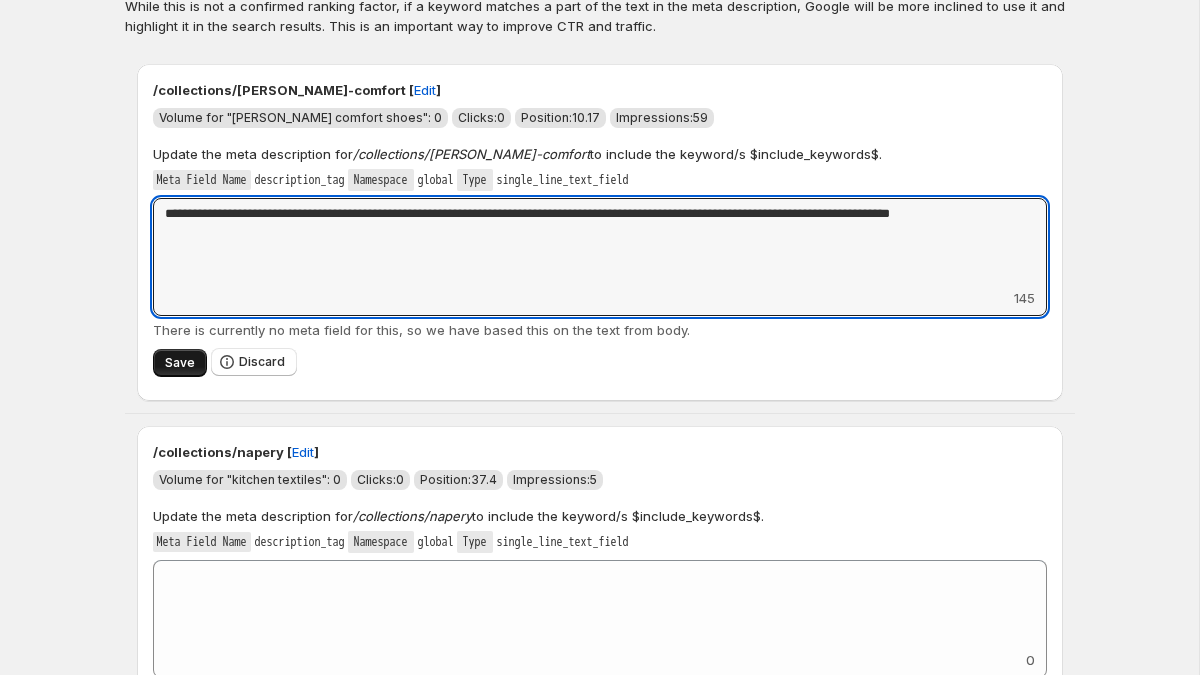 type on "**********" 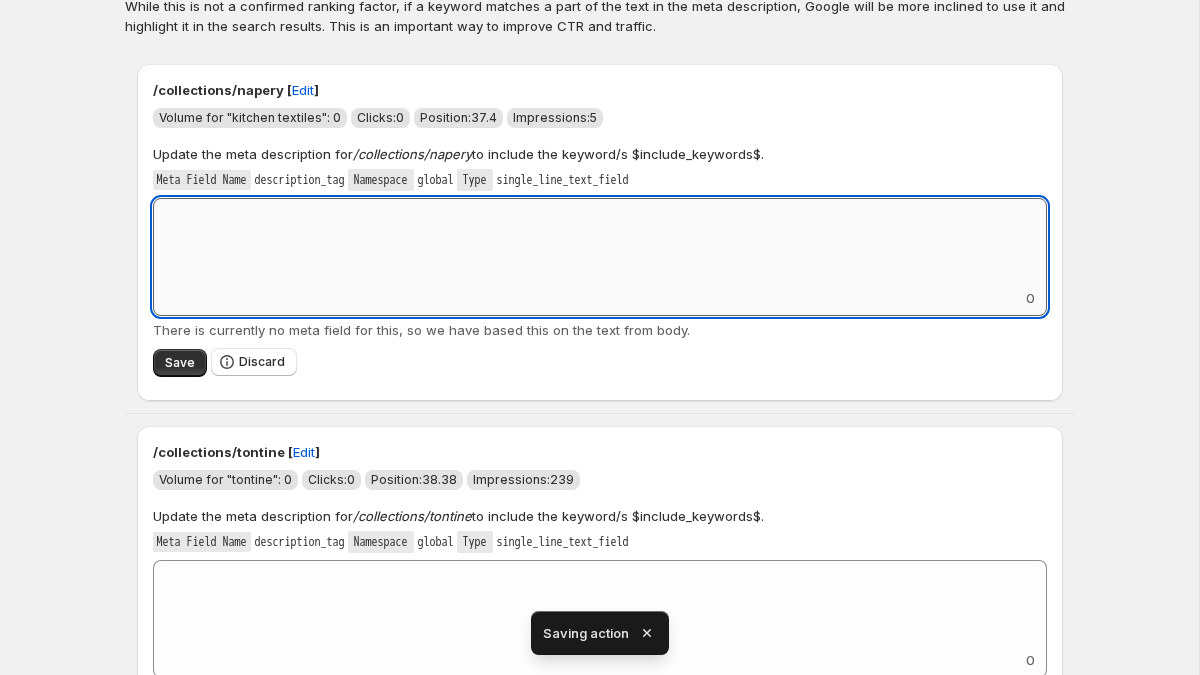 click on "Add keyword label" at bounding box center (600, 243) 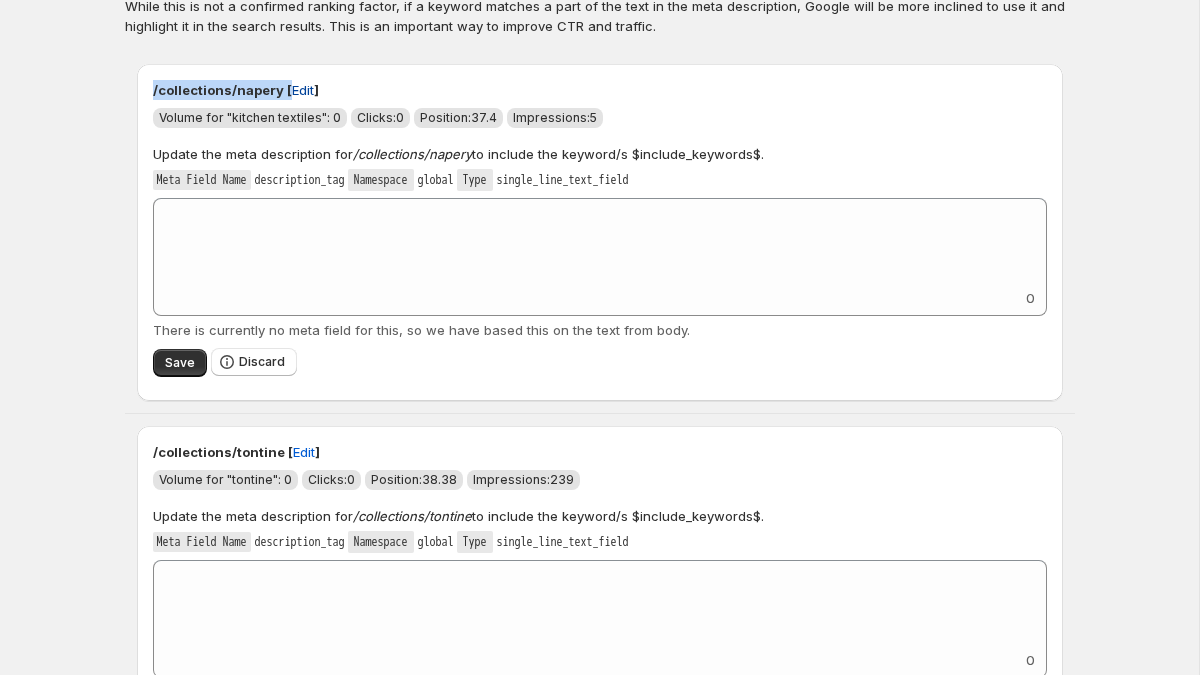 drag, startPoint x: 164, startPoint y: 87, endPoint x: 284, endPoint y: 87, distance: 120 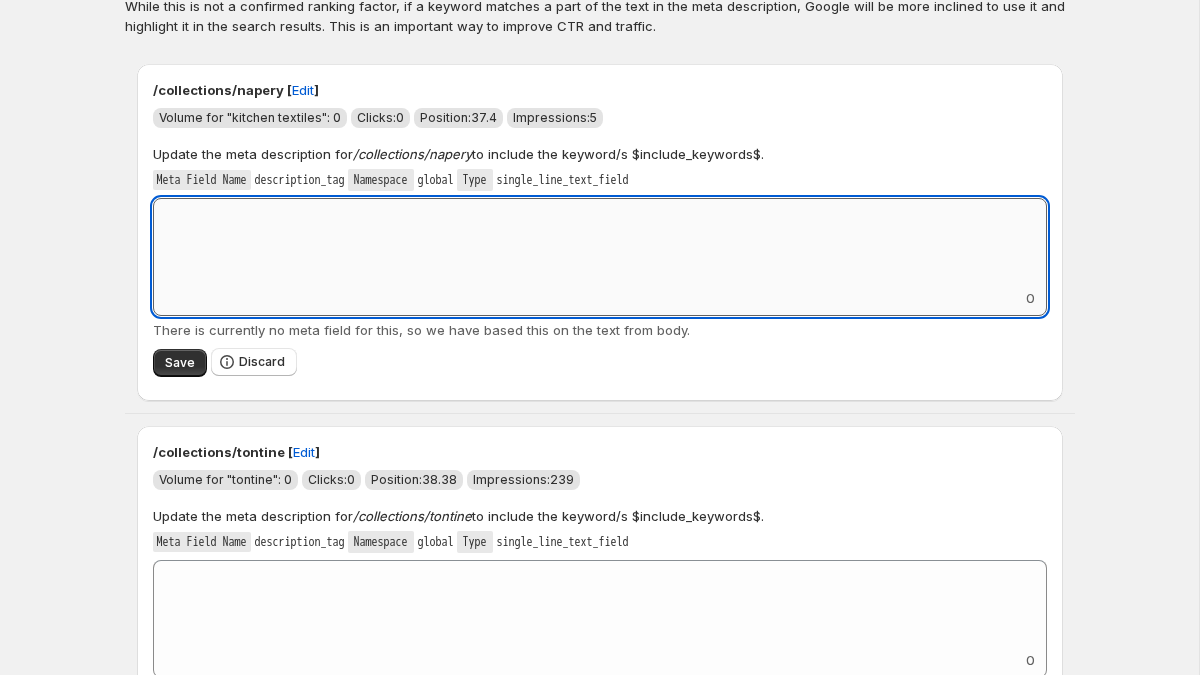 click on "Add keyword label" at bounding box center (600, 243) 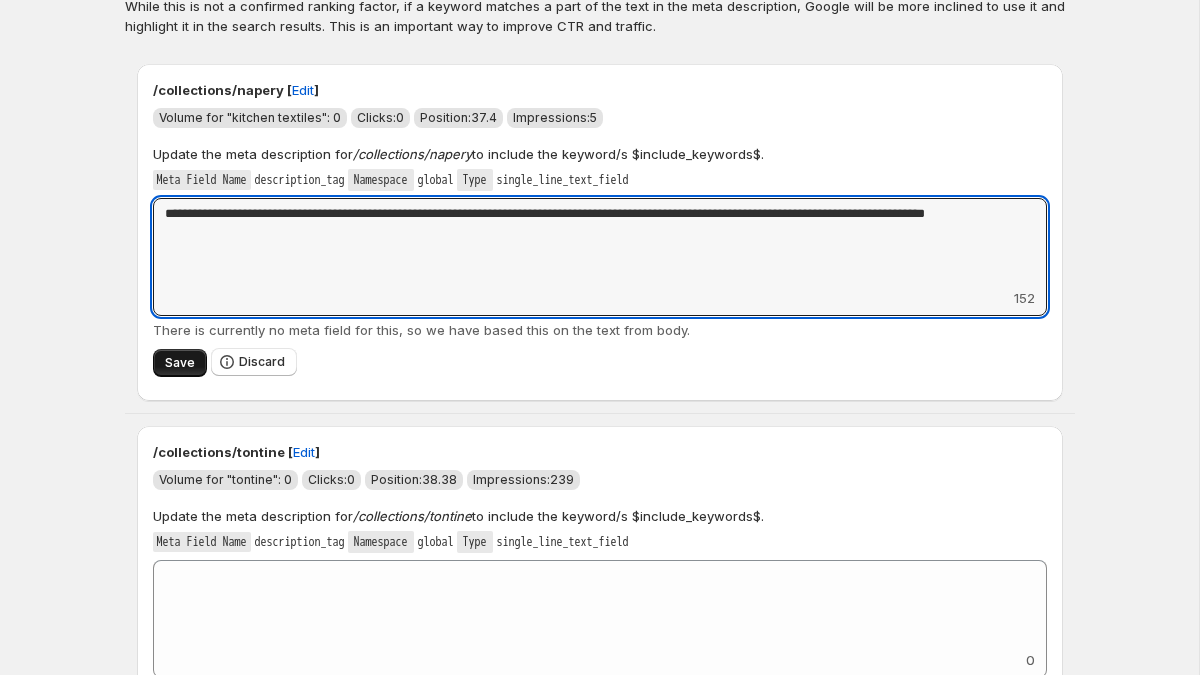 type on "**********" 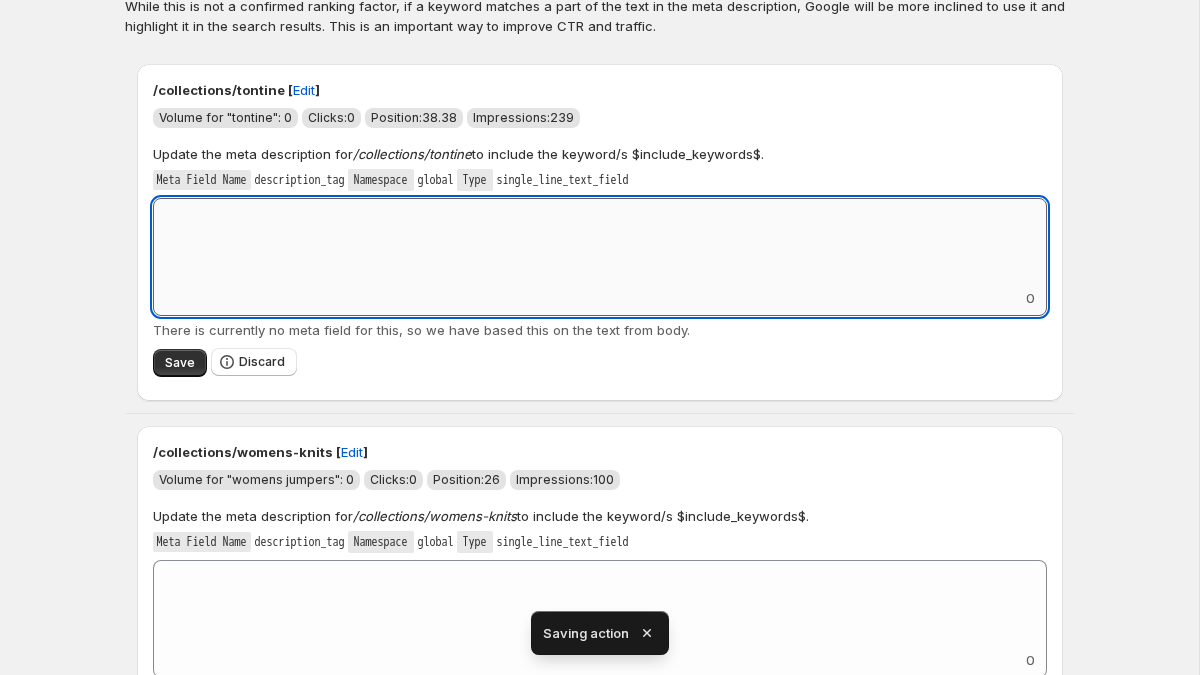 click on "Add keyword label" at bounding box center (600, 243) 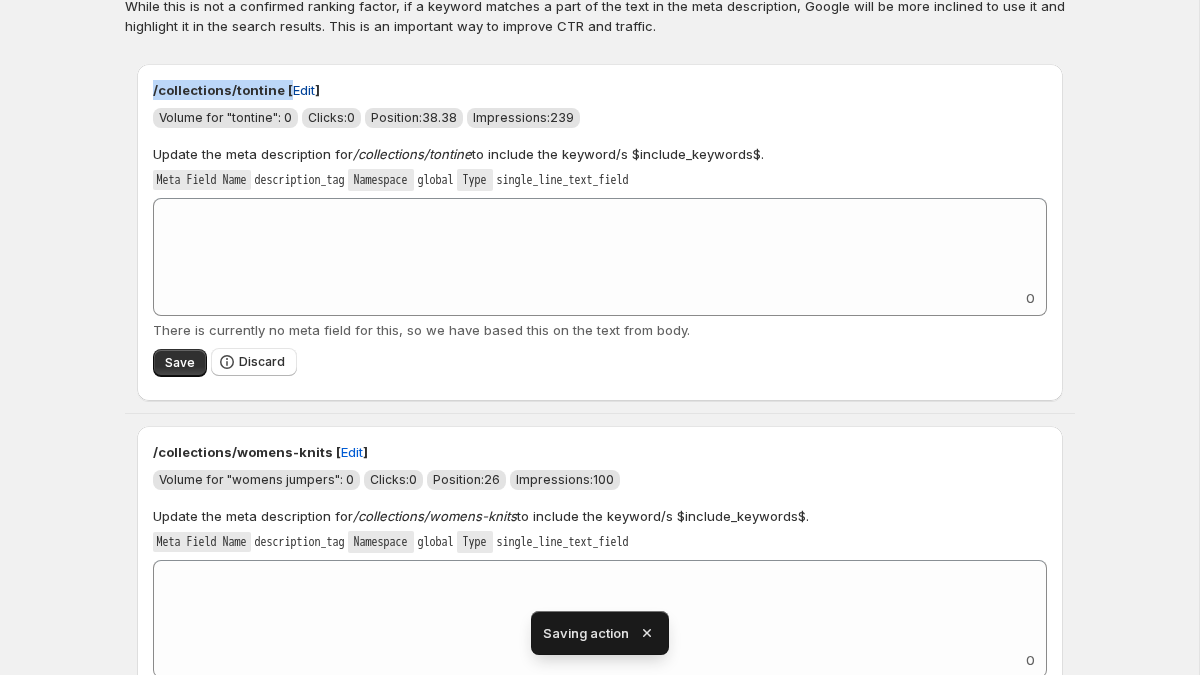 drag, startPoint x: 153, startPoint y: 86, endPoint x: 289, endPoint y: 90, distance: 136.0588 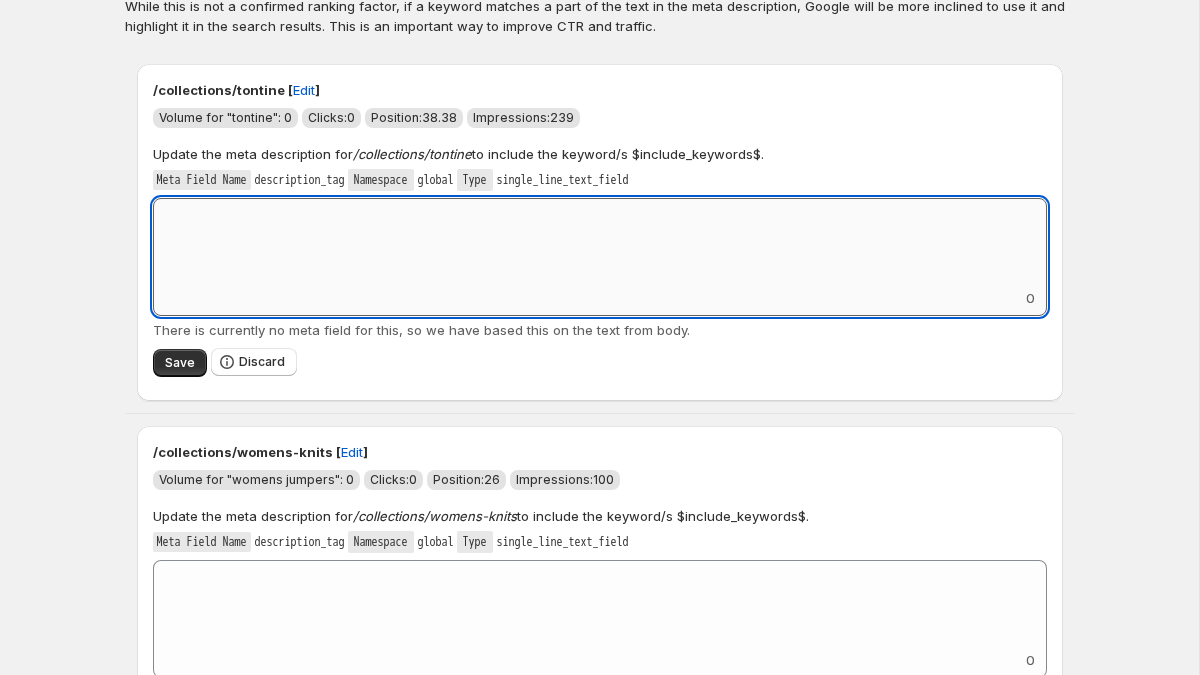 click on "Add keyword label" at bounding box center (600, 243) 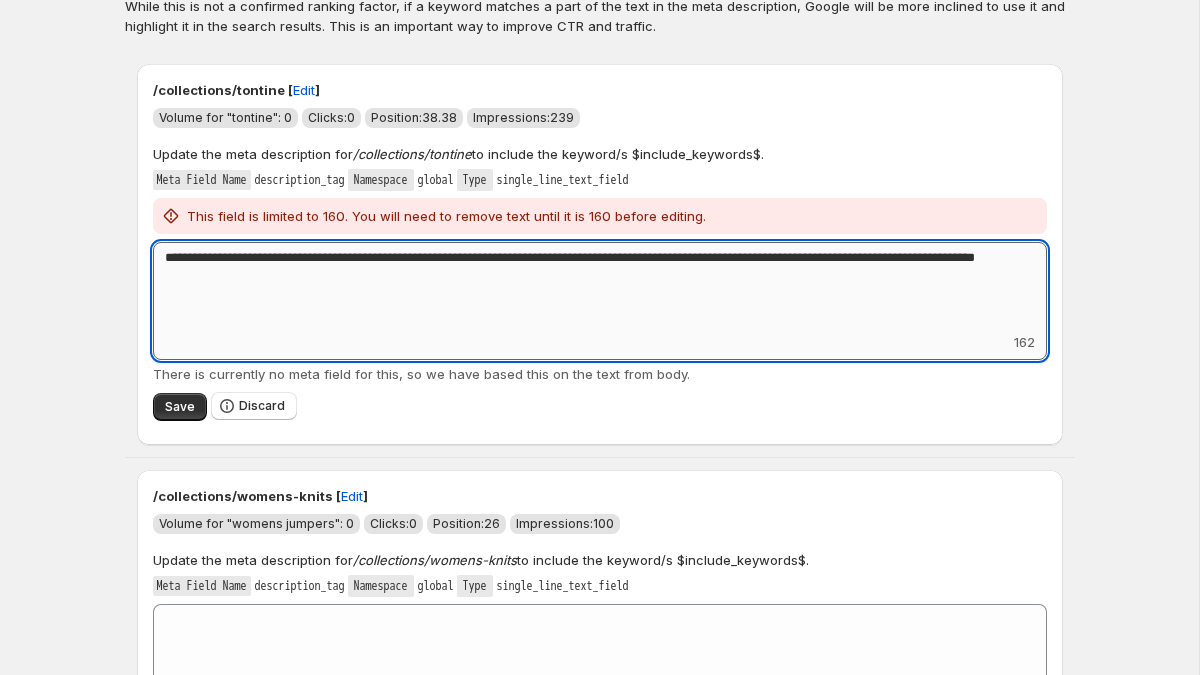 click on "**********" at bounding box center (600, 287) 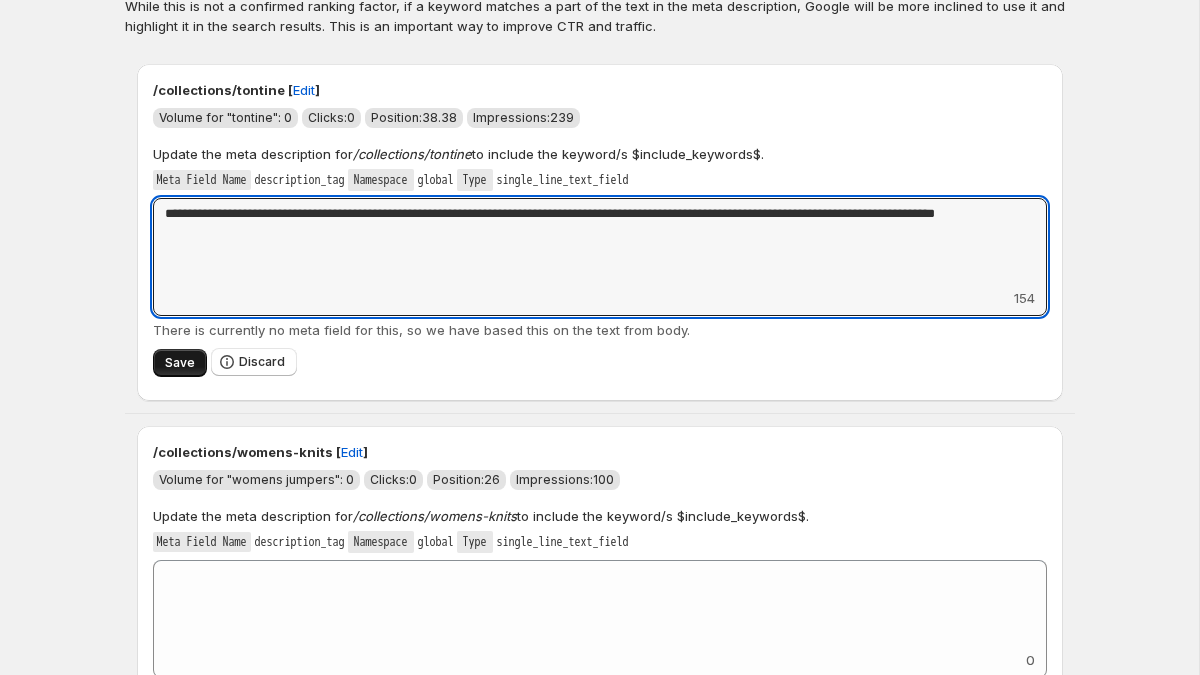 type on "**********" 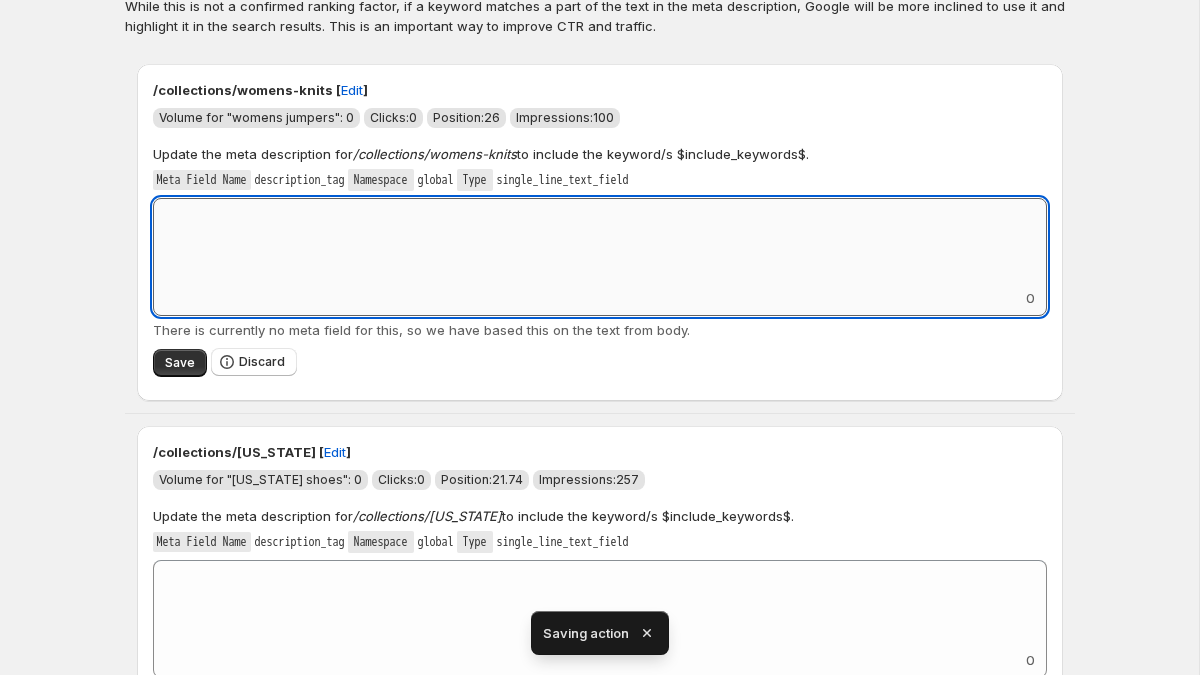 click on "Add keyword label" at bounding box center [600, 243] 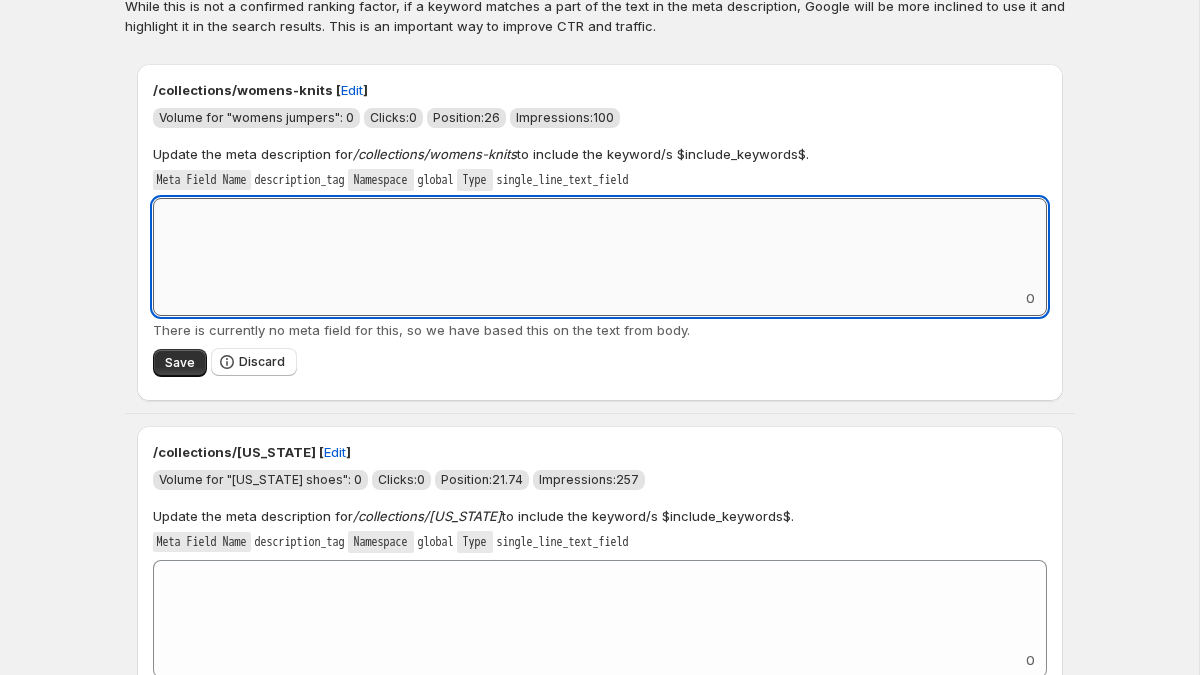 click on "Add keyword label" at bounding box center [600, 243] 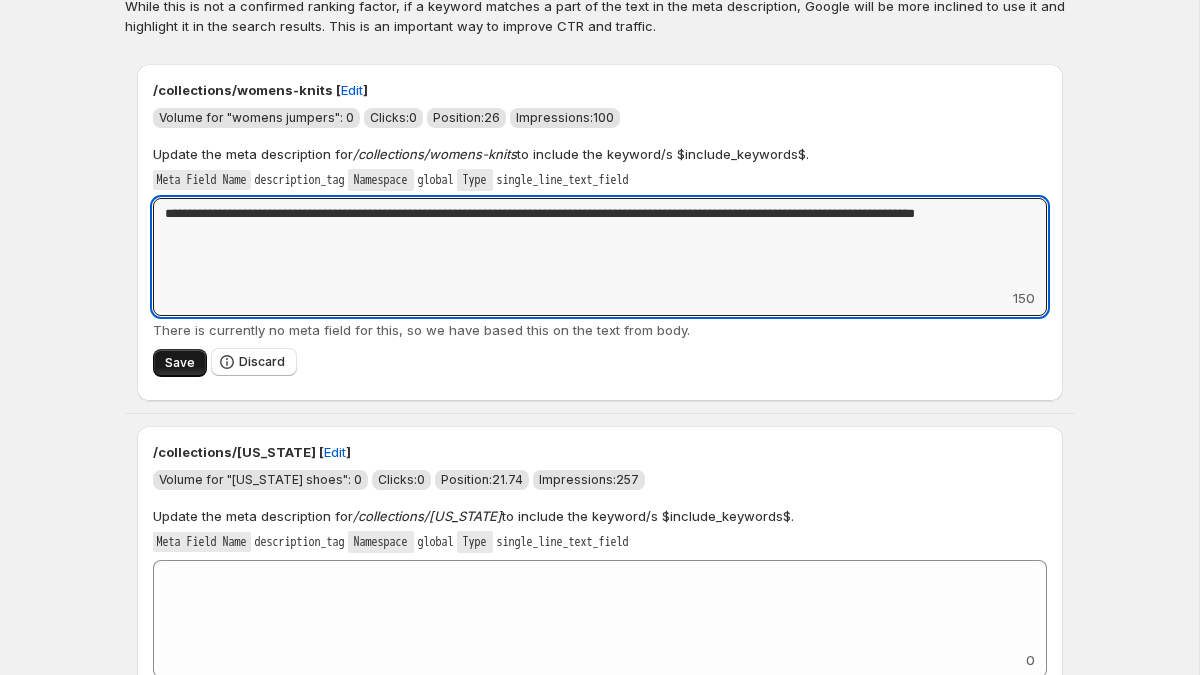 type on "**********" 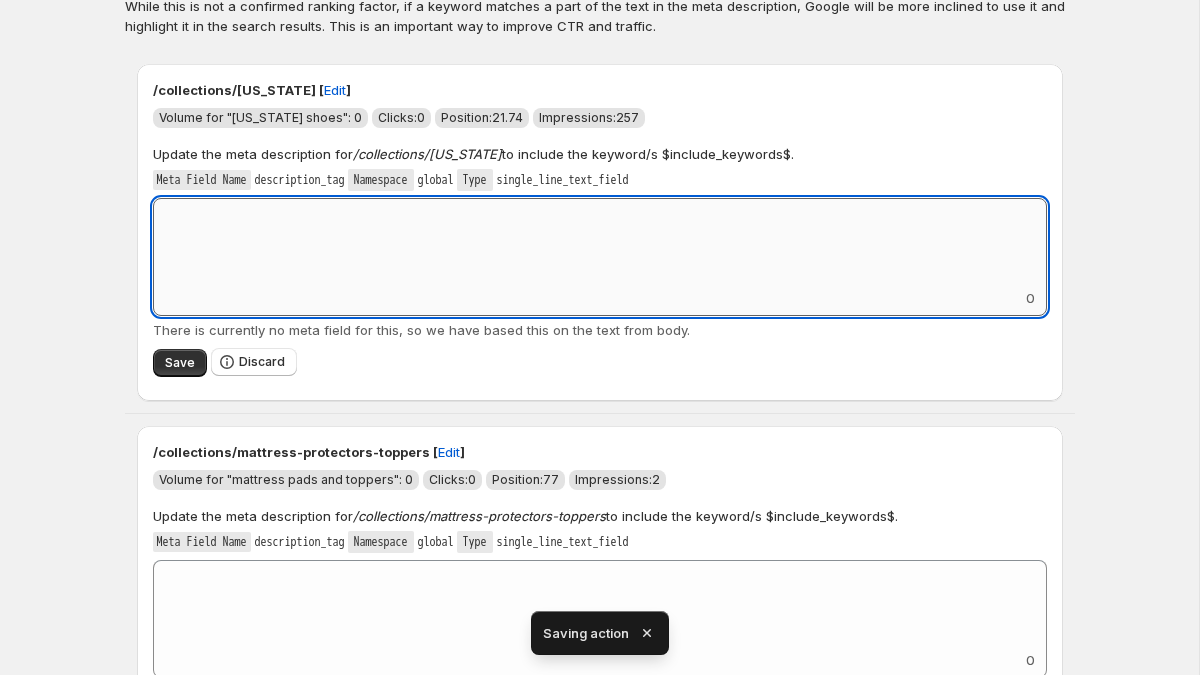 click on "Add keyword label" at bounding box center [600, 243] 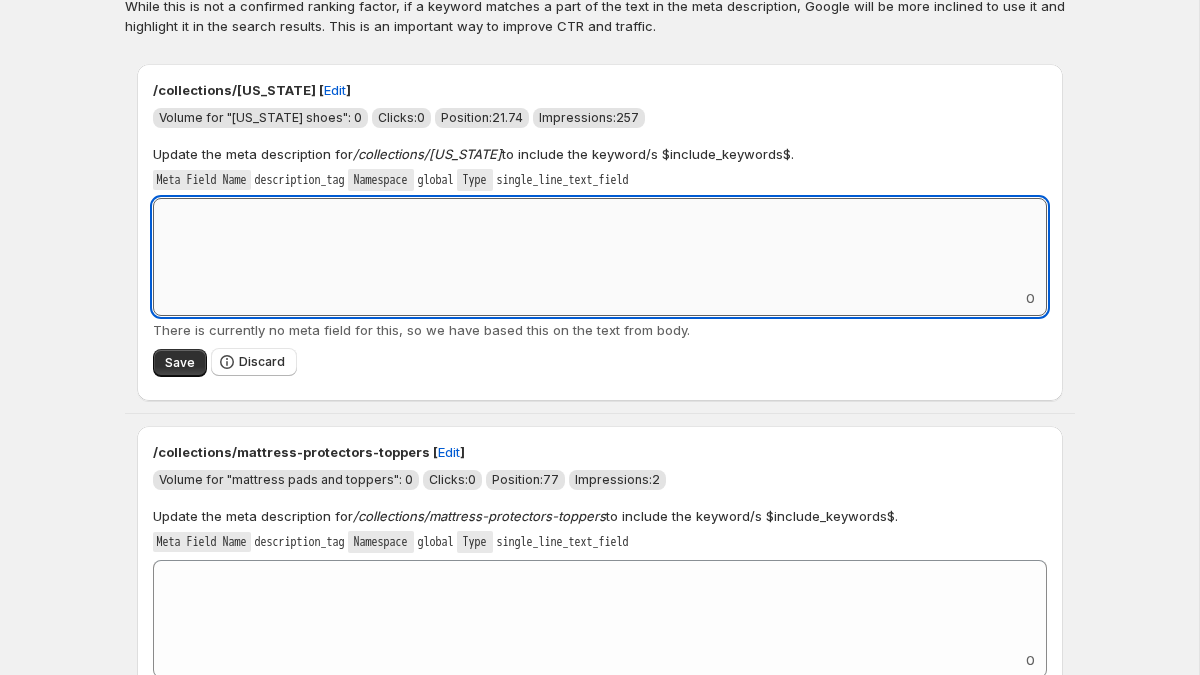 paste on "**********" 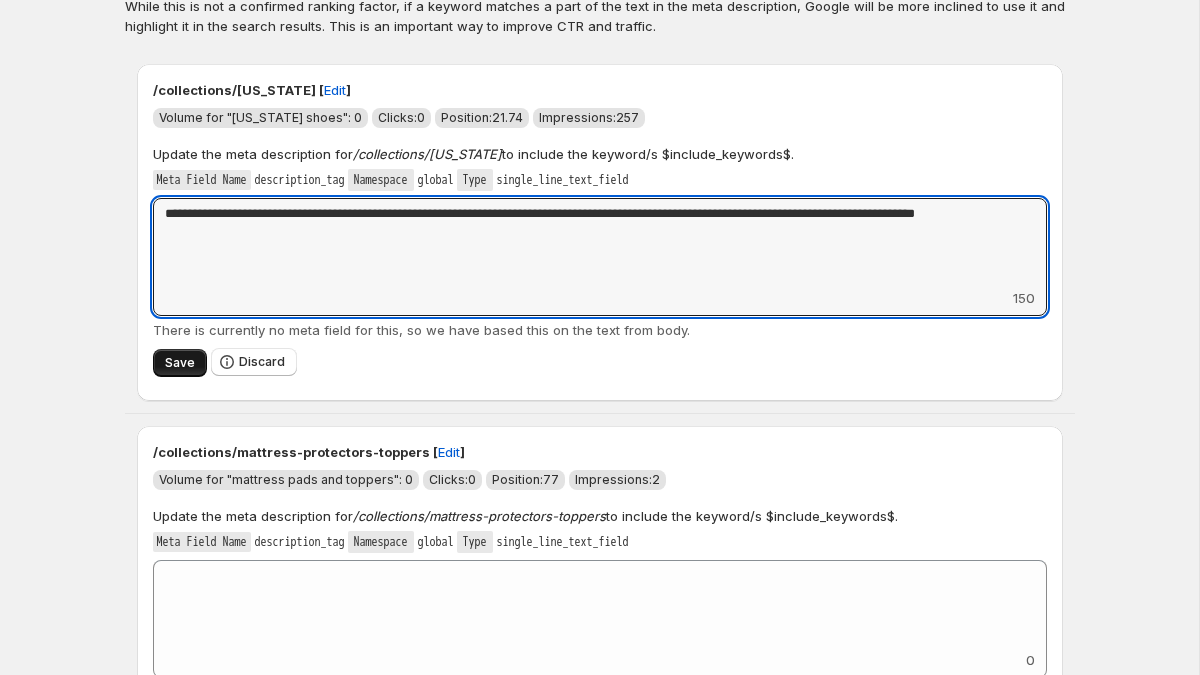type on "**********" 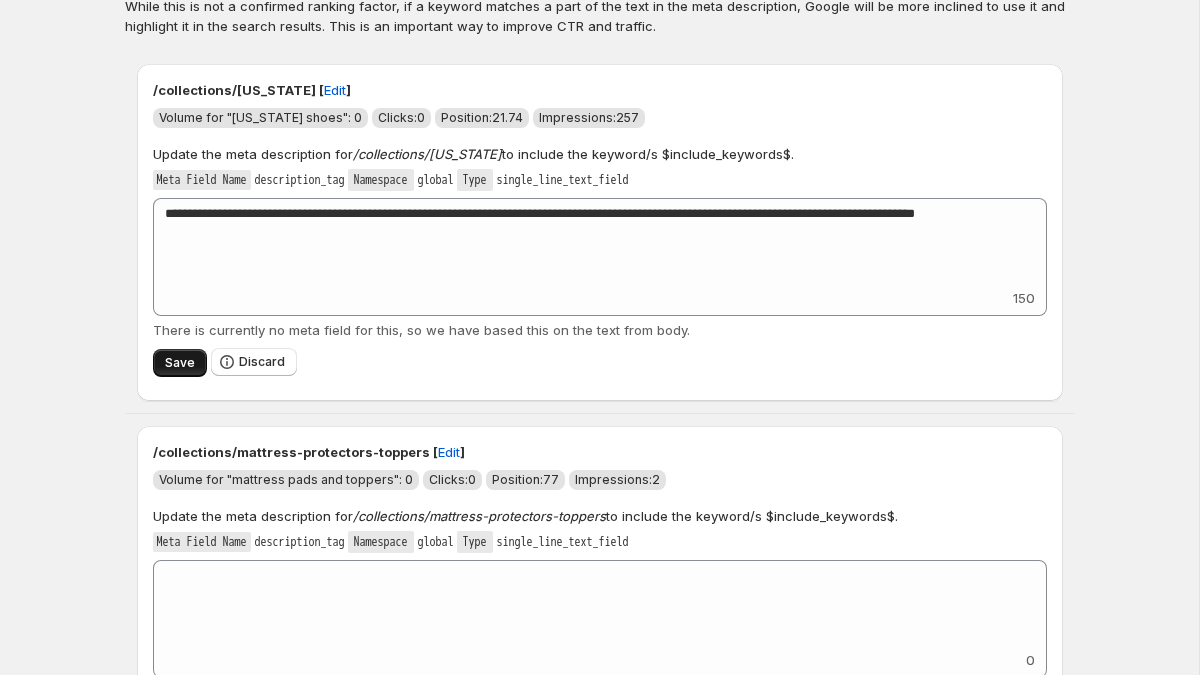 click on "Save" at bounding box center (180, 363) 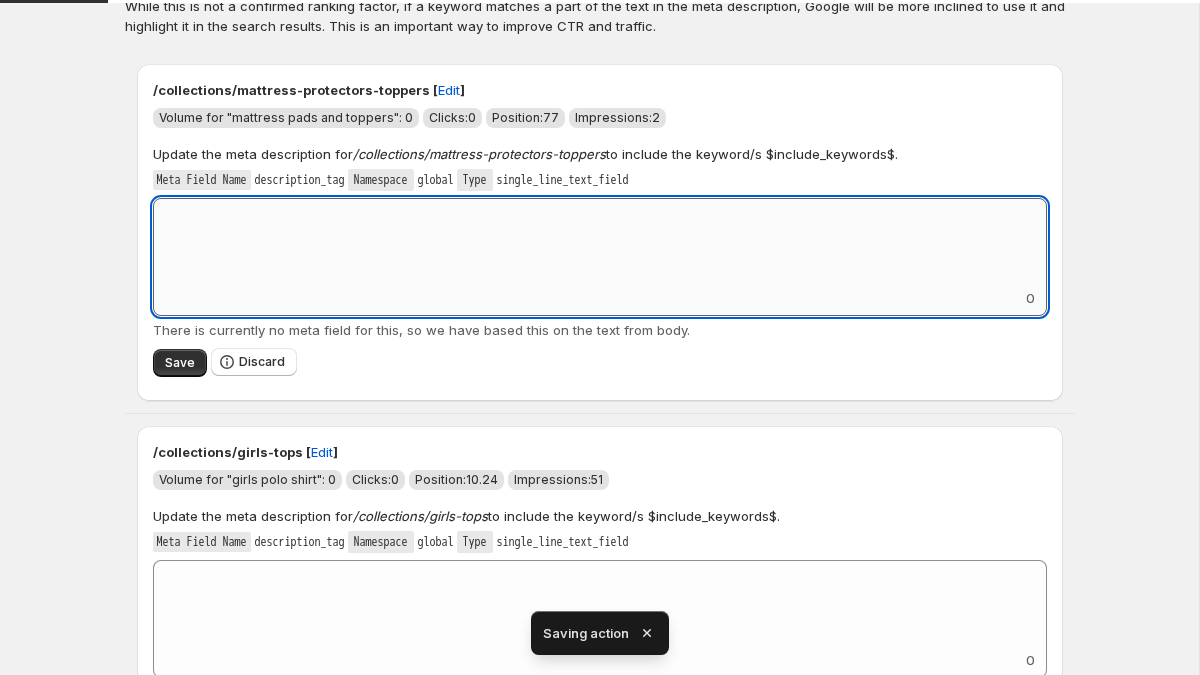 click on "Add keyword label" at bounding box center (600, 243) 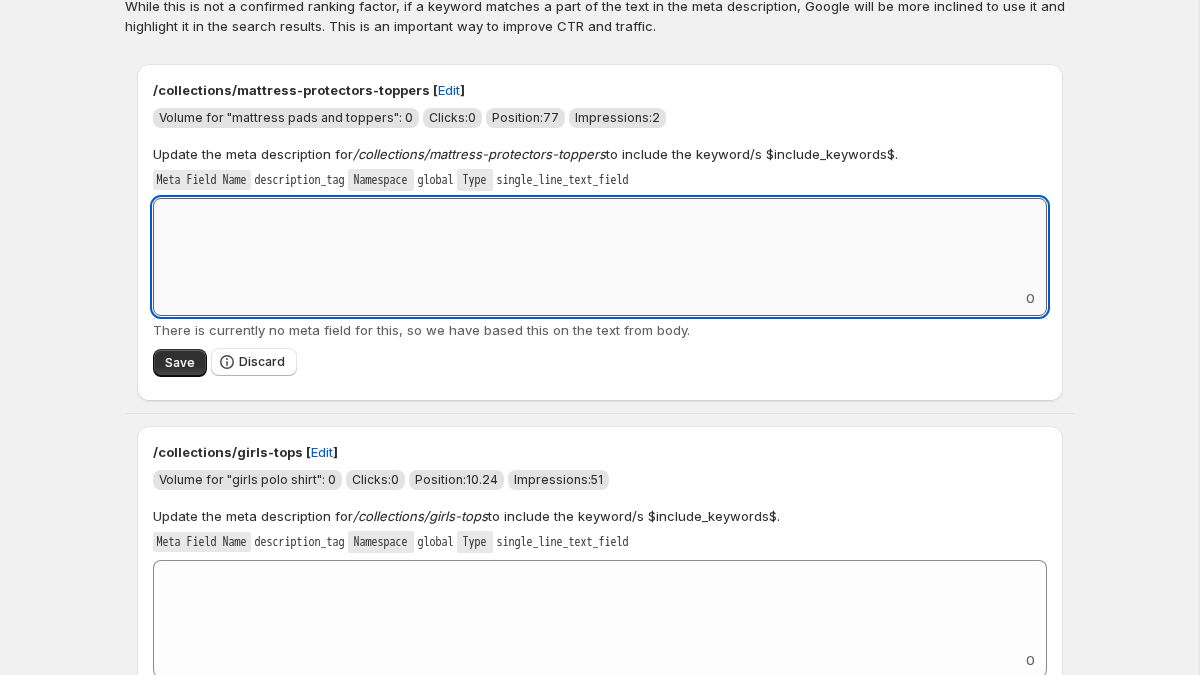 click on "Add keyword label" at bounding box center (600, 243) 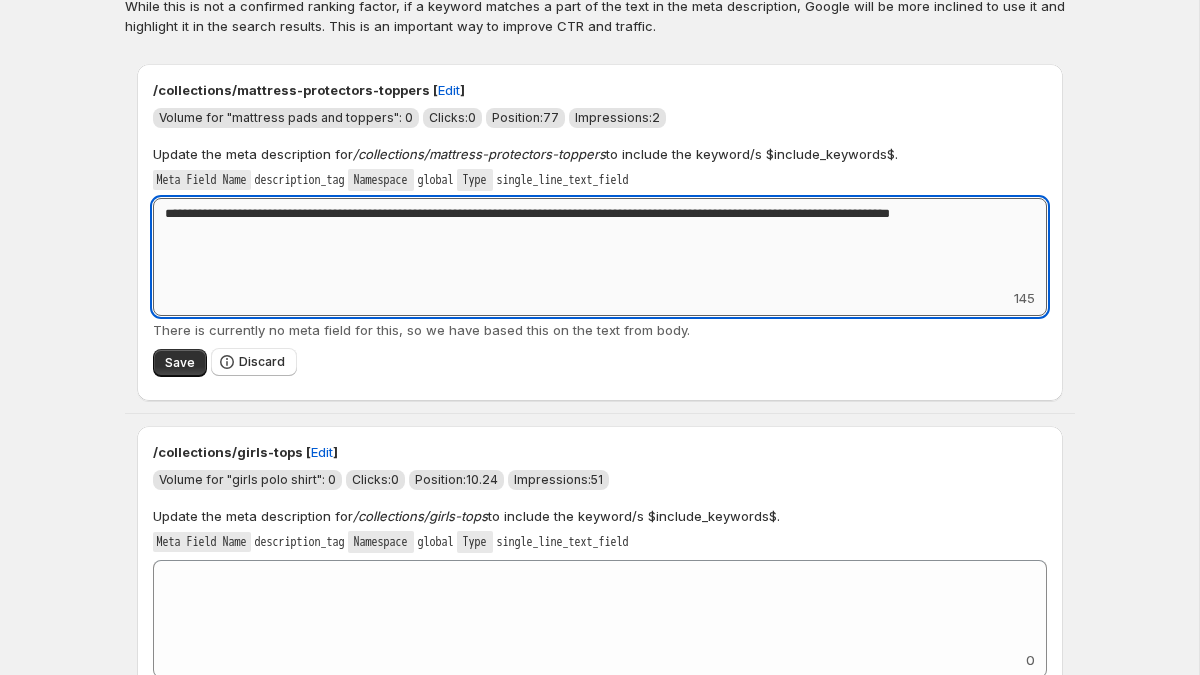 drag, startPoint x: 813, startPoint y: 216, endPoint x: 813, endPoint y: 228, distance: 12 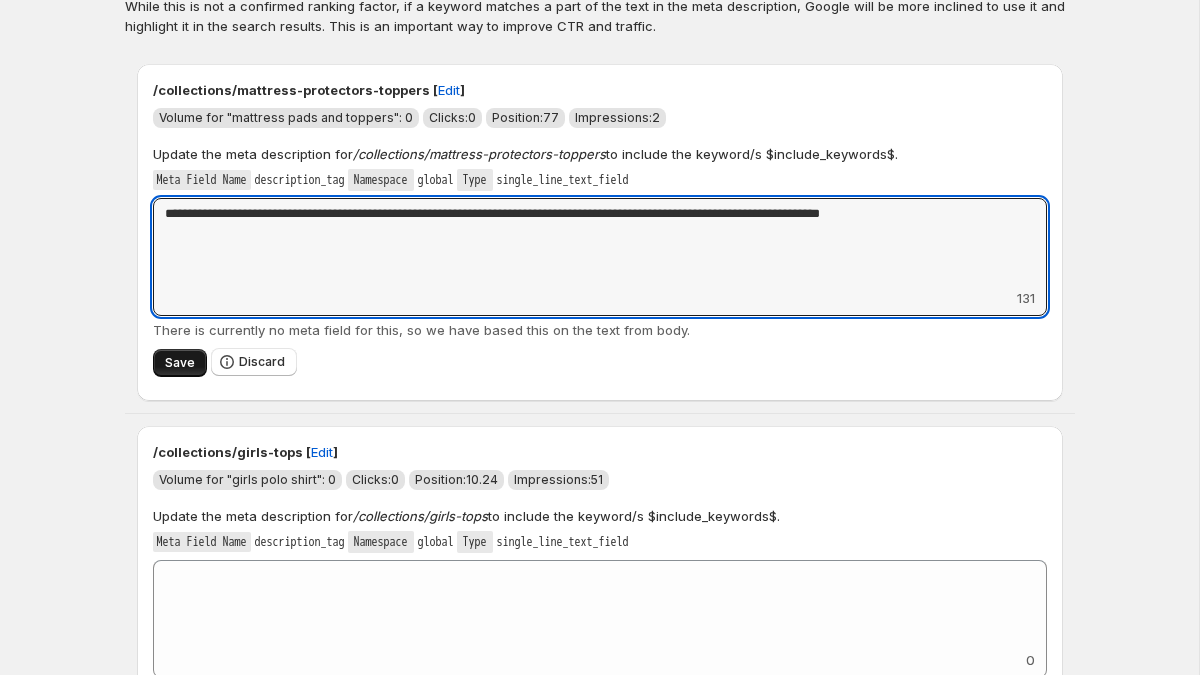 type on "**********" 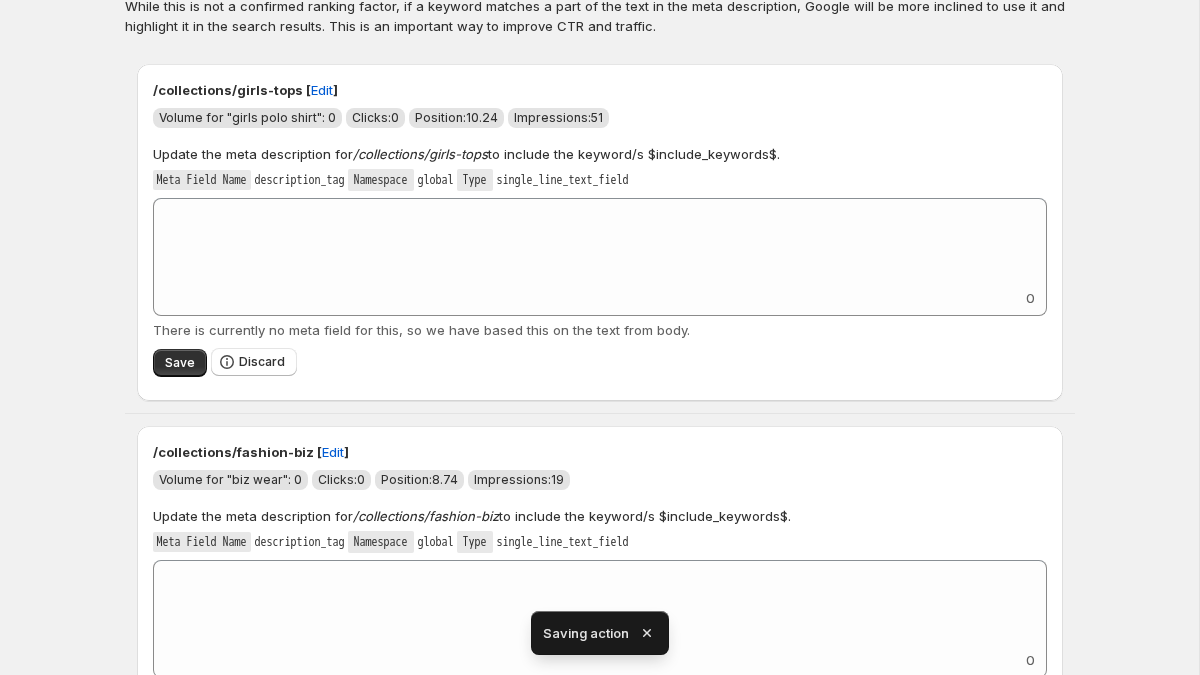 scroll, scrollTop: 81, scrollLeft: 0, axis: vertical 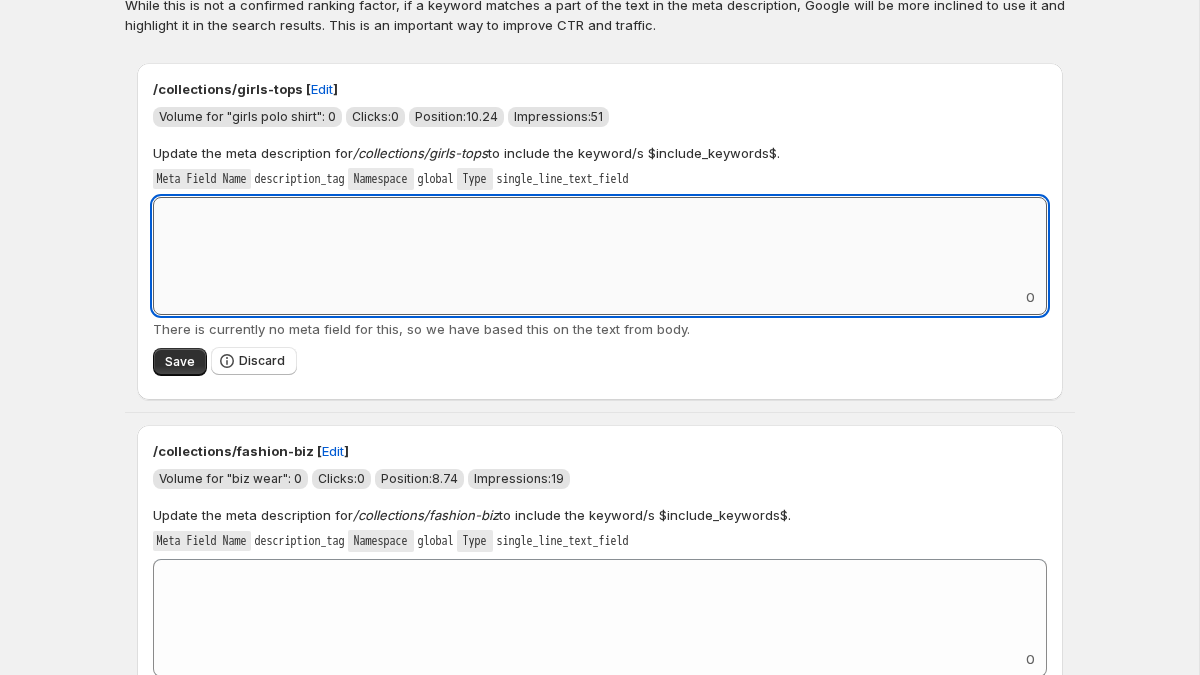 click on "Add keyword label" at bounding box center (600, 242) 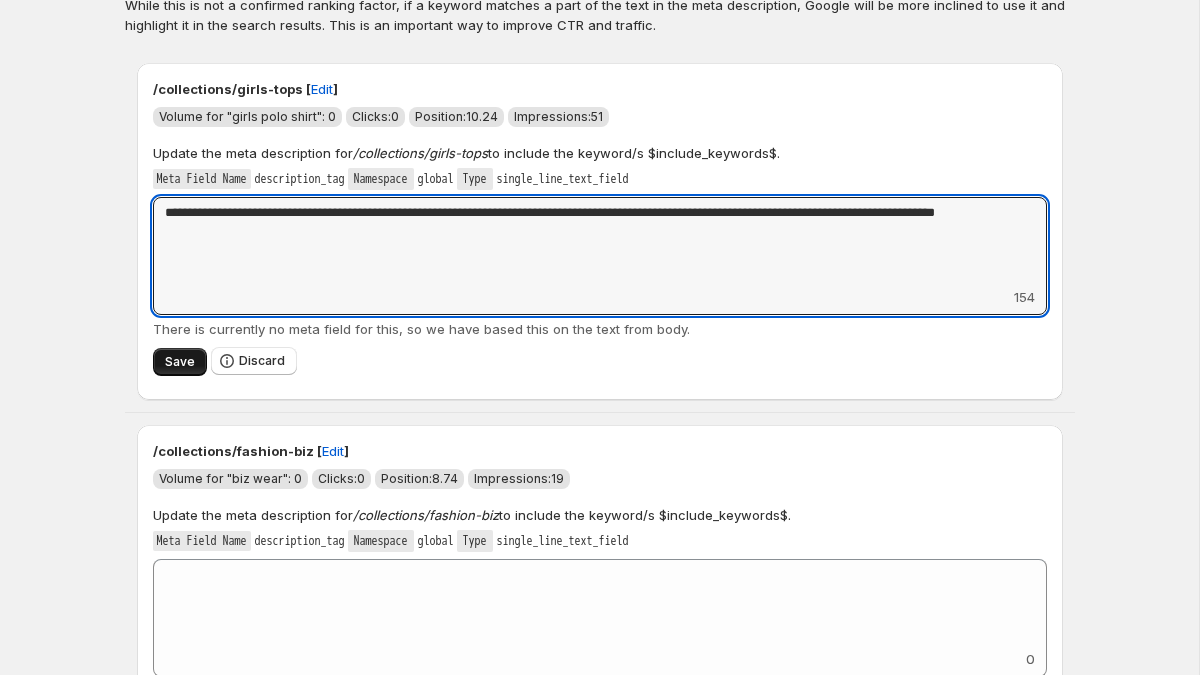 type on "**********" 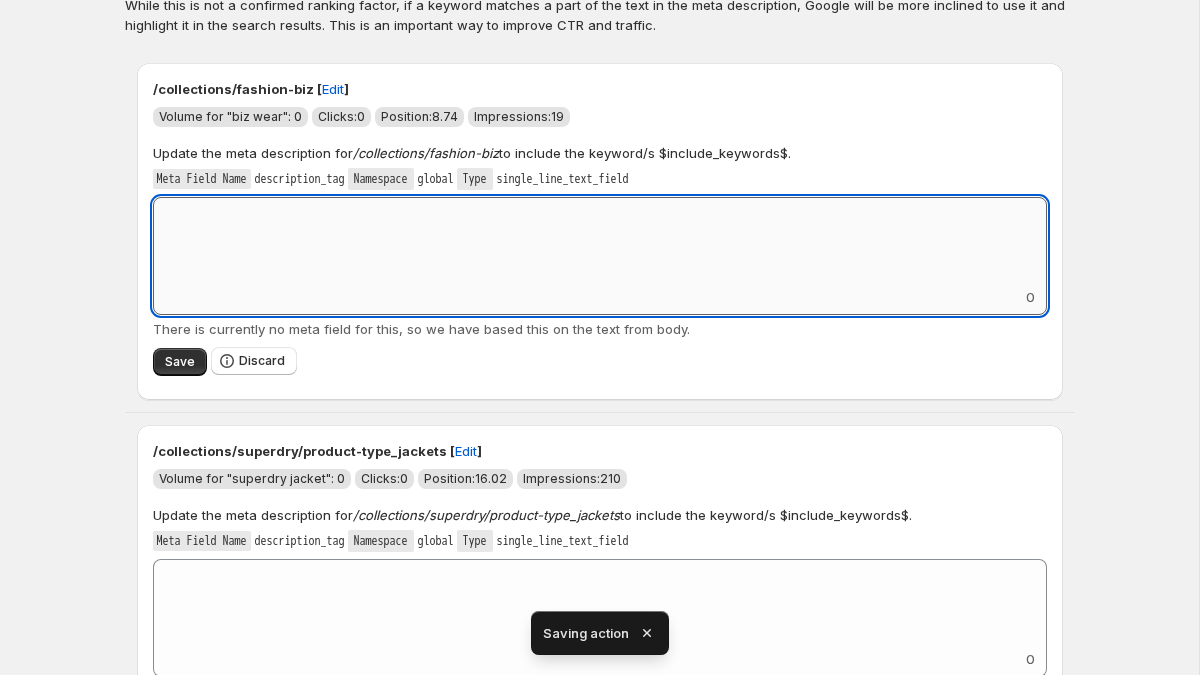 click on "Add keyword label" at bounding box center (600, 242) 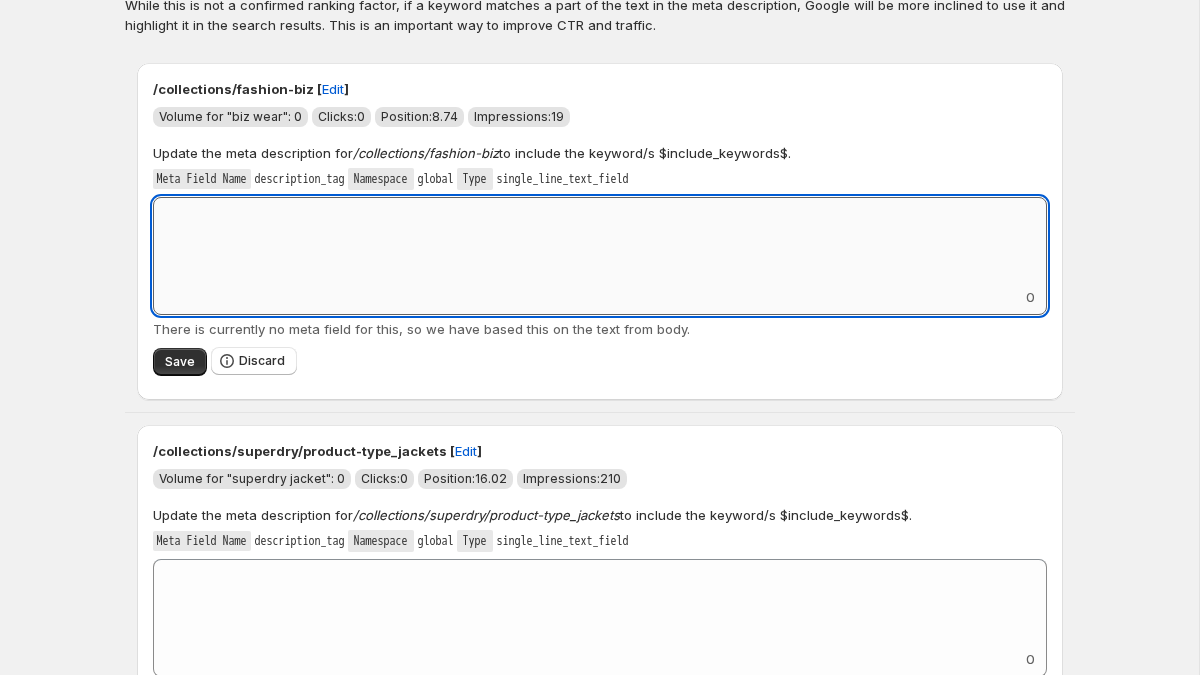 click on "Add keyword label" at bounding box center (600, 242) 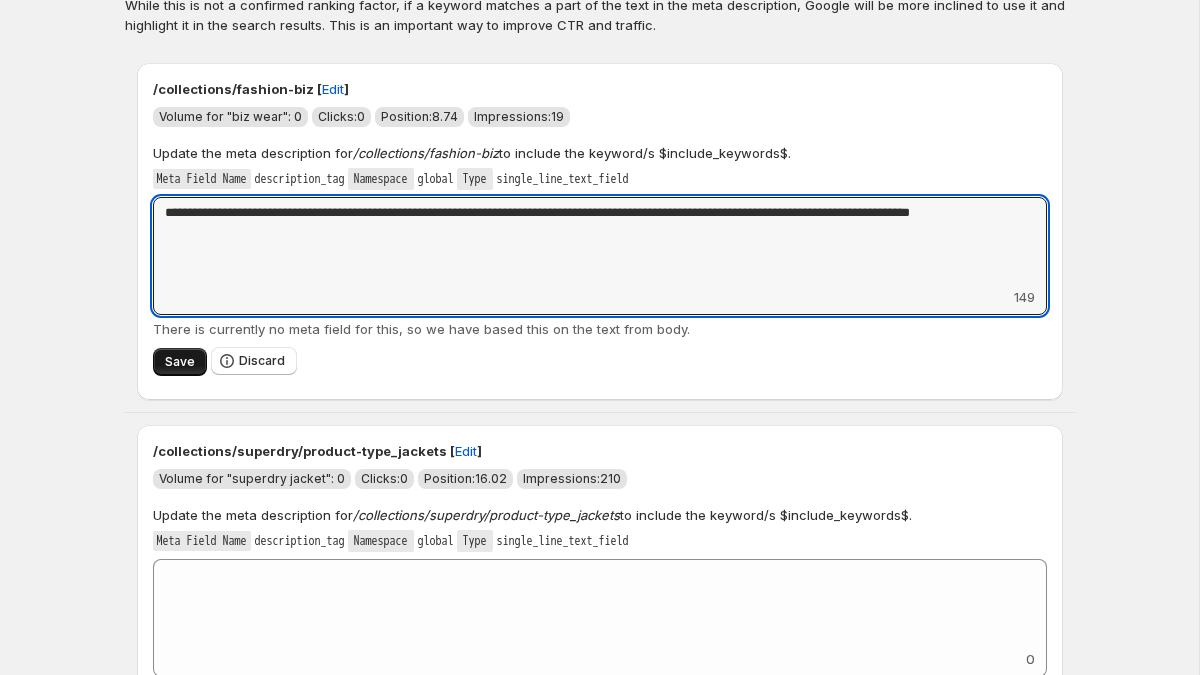 type on "**********" 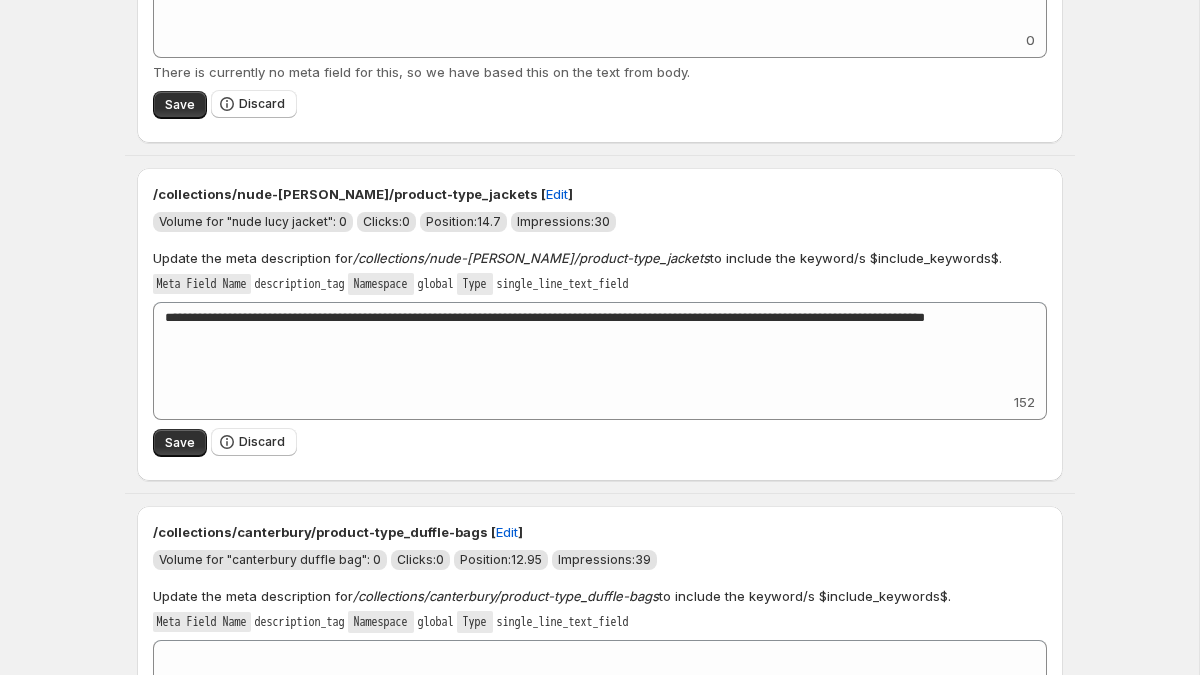 scroll, scrollTop: 4324, scrollLeft: 0, axis: vertical 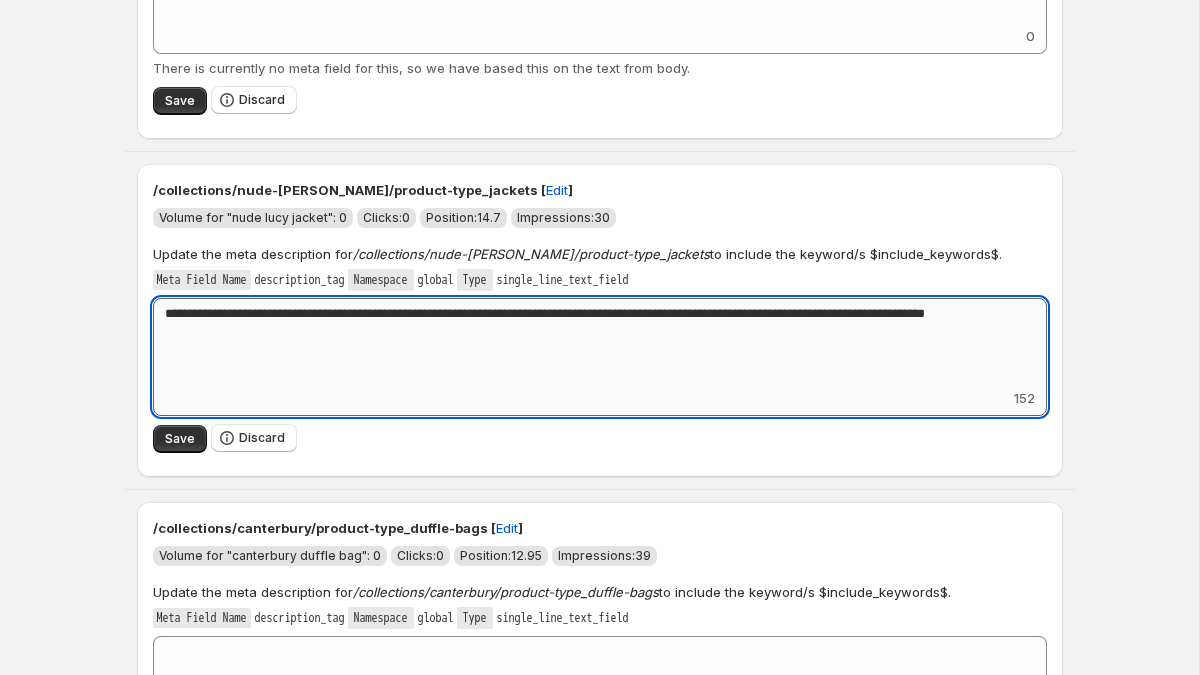 click on "**********" at bounding box center (600, 343) 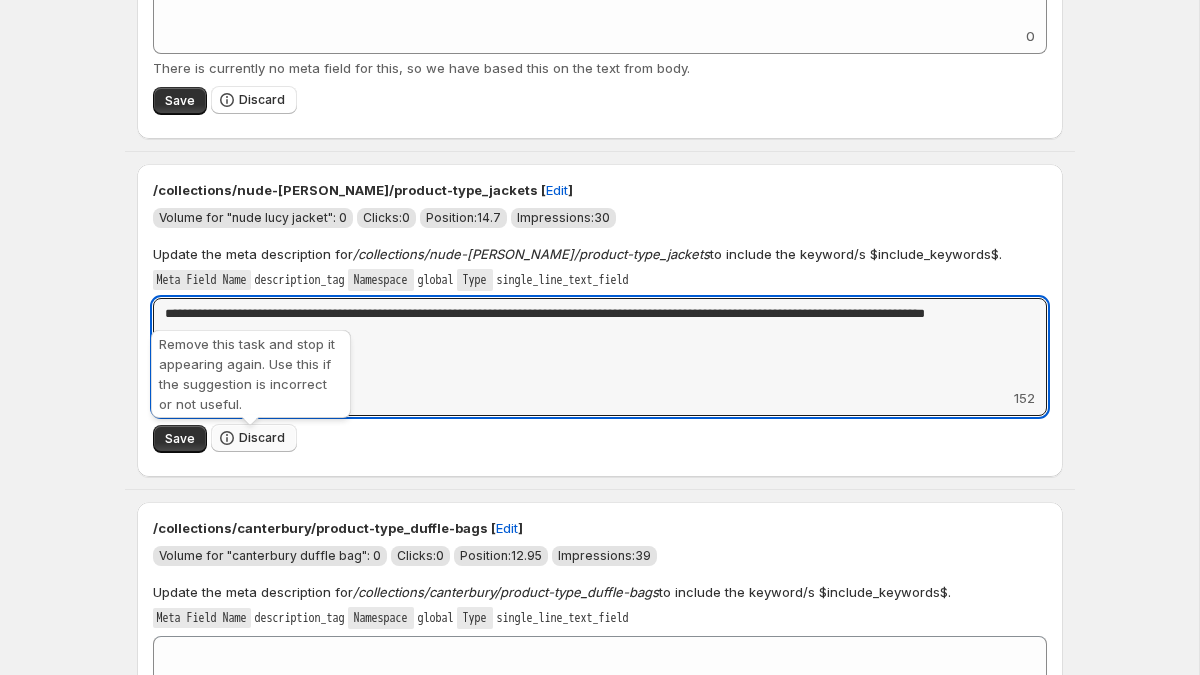 click on "Discard" at bounding box center (254, 438) 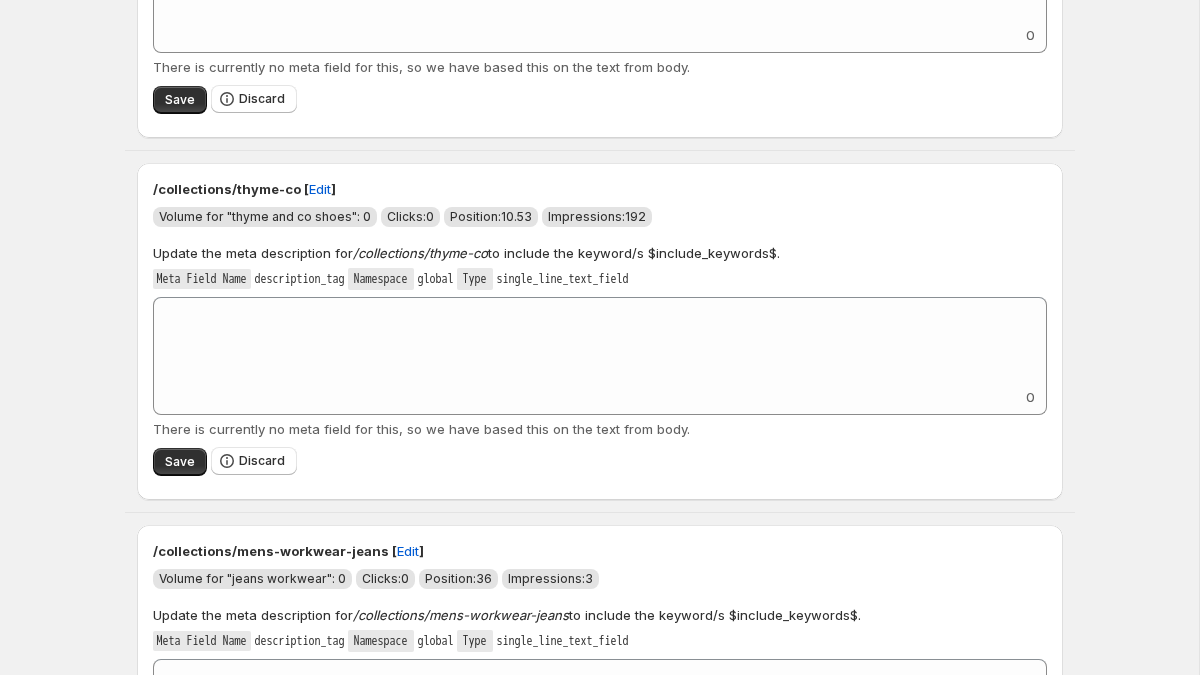 scroll, scrollTop: 0, scrollLeft: 0, axis: both 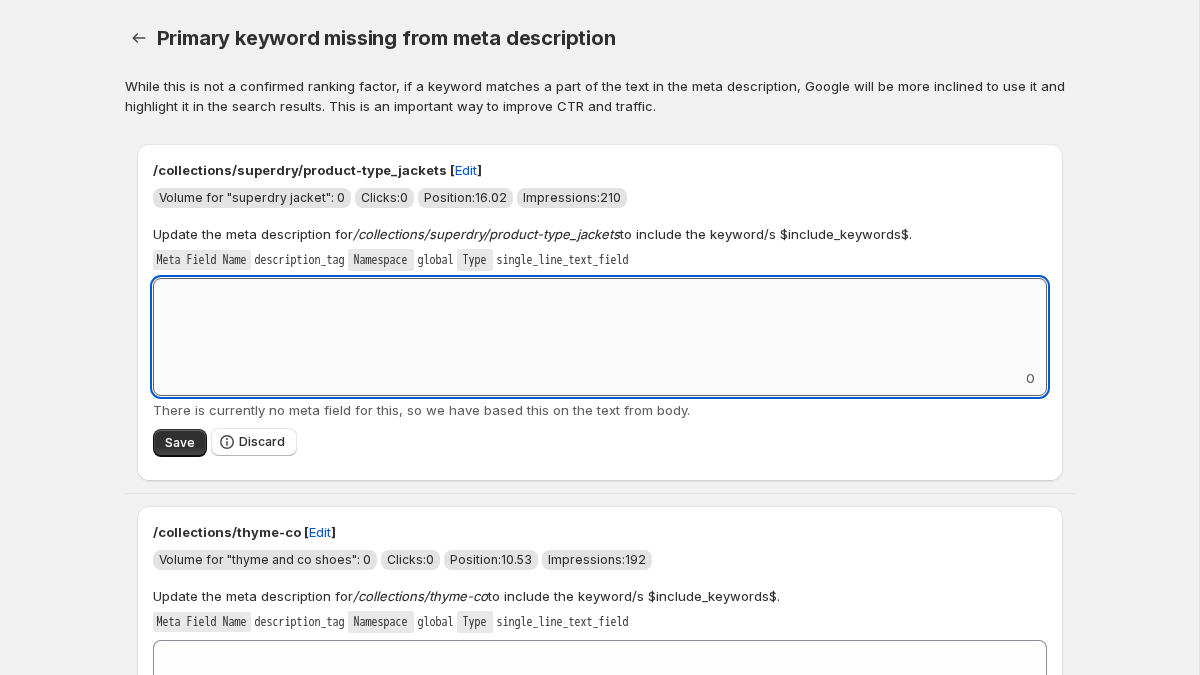 click on "Add keyword label" at bounding box center [600, 323] 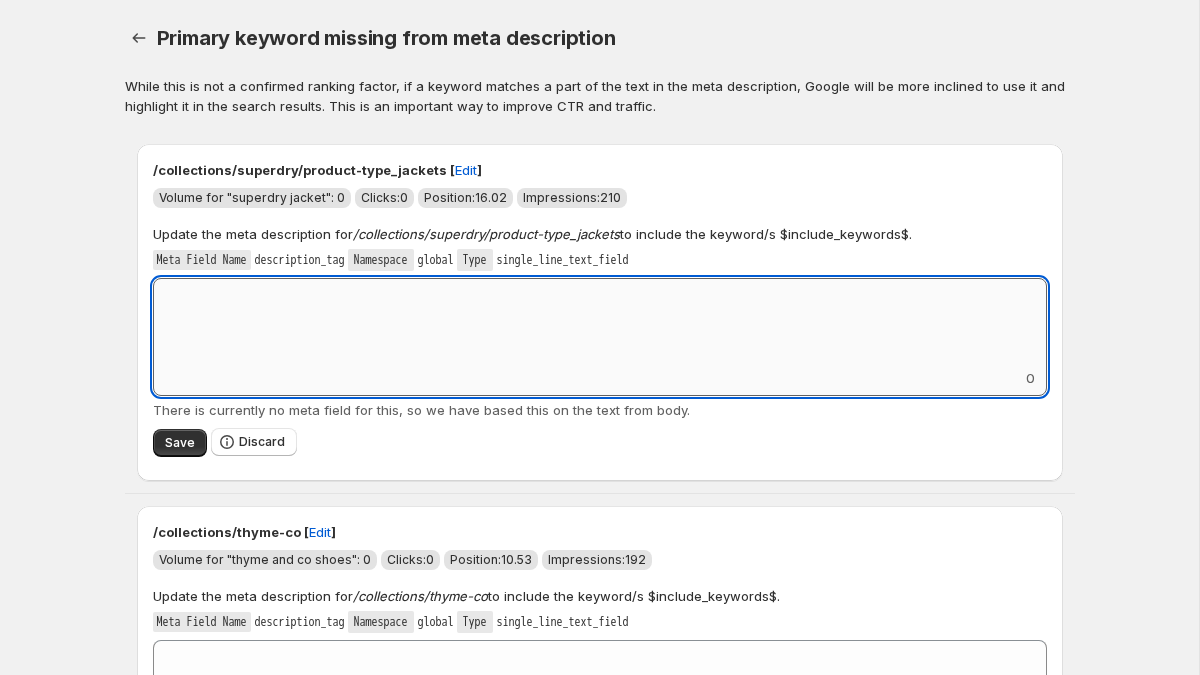 paste on "**********" 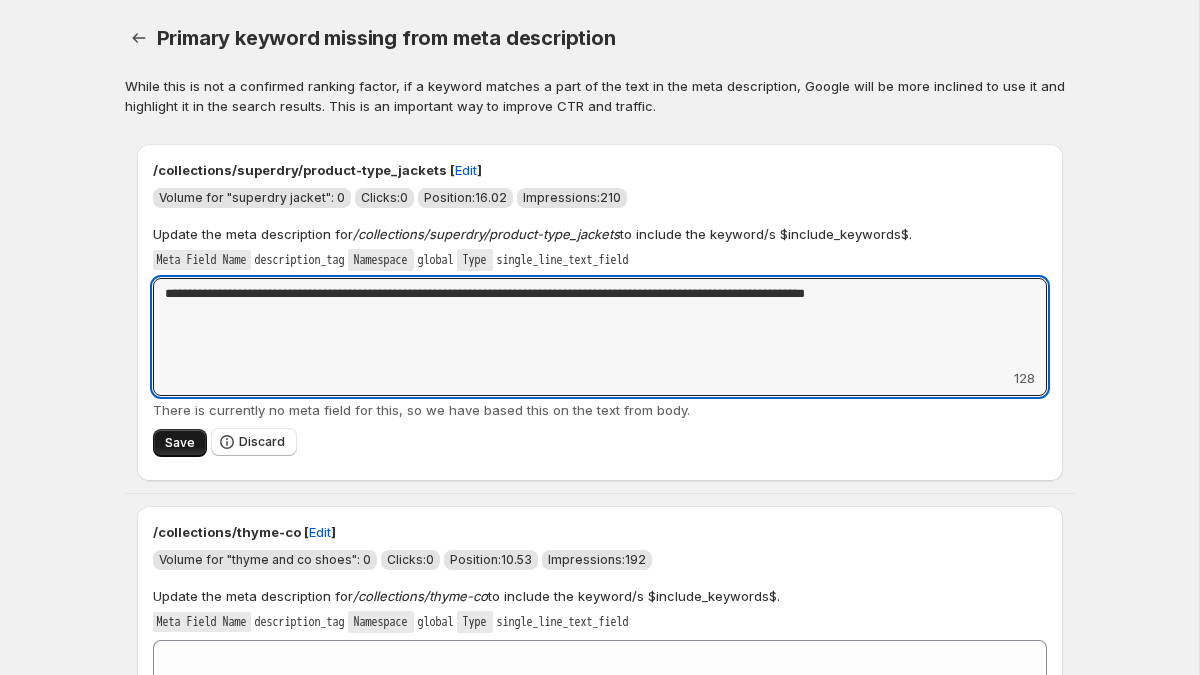type on "**********" 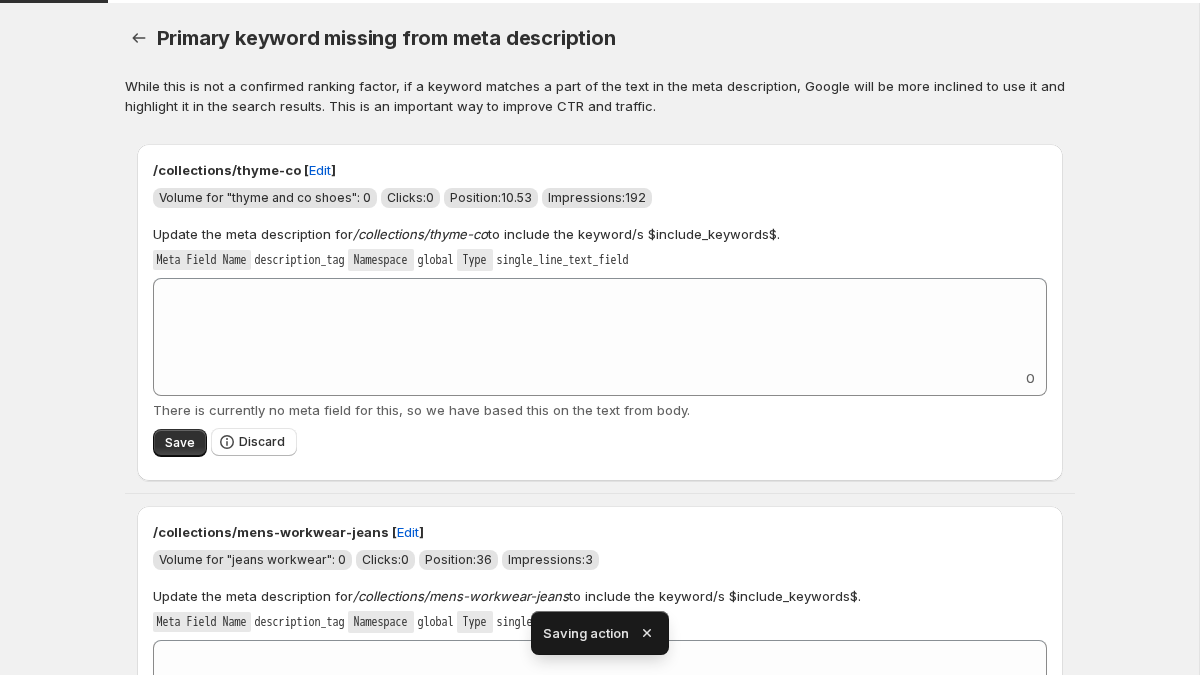 scroll, scrollTop: 7, scrollLeft: 0, axis: vertical 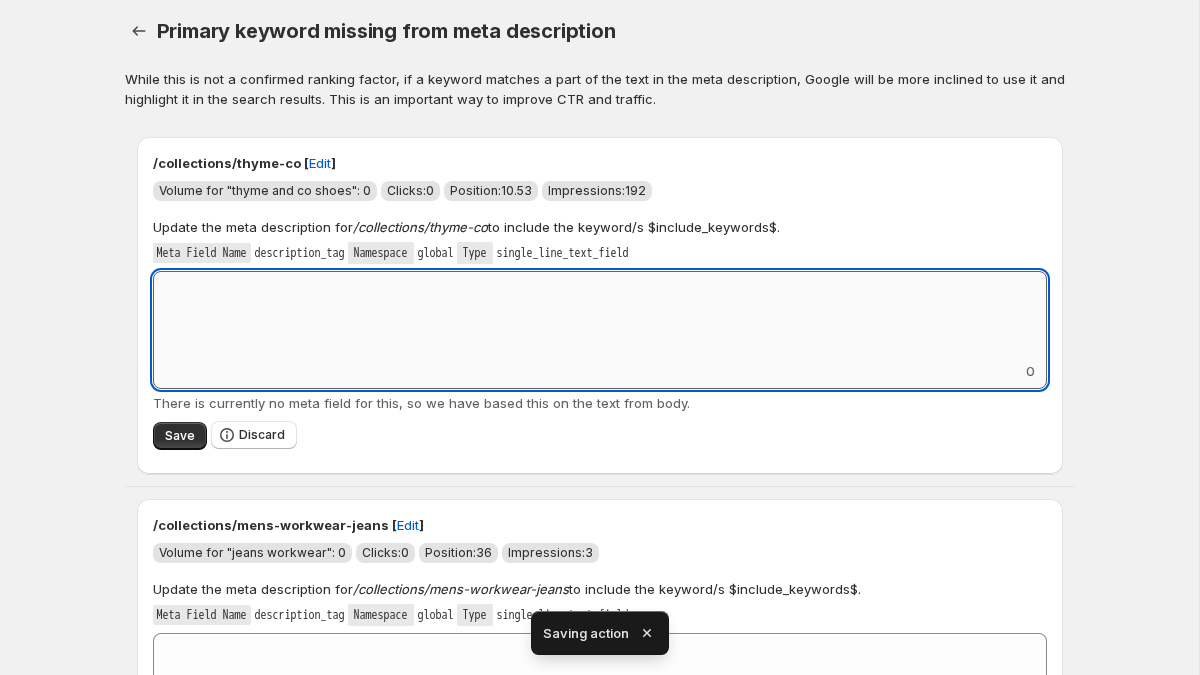 click on "Add keyword label" at bounding box center [600, 316] 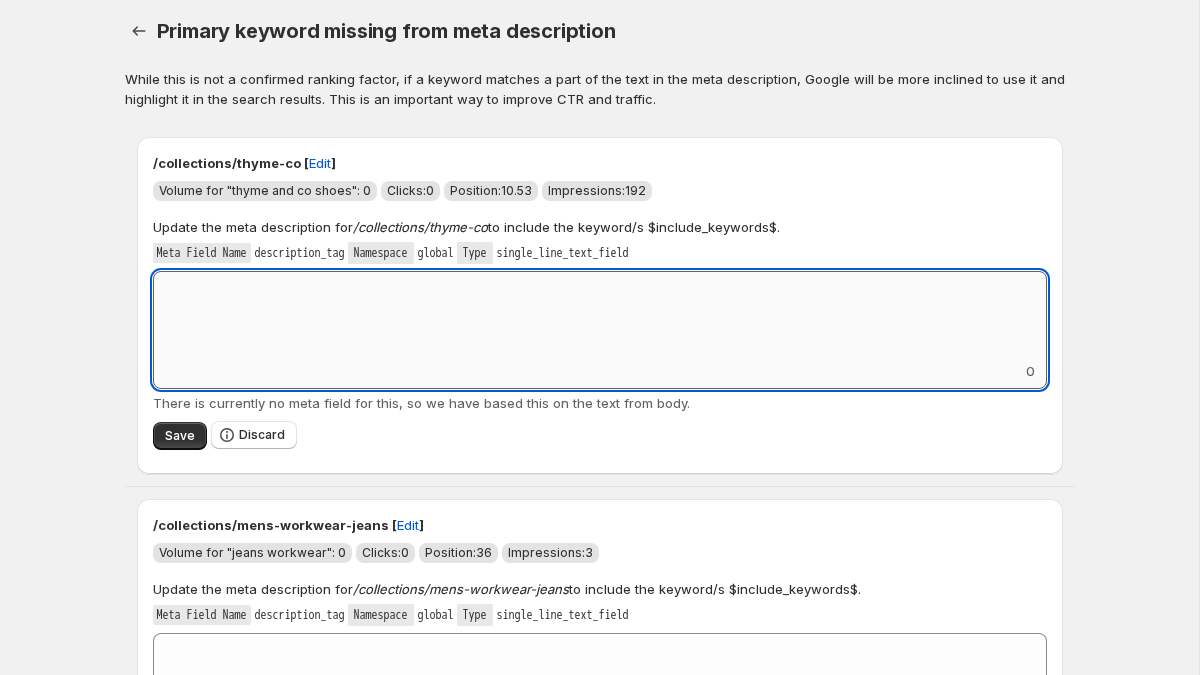 click on "Add keyword label" at bounding box center (600, 316) 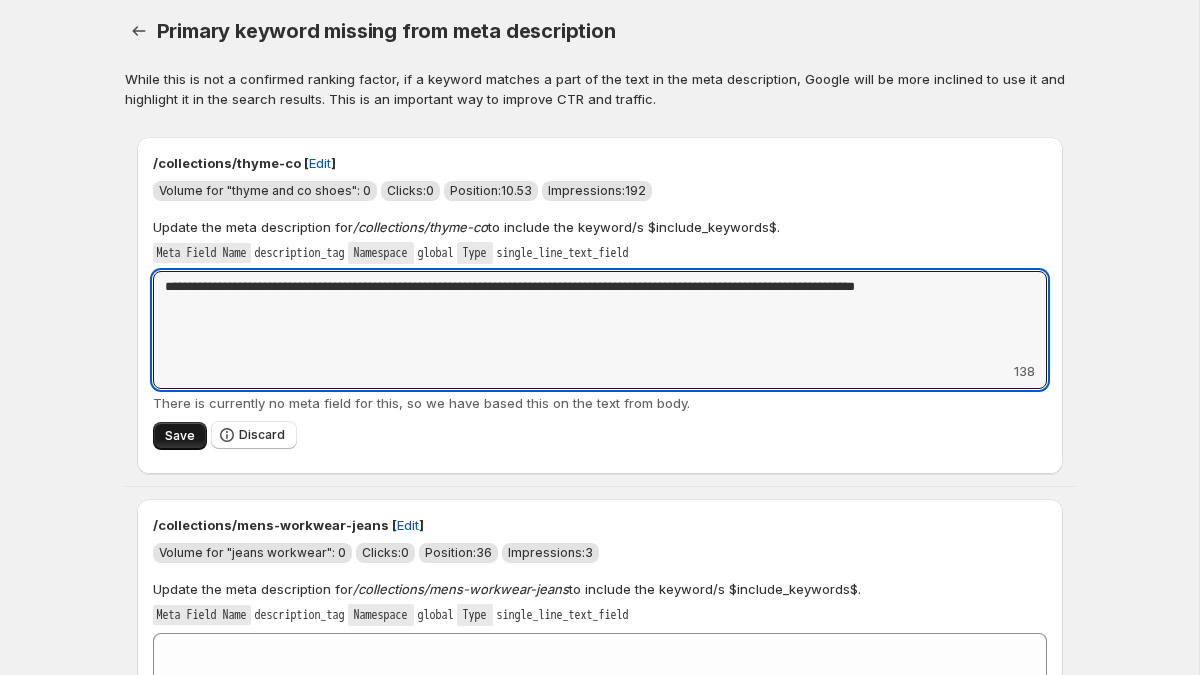 type on "**********" 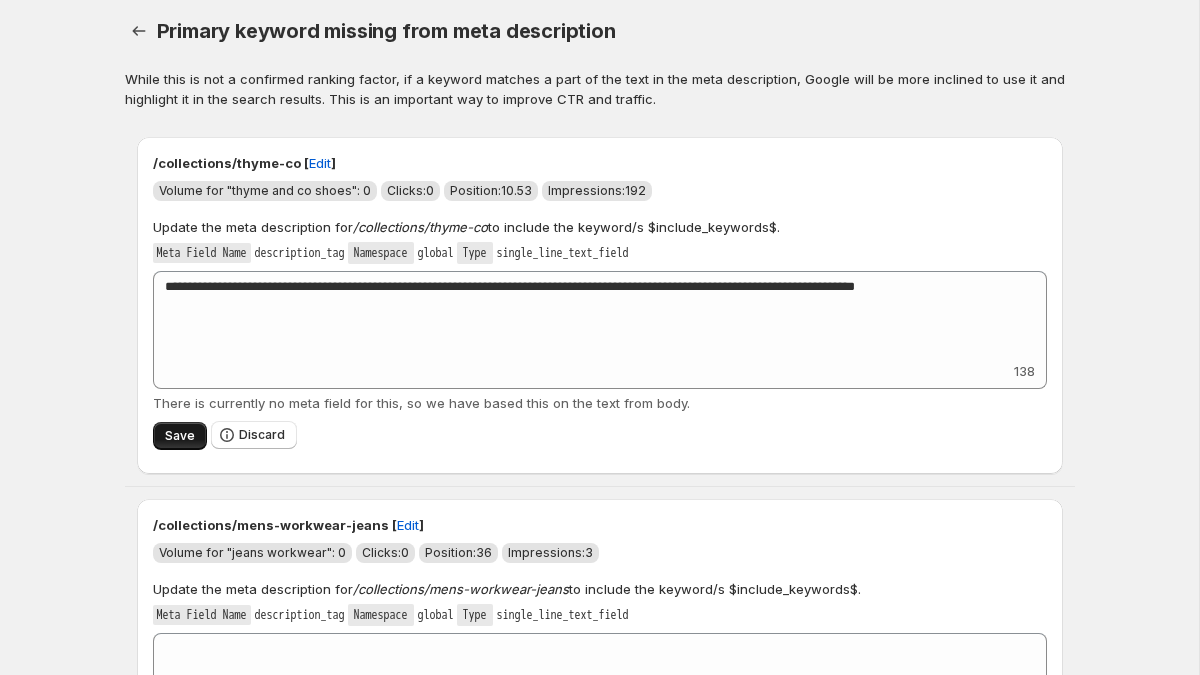 click on "Save" at bounding box center [180, 436] 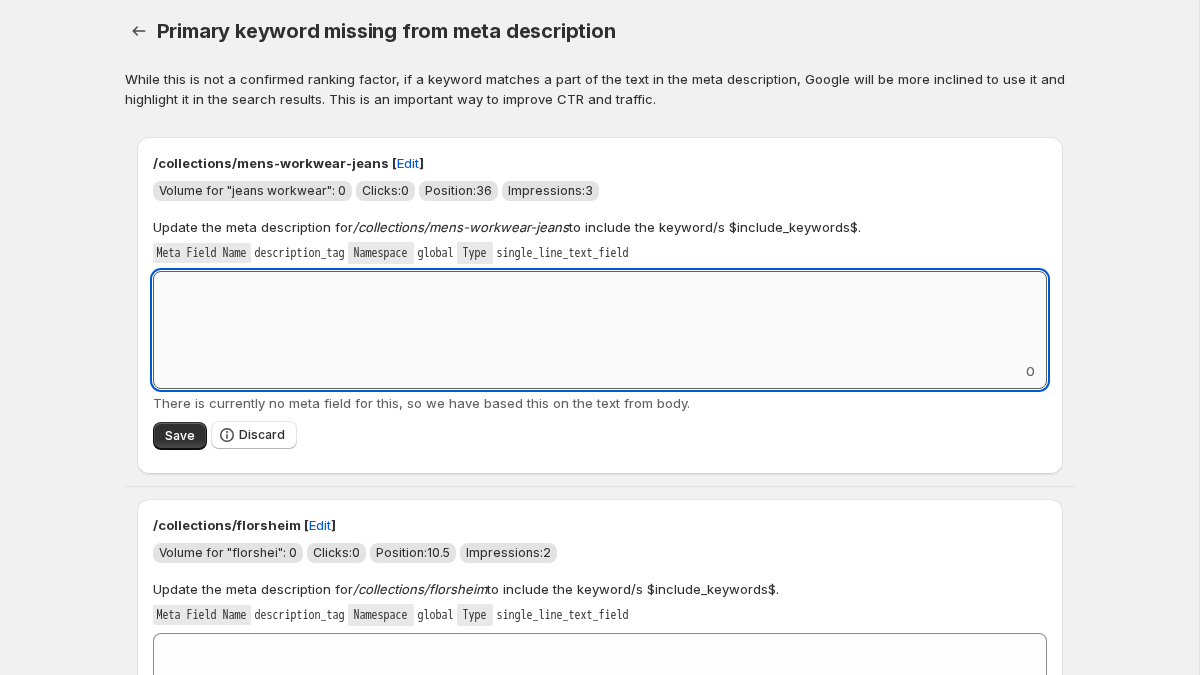 click on "Add keyword label" at bounding box center [600, 316] 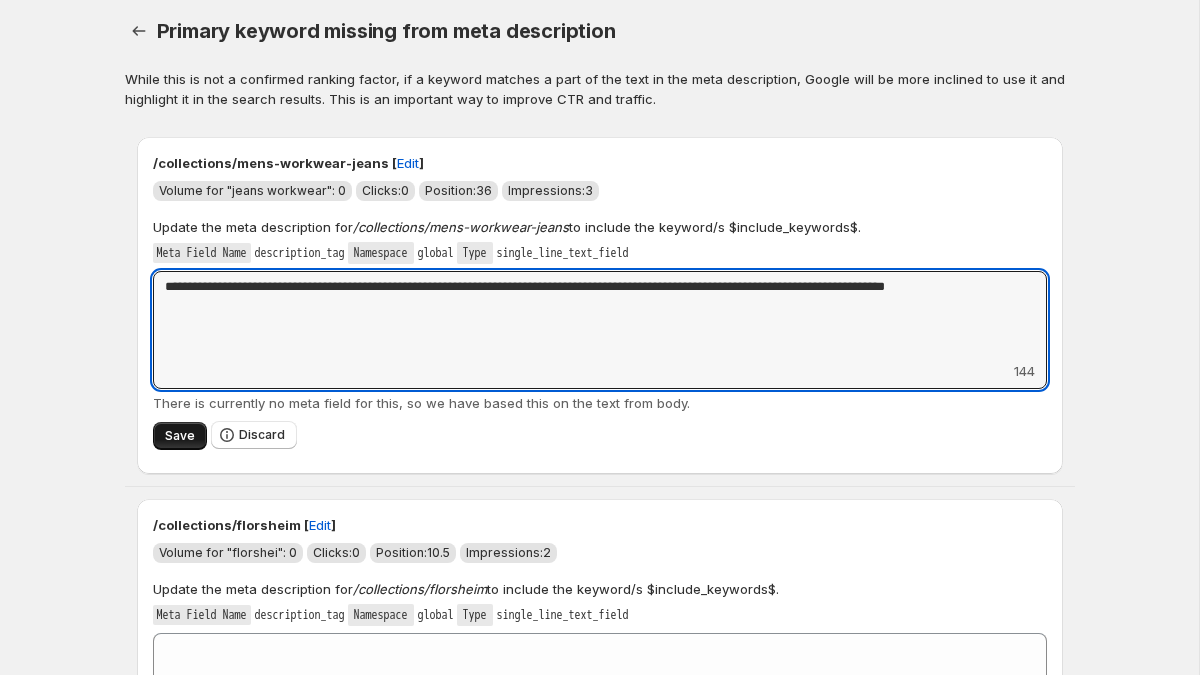 type on "**********" 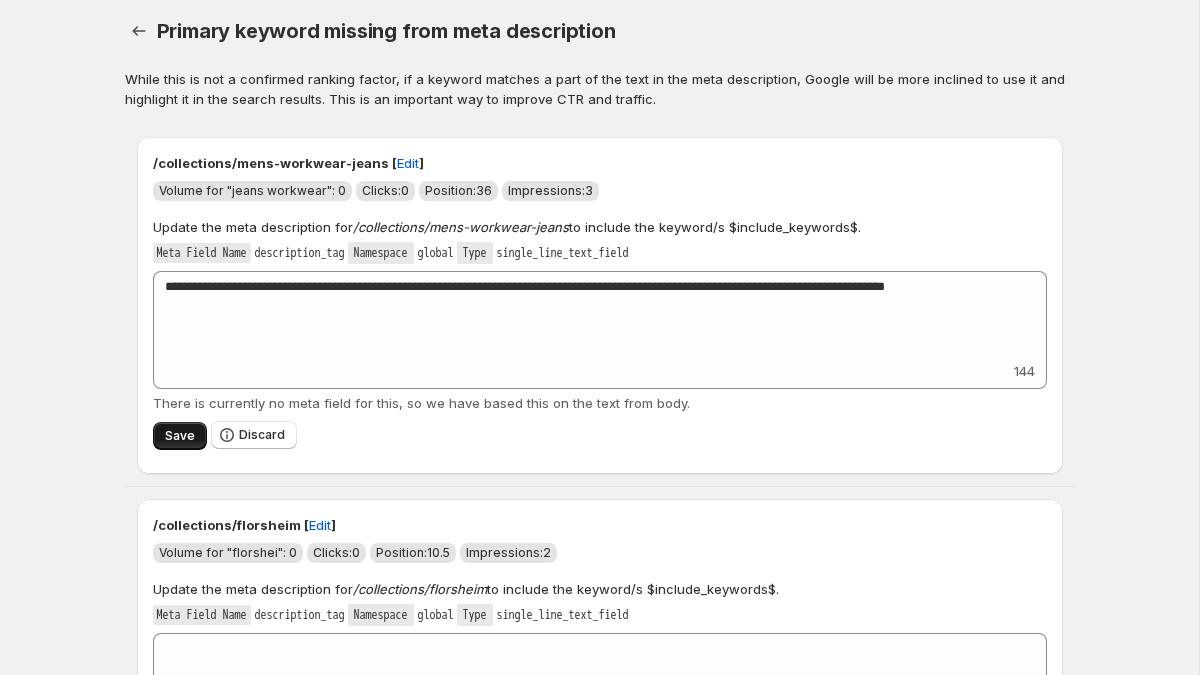 click on "Save" at bounding box center (180, 436) 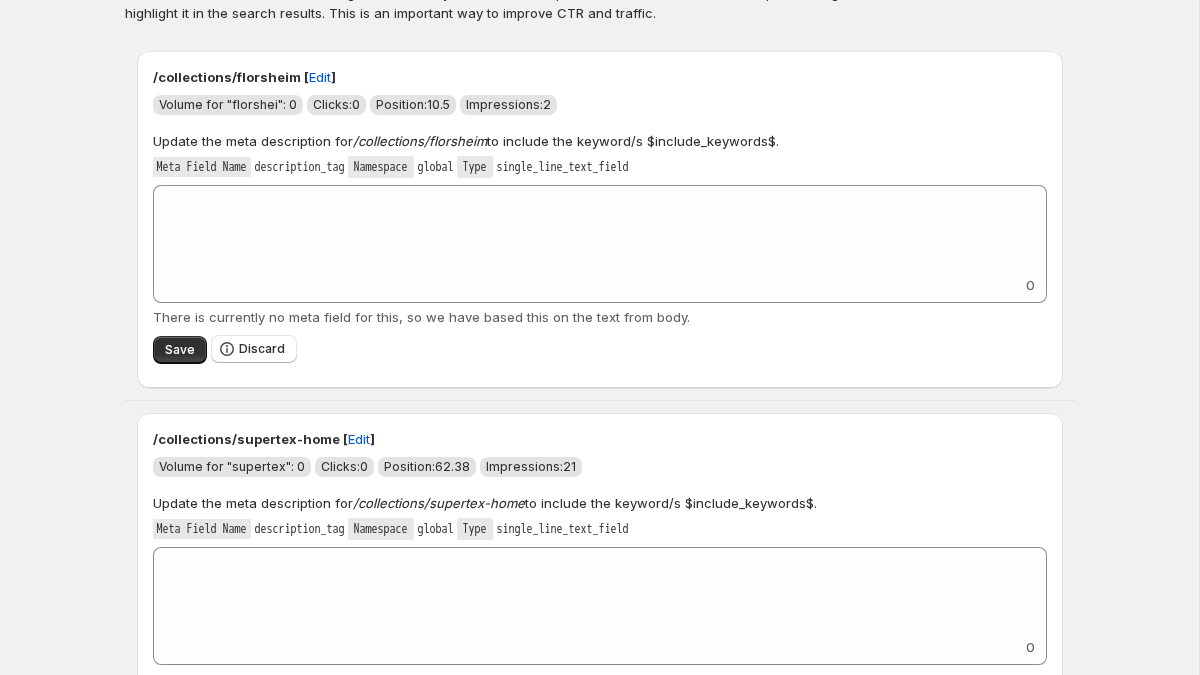 scroll, scrollTop: 103, scrollLeft: 0, axis: vertical 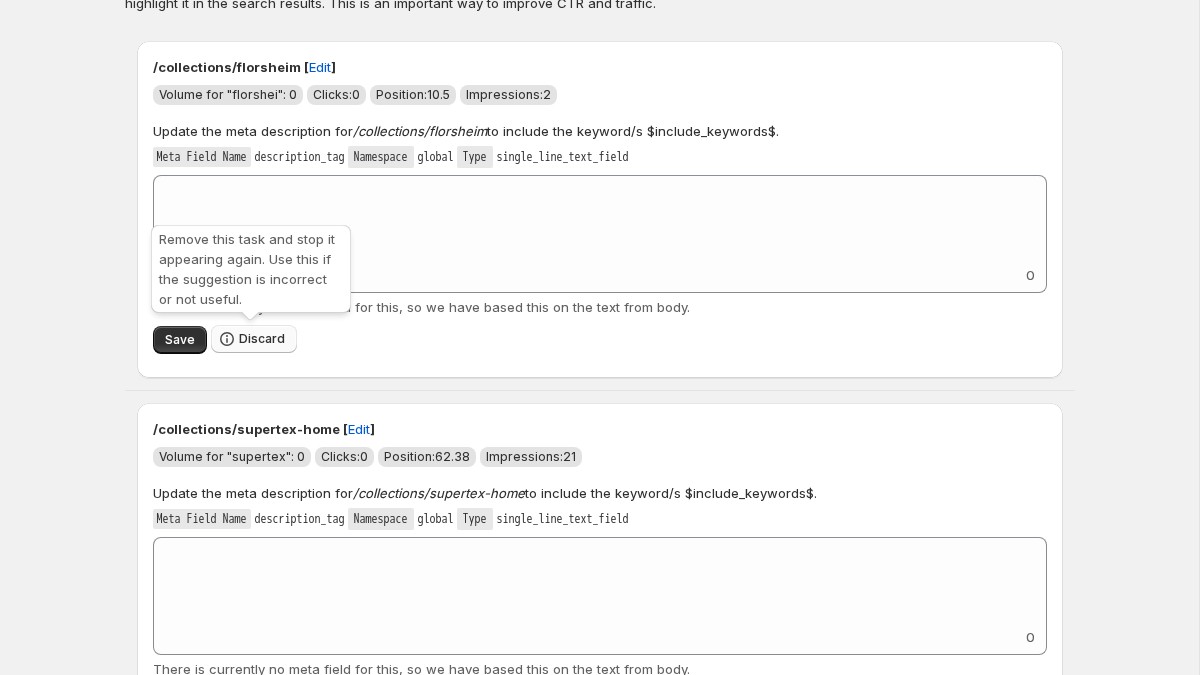 click on "Discard" at bounding box center (254, 339) 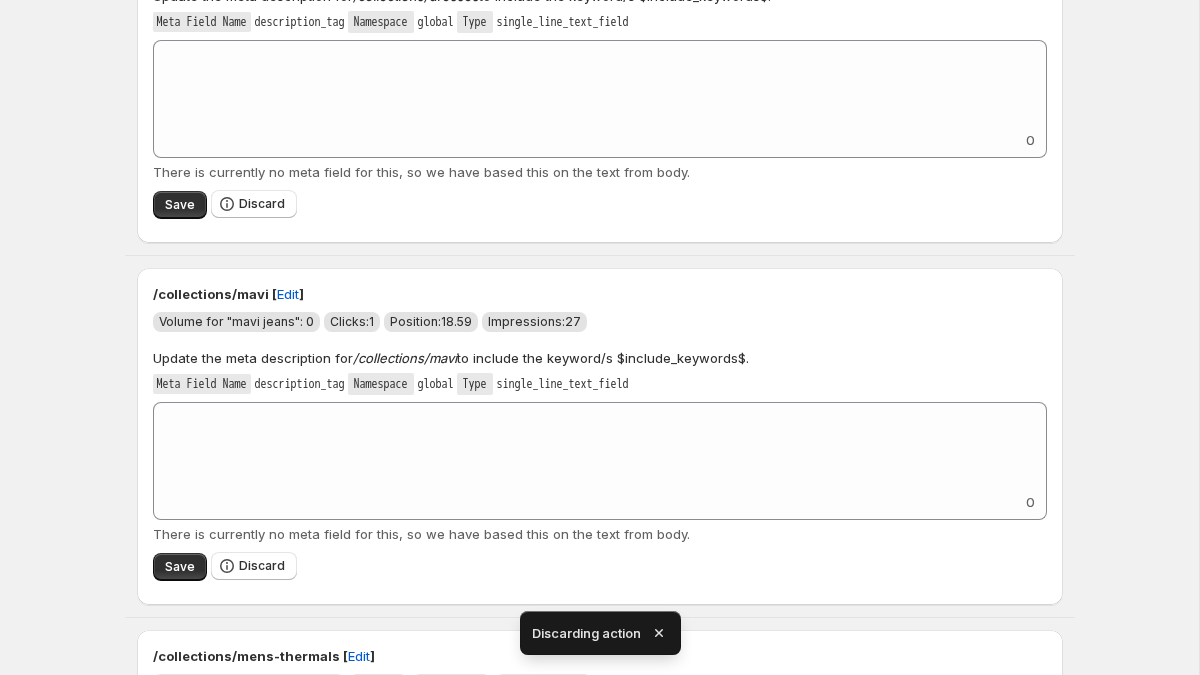 scroll, scrollTop: 0, scrollLeft: 0, axis: both 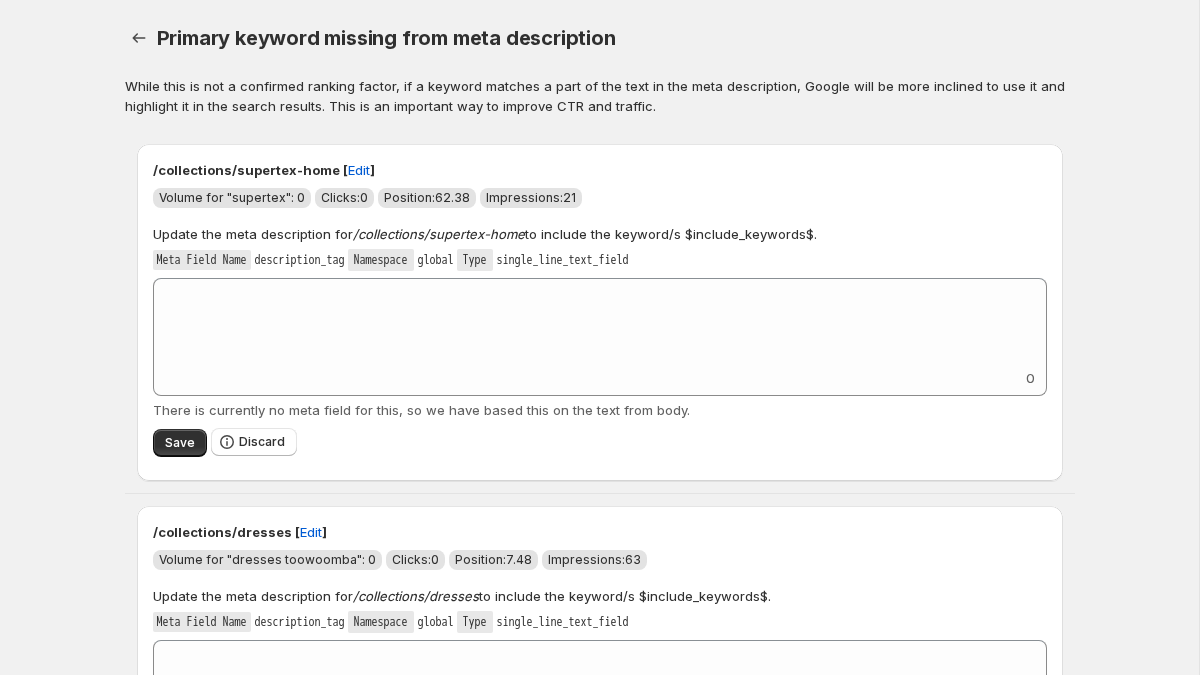 click on "Primary keyword missing from meta description. This page is ready Primary keyword missing from meta description" at bounding box center [600, 38] 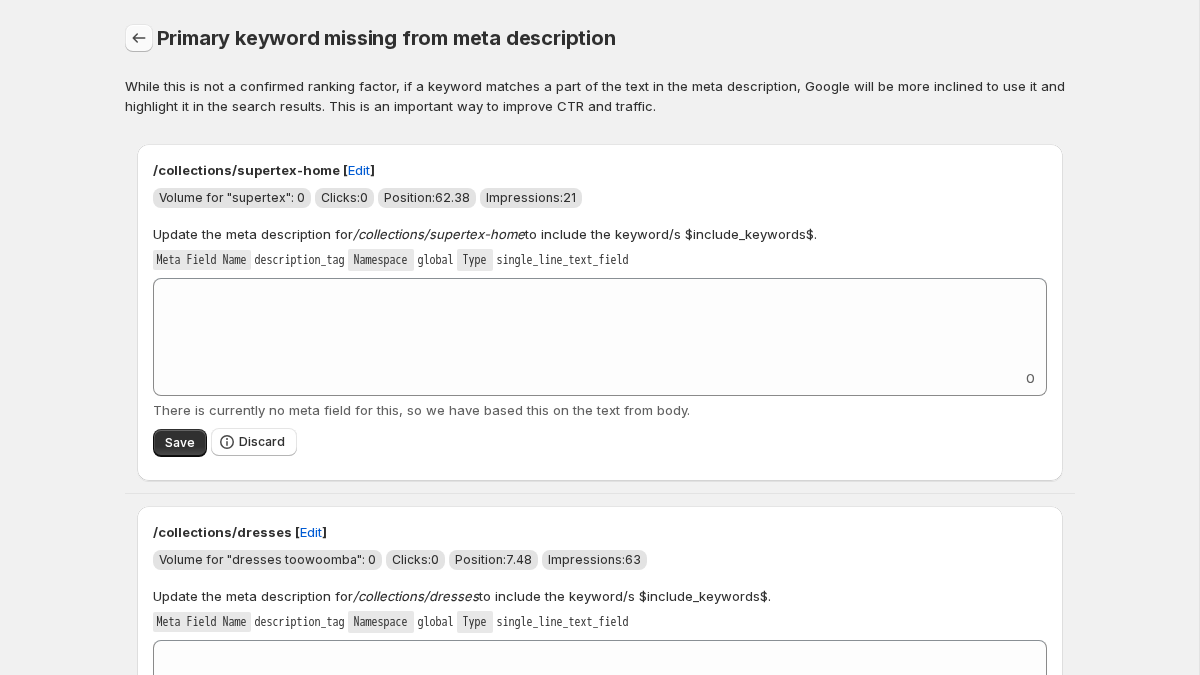 click at bounding box center (139, 38) 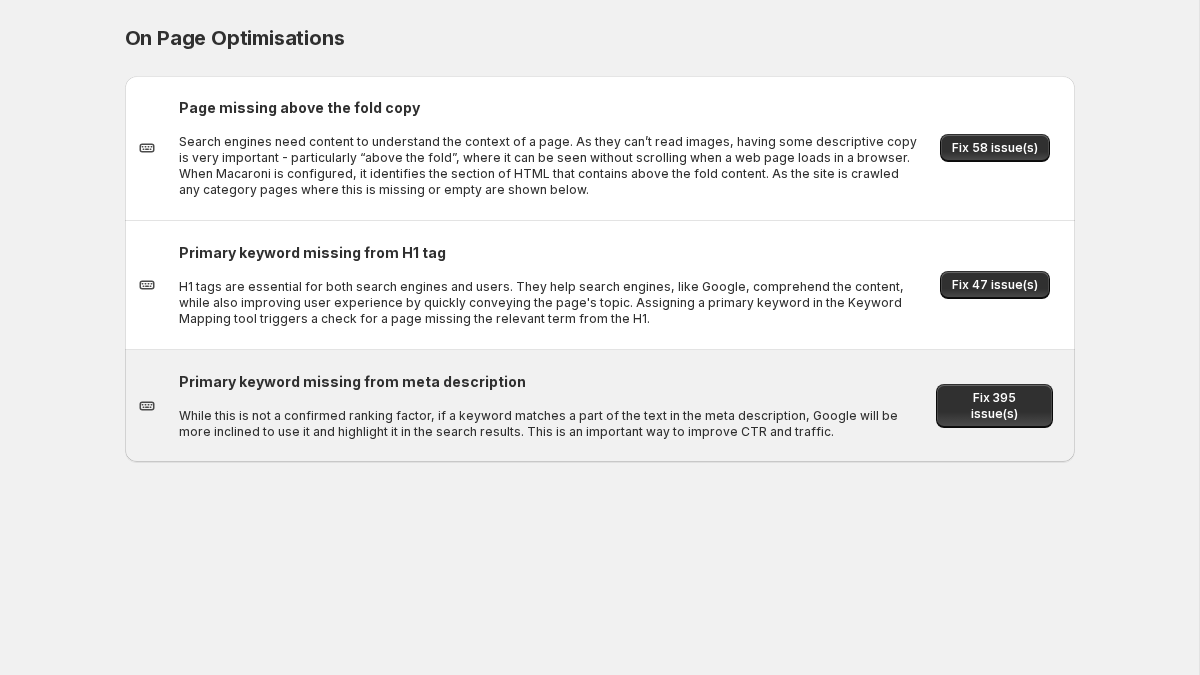 click on "While this is not a confirmed ranking factor, if a keyword matches a part of the text in the meta description, Google will be more inclined to use it and highlight it in the search results. This is an important way to improve CTR and traffic." at bounding box center [547, 424] 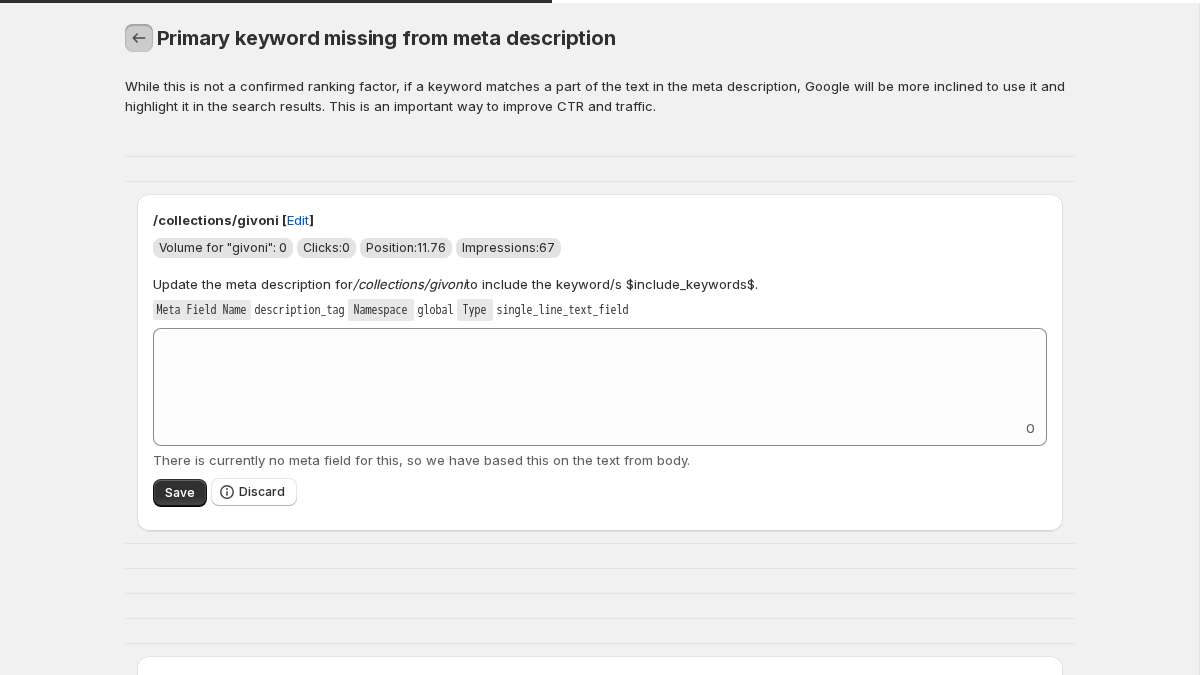 click 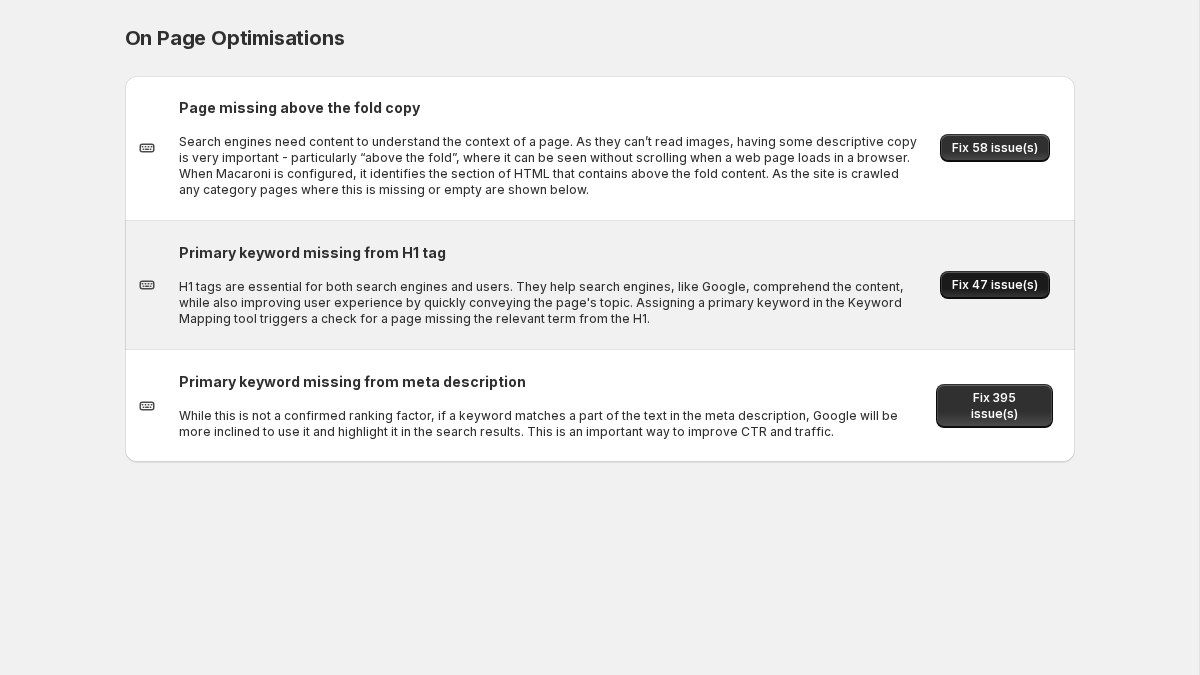 click on "Fix 47 issue(s)" at bounding box center [995, 285] 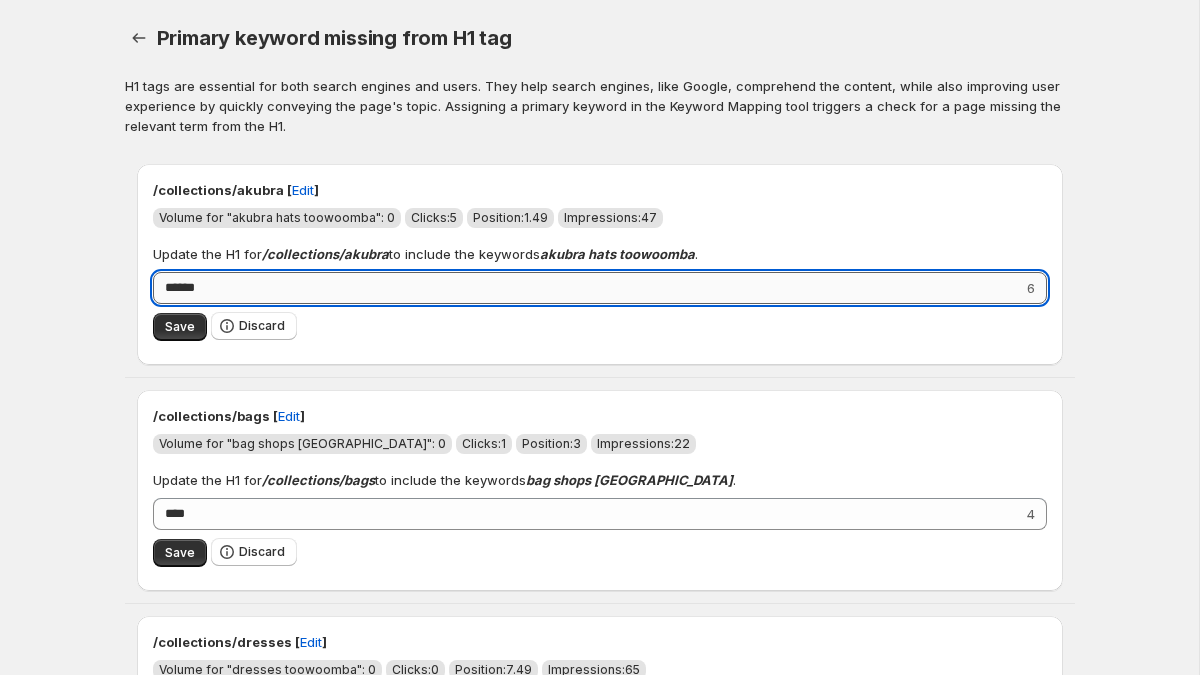 click on "******" at bounding box center (588, 288) 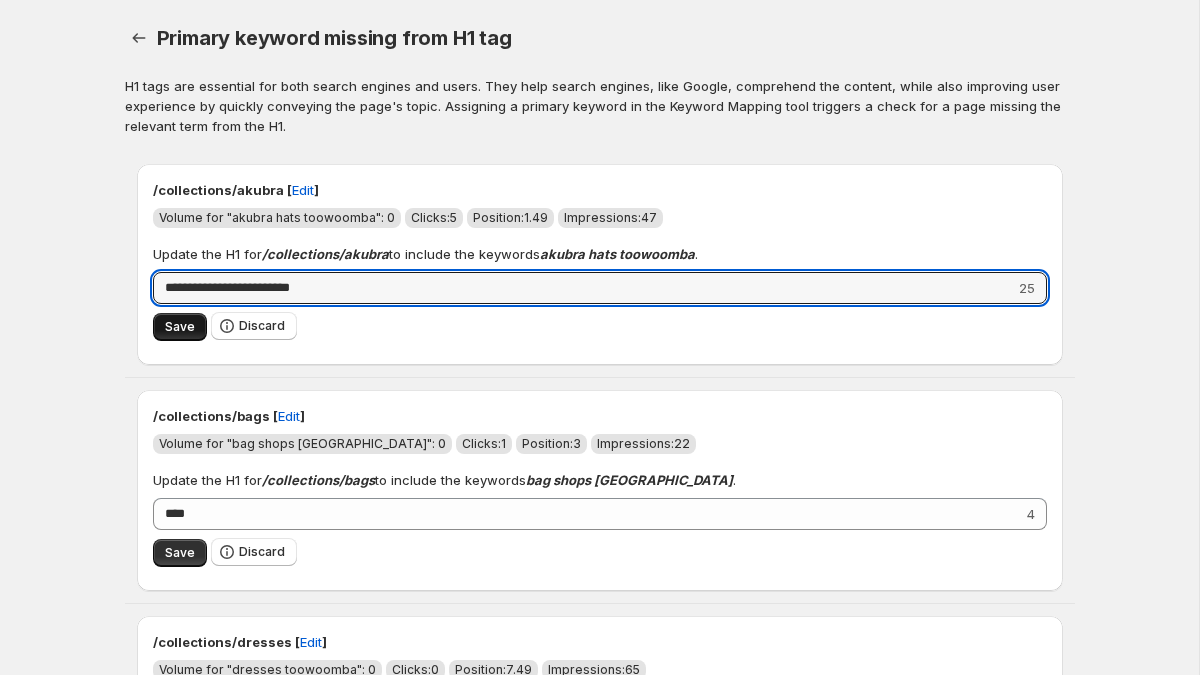 type on "**********" 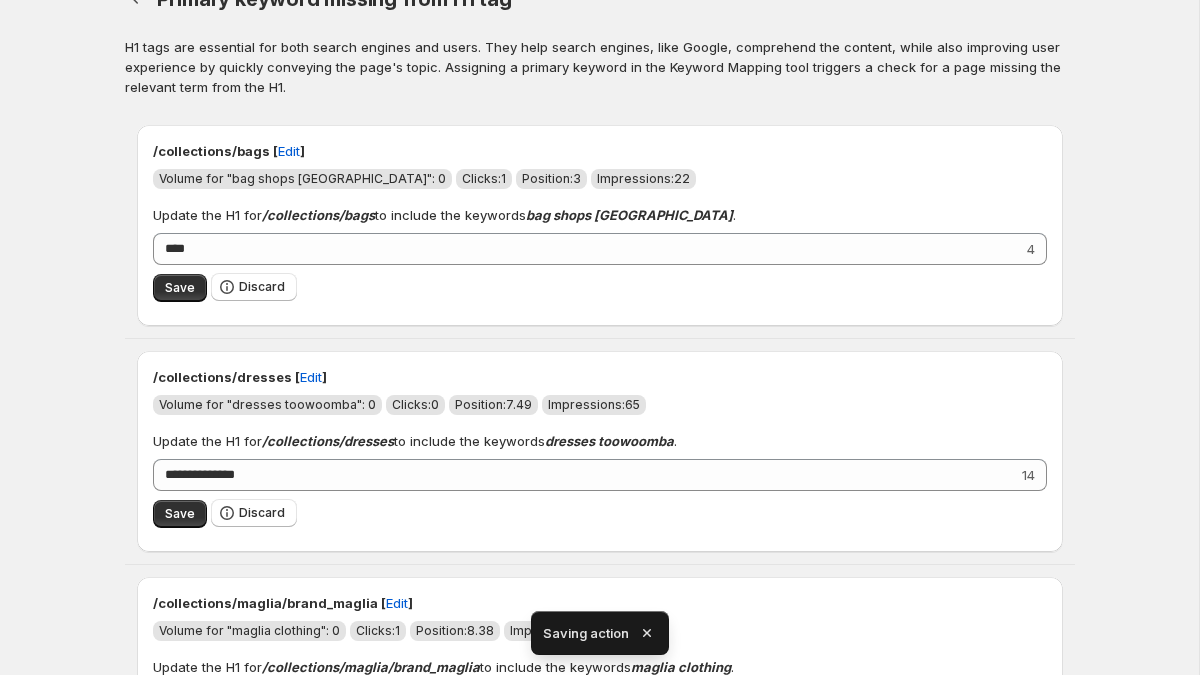 scroll, scrollTop: 40, scrollLeft: 0, axis: vertical 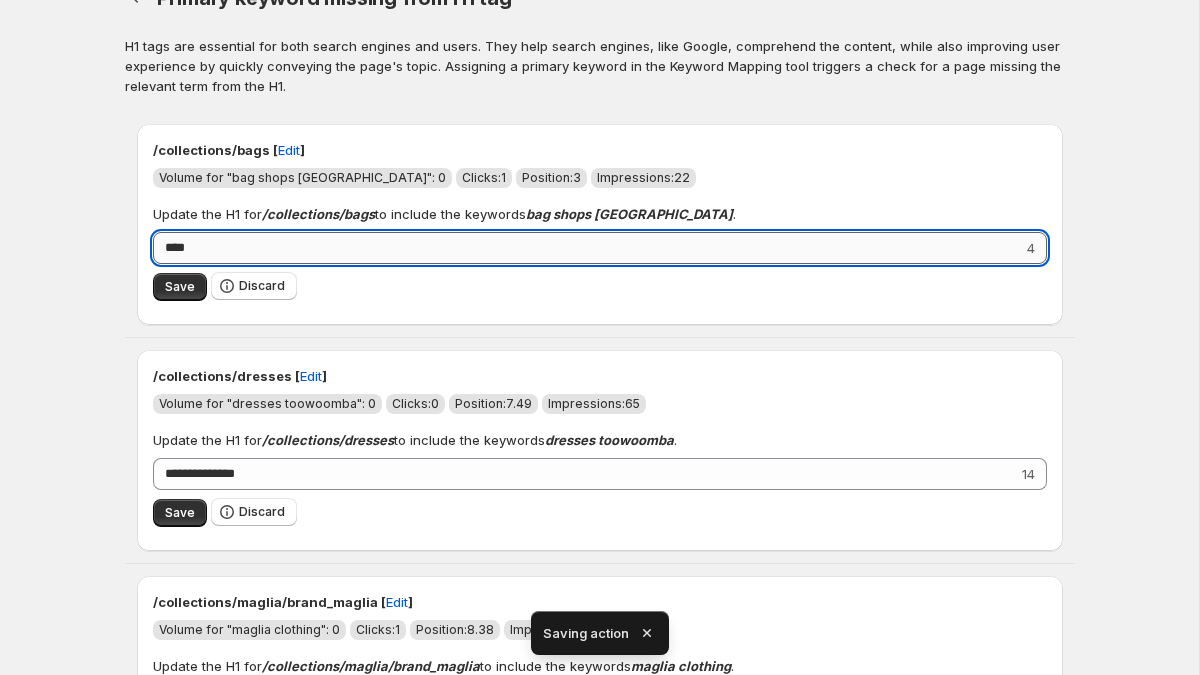 click on "****" at bounding box center (588, 248) 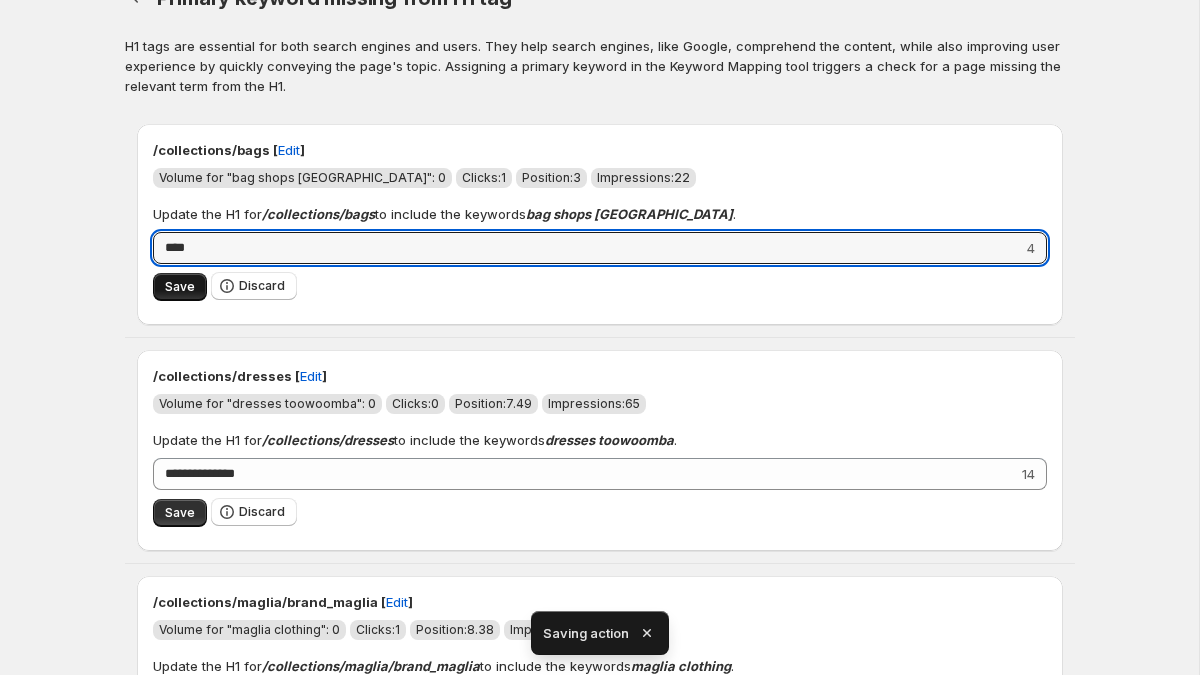 click on "Save" at bounding box center (180, 287) 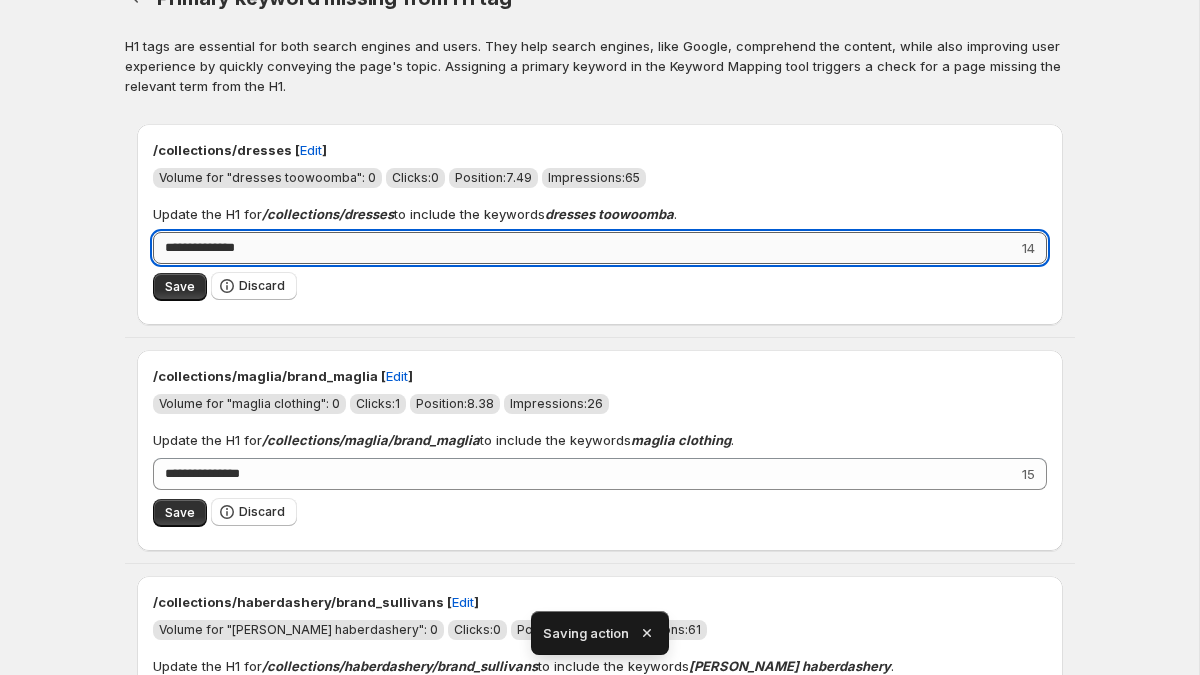 click on "**********" at bounding box center (585, 248) 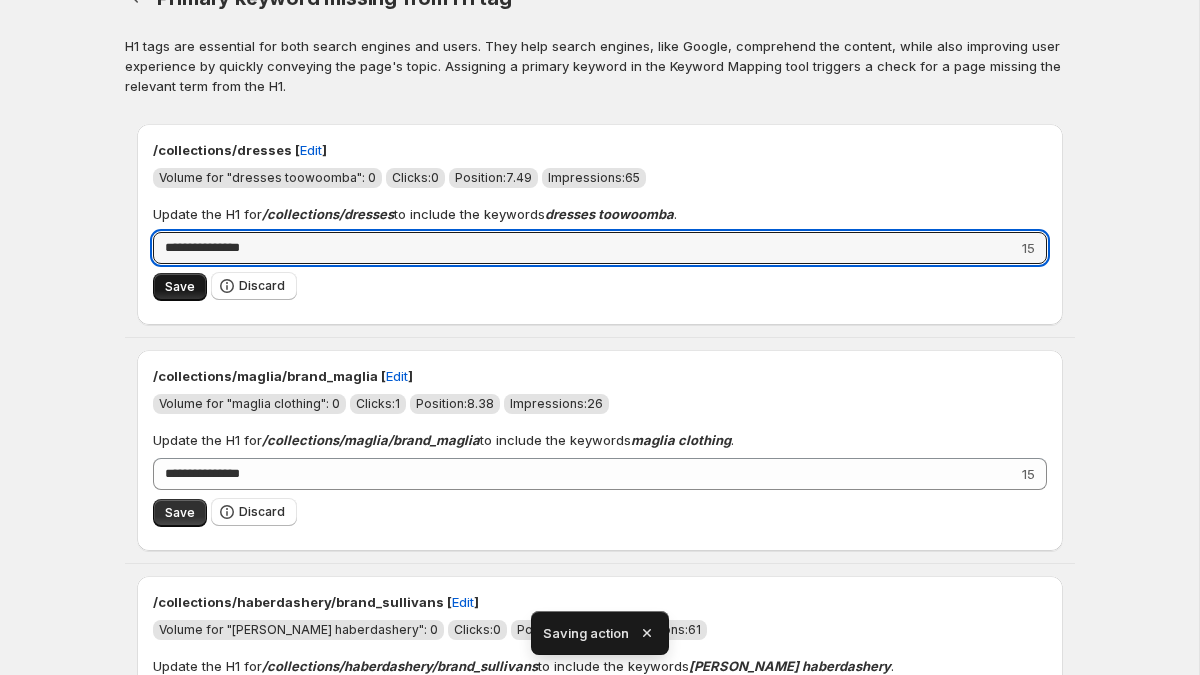 type on "**********" 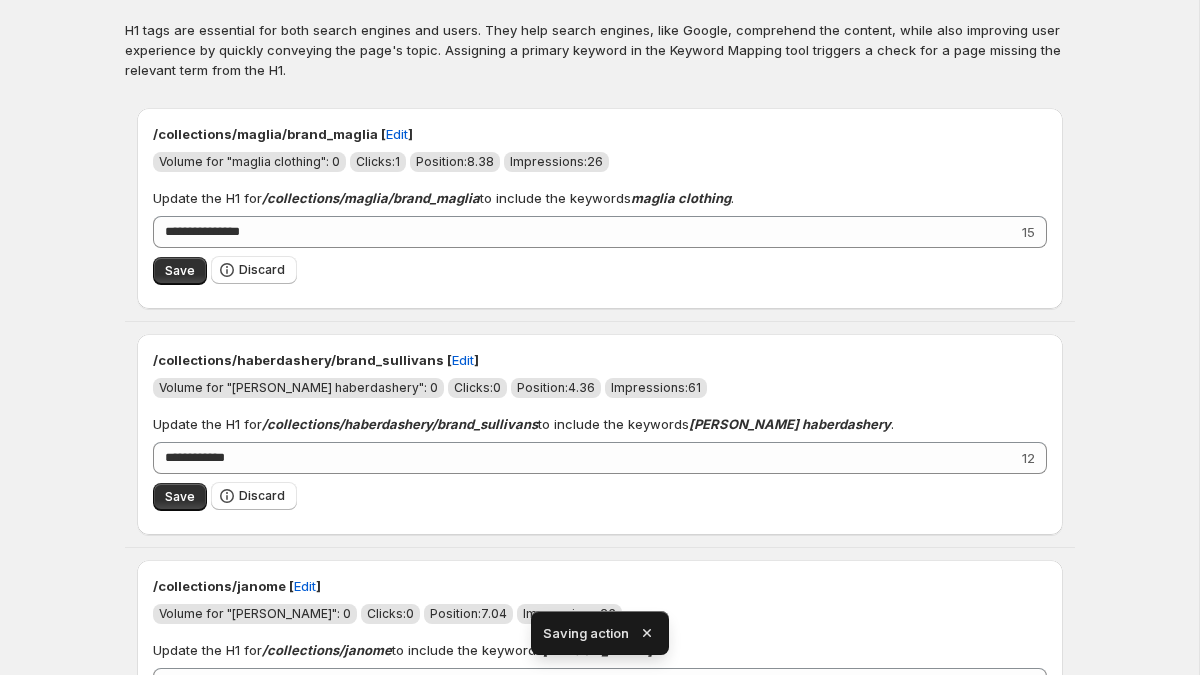 scroll, scrollTop: 58, scrollLeft: 0, axis: vertical 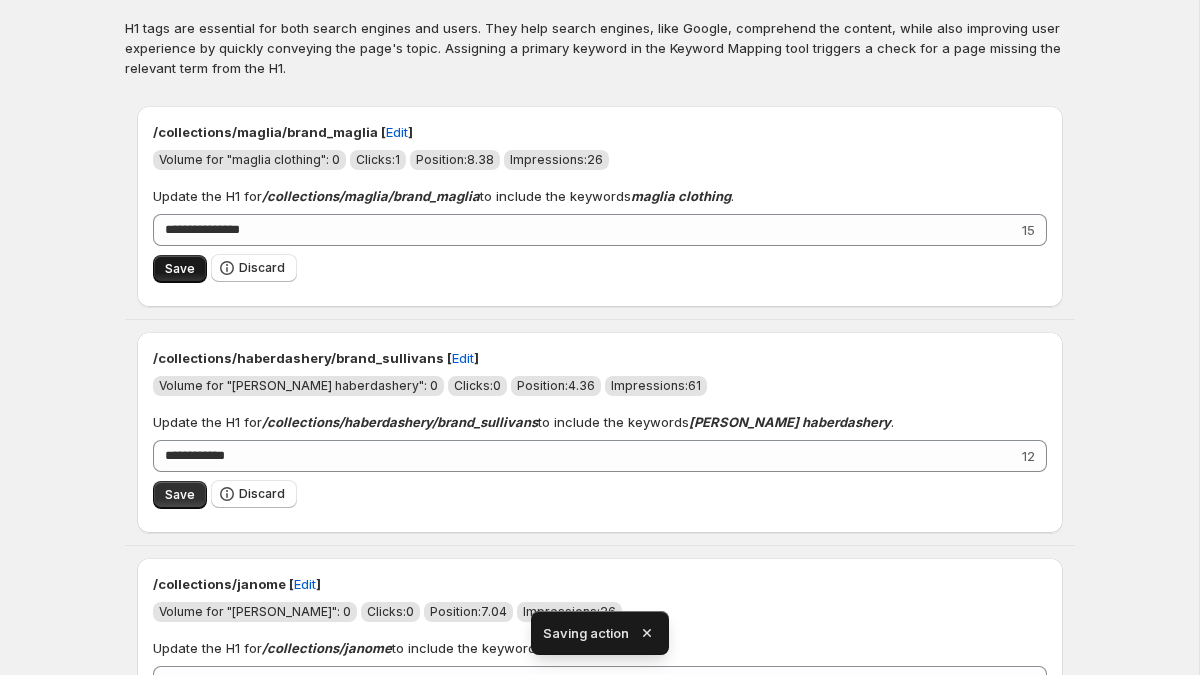 click on "Save" at bounding box center [180, 269] 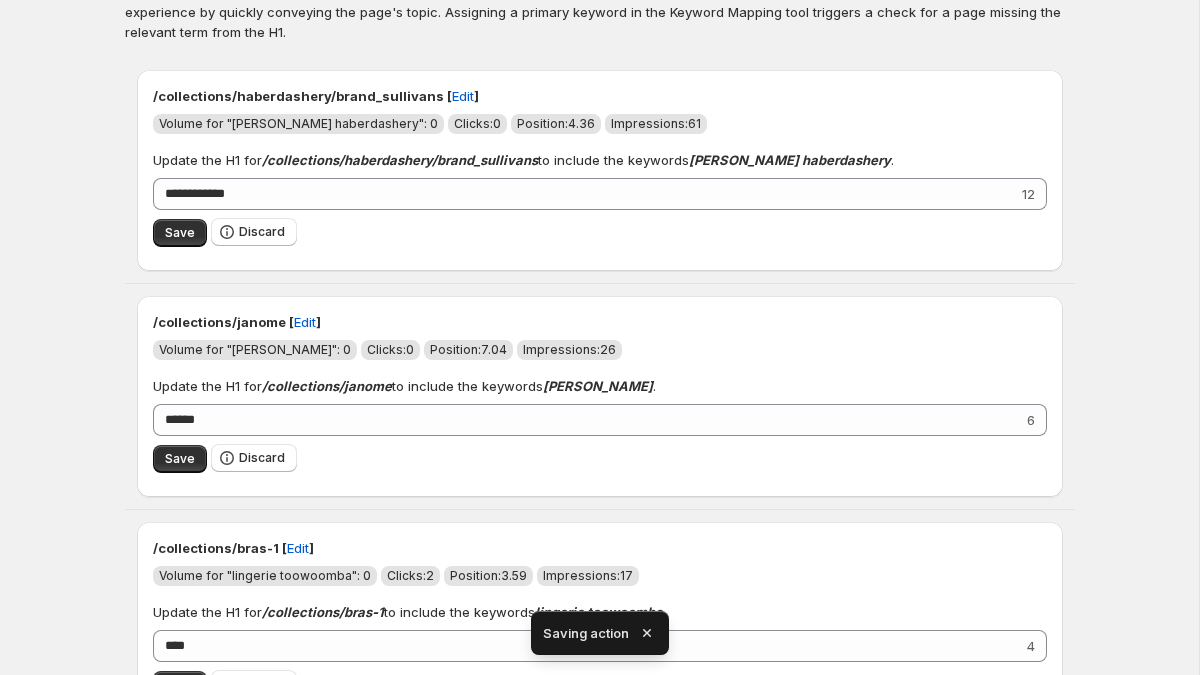scroll, scrollTop: 95, scrollLeft: 0, axis: vertical 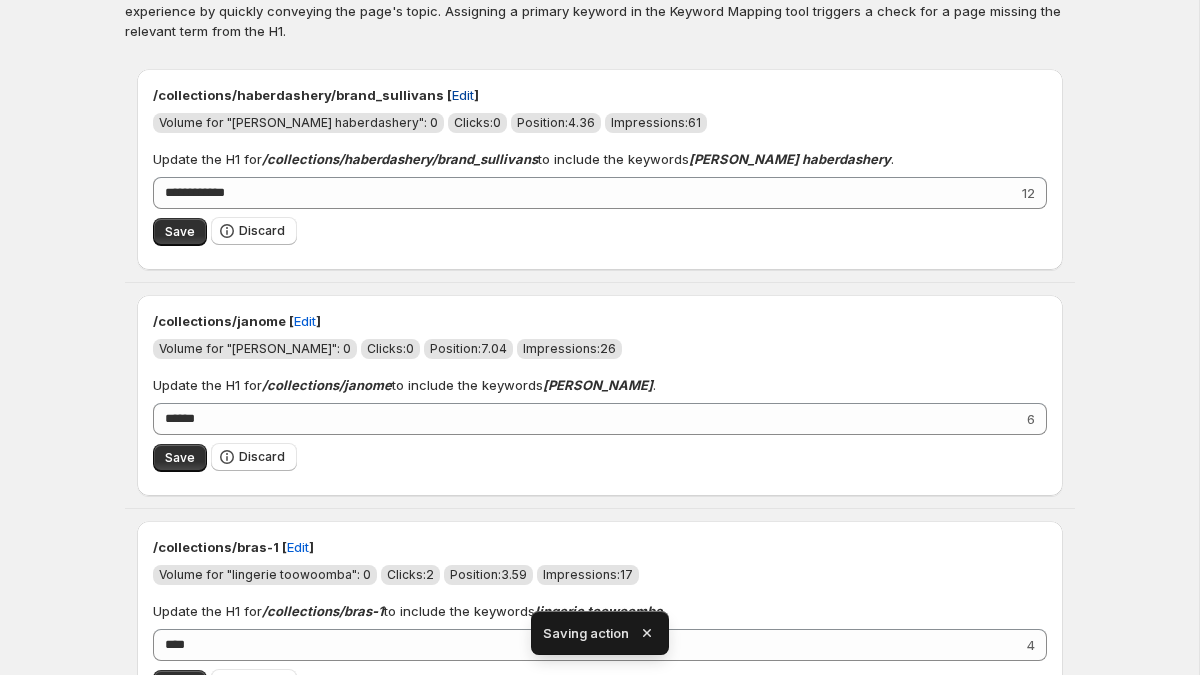 click on "Edit" at bounding box center (463, 95) 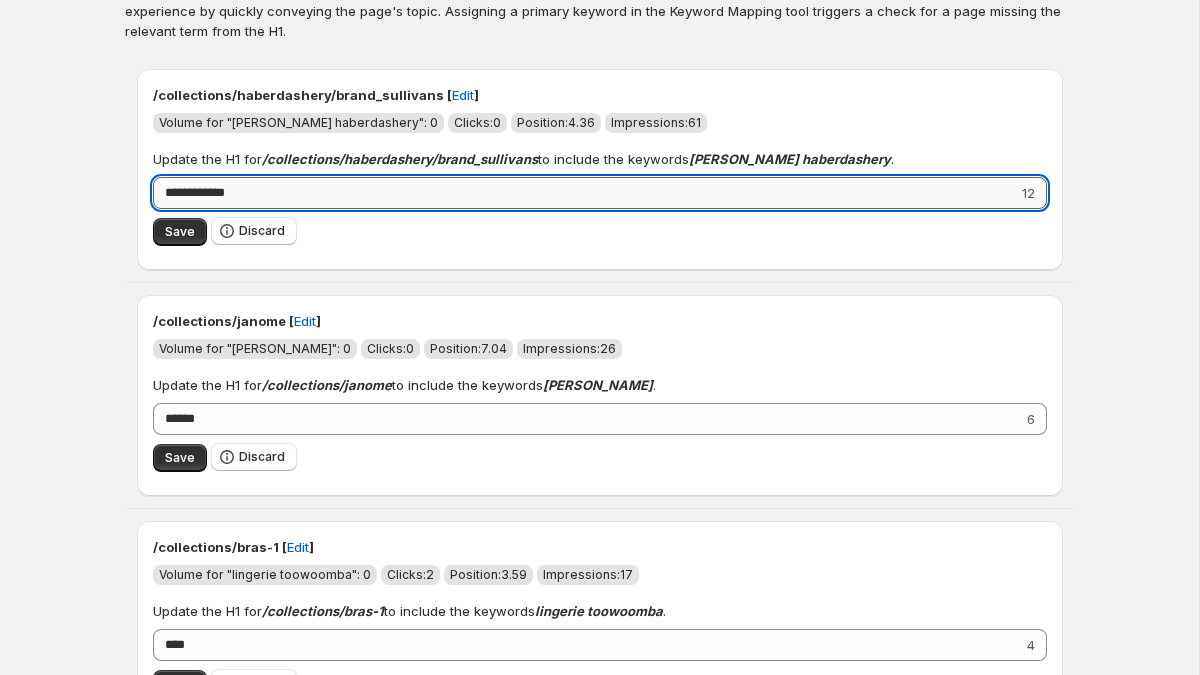 click on "**********" at bounding box center [585, 193] 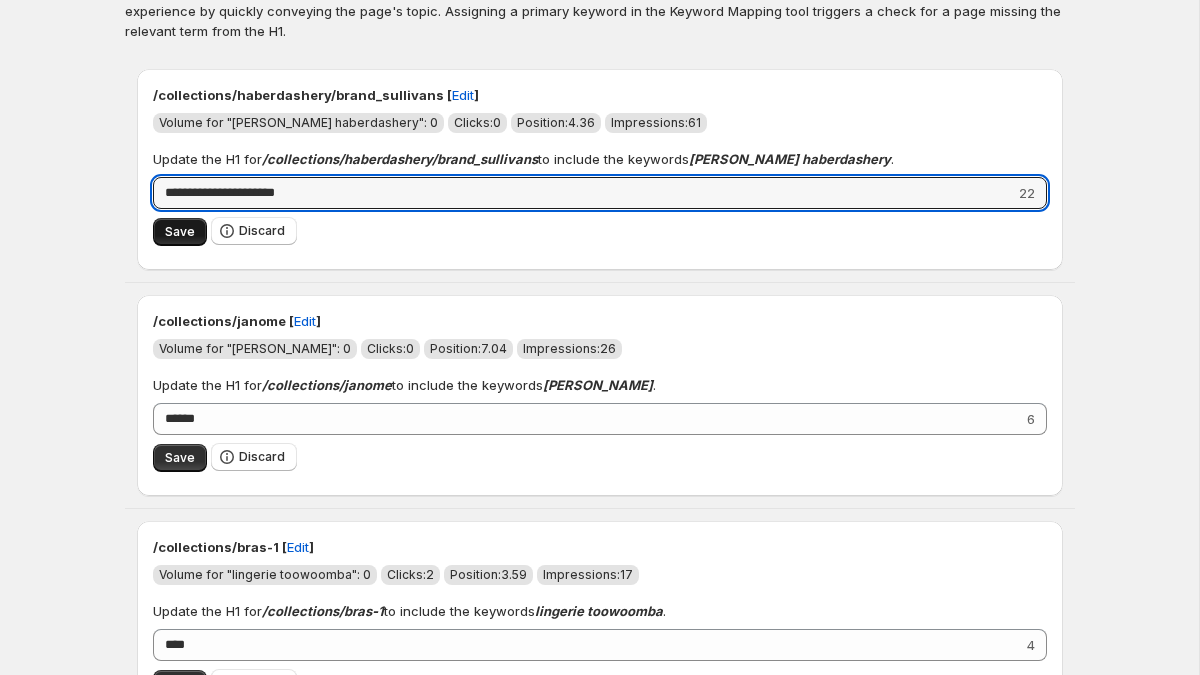 type on "**********" 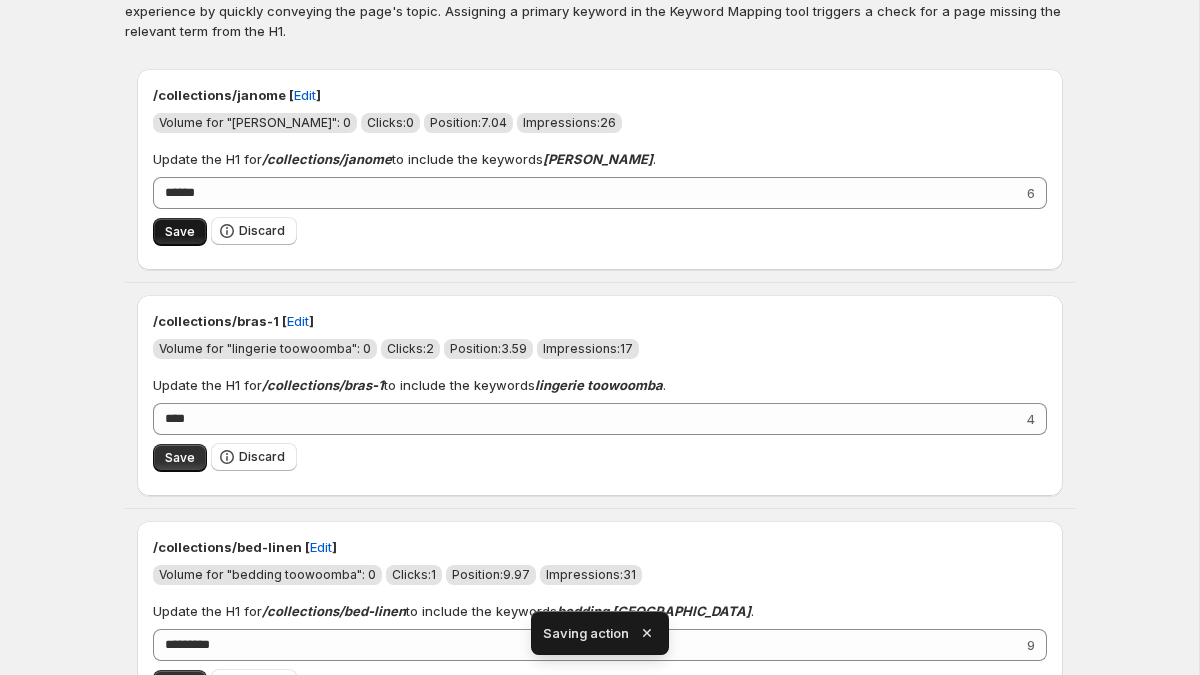 click on "Save" at bounding box center (180, 232) 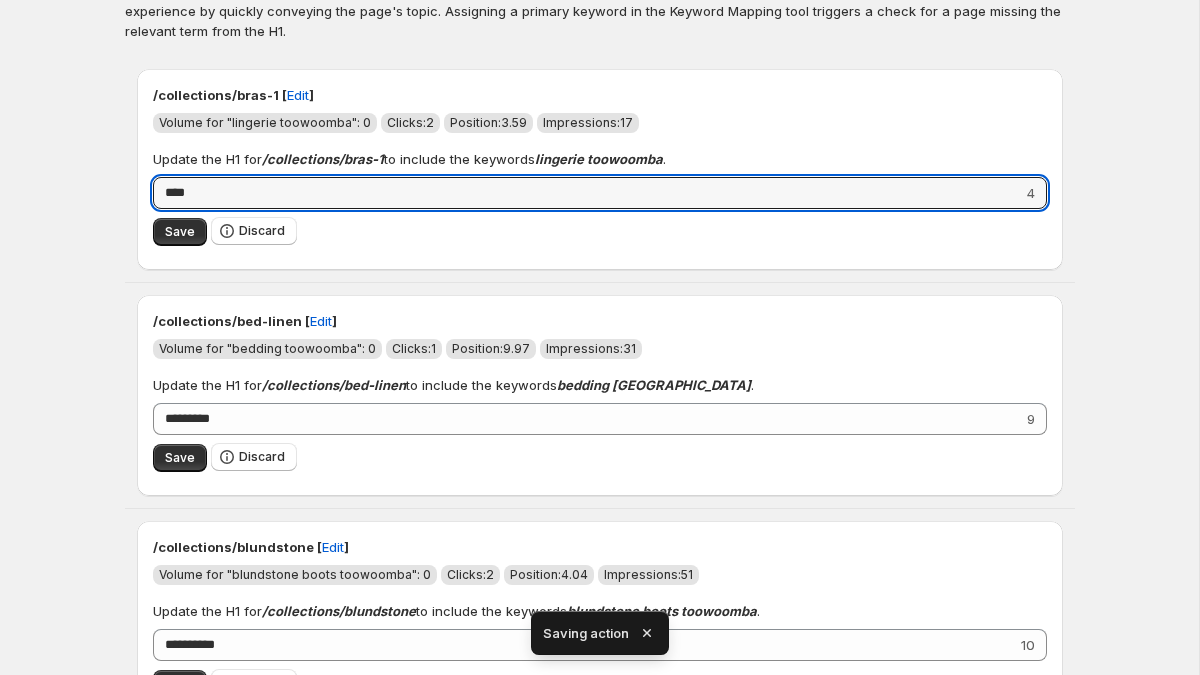 drag, startPoint x: 199, startPoint y: 192, endPoint x: 112, endPoint y: 192, distance: 87 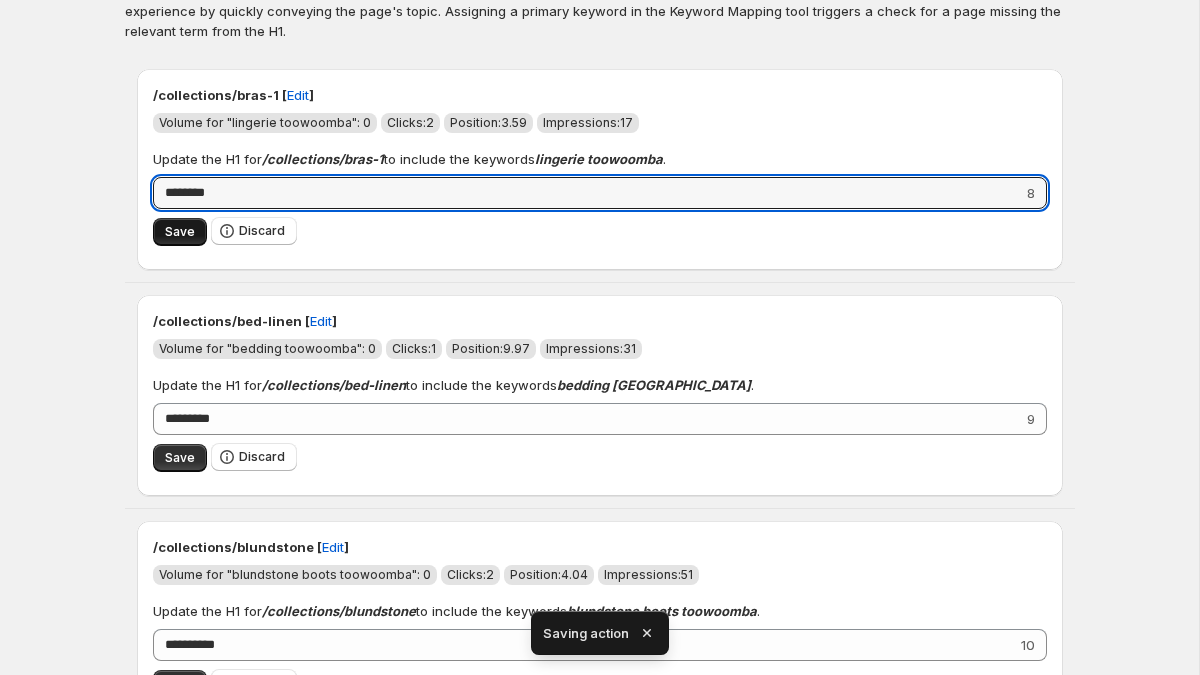 type on "********" 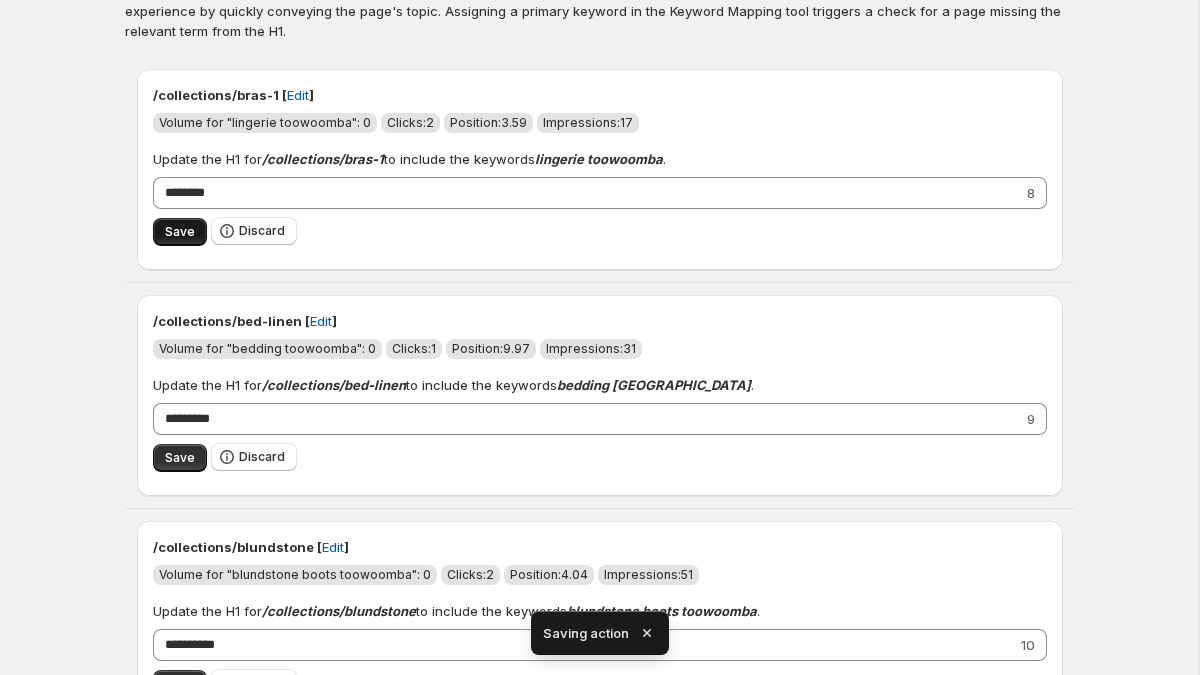 click on "Save" at bounding box center (180, 232) 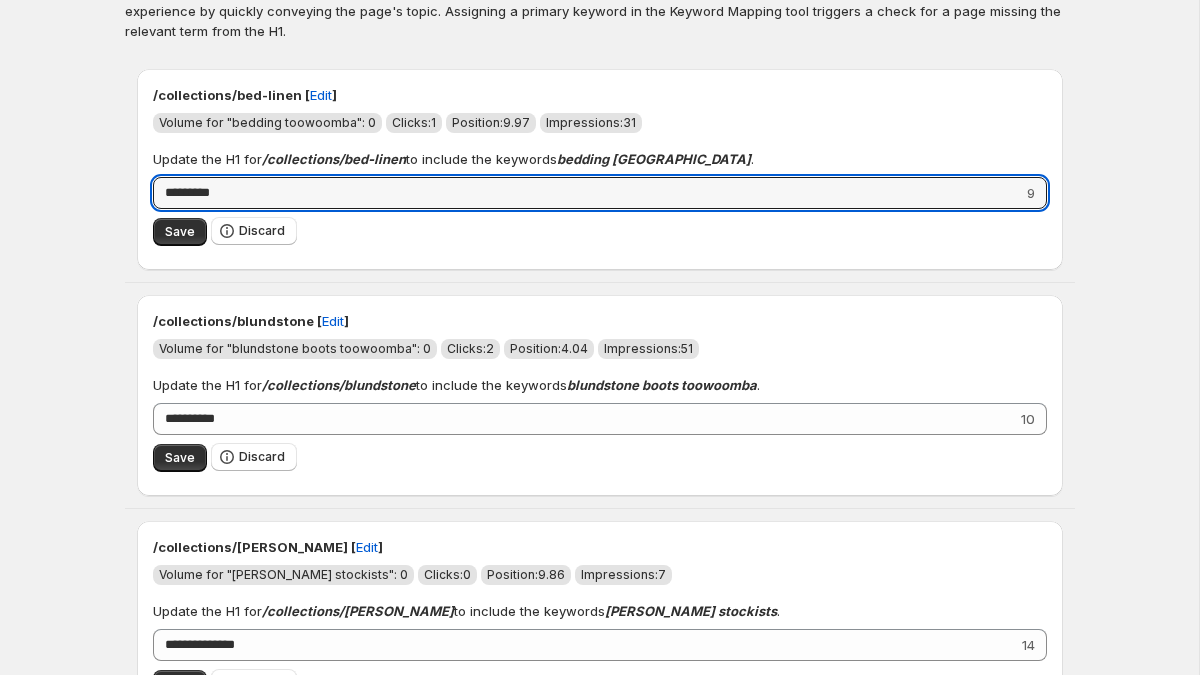 drag, startPoint x: 146, startPoint y: 192, endPoint x: 68, endPoint y: 192, distance: 78 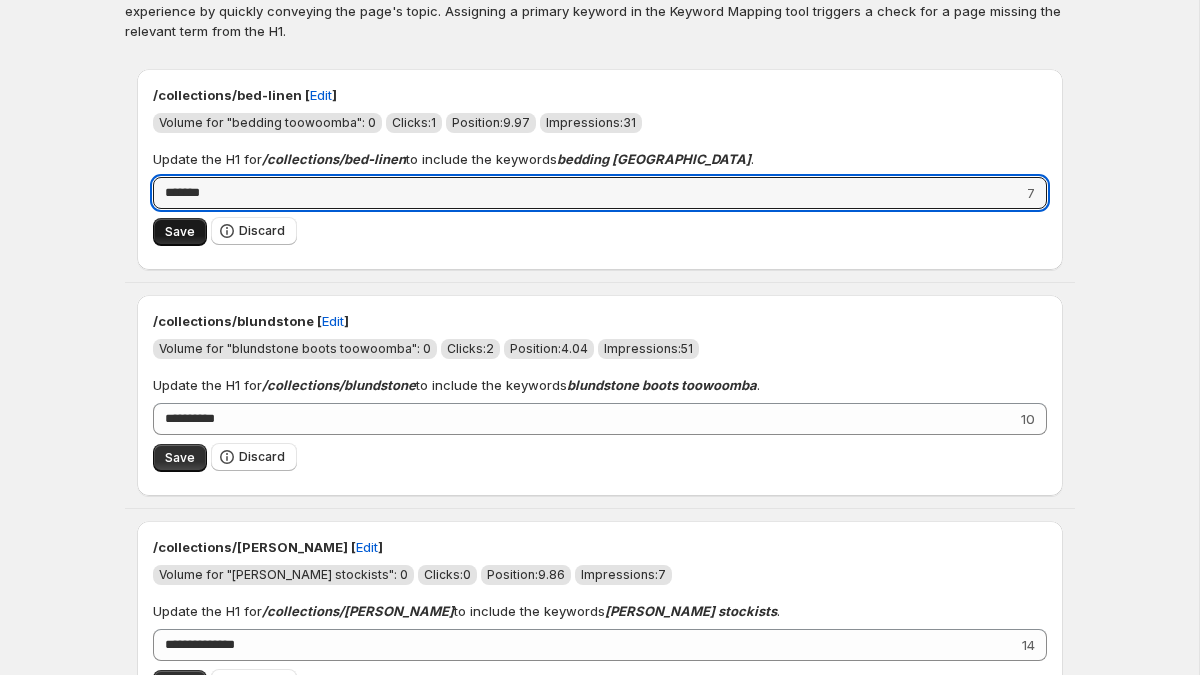 type on "*******" 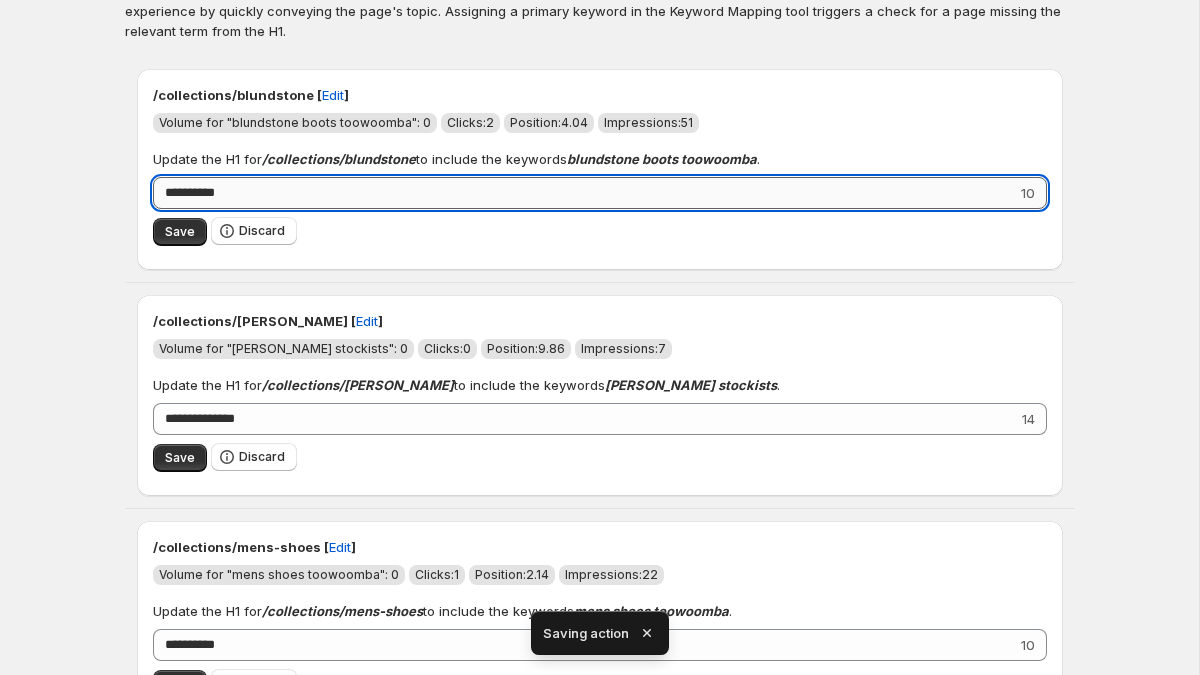 click on "**********" at bounding box center (585, 193) 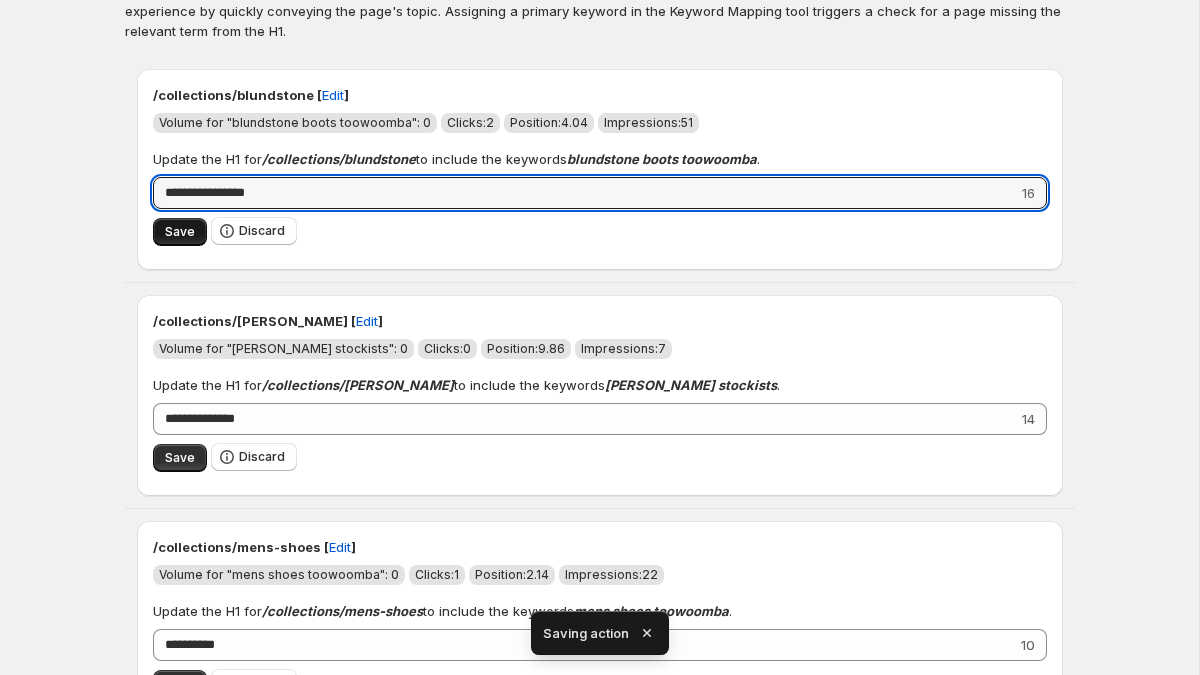 type on "**********" 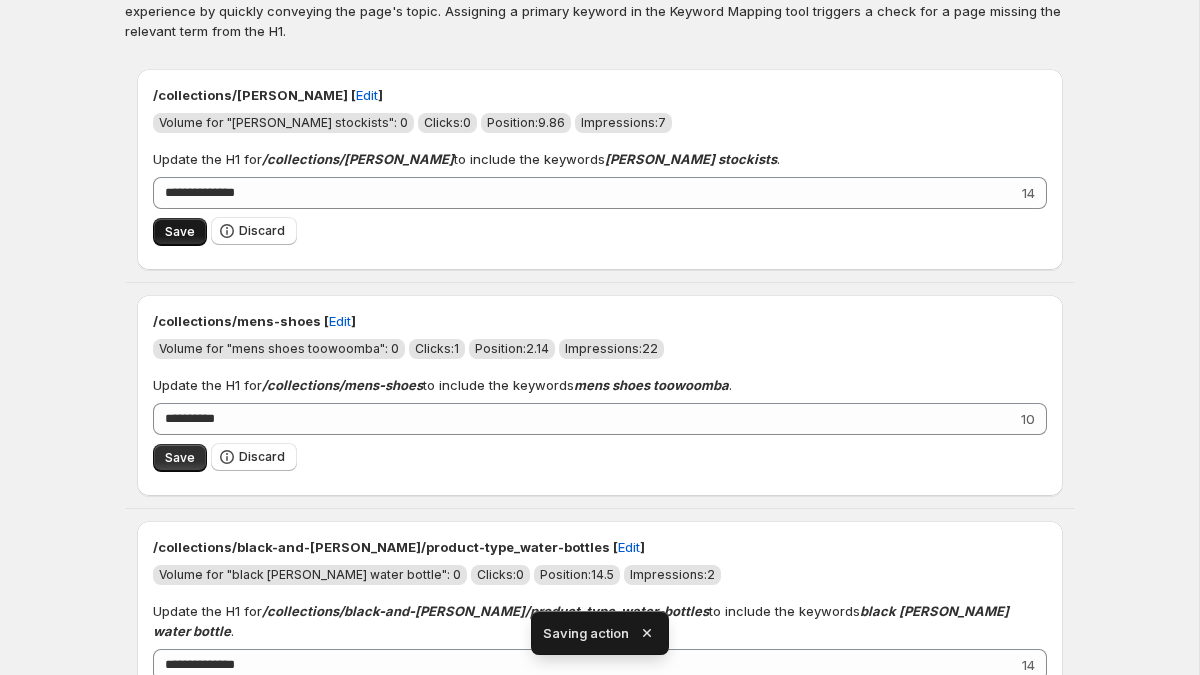 click on "Save" at bounding box center [180, 232] 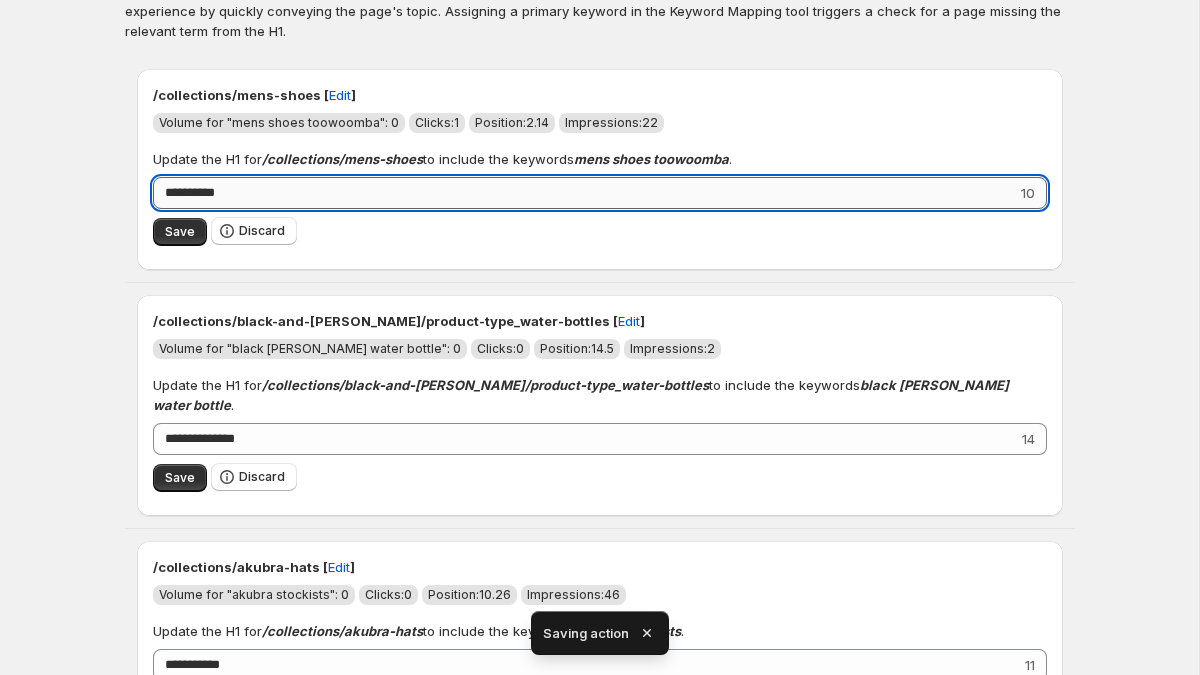 click on "**********" at bounding box center [585, 193] 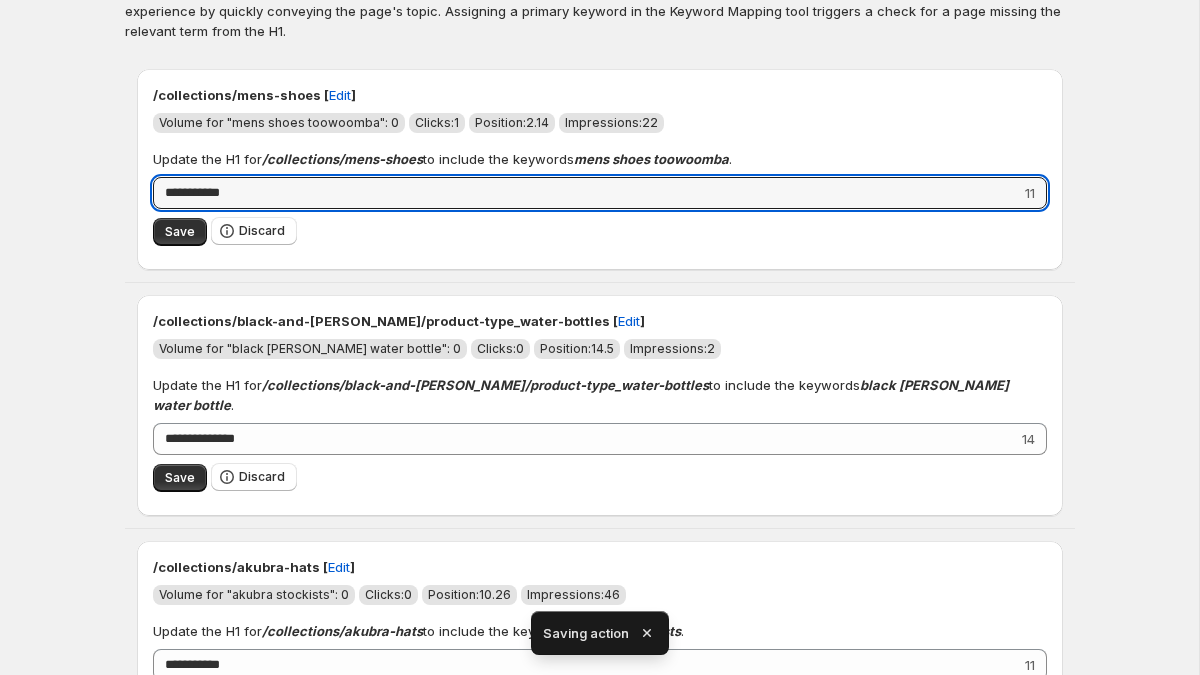 type on "**********" 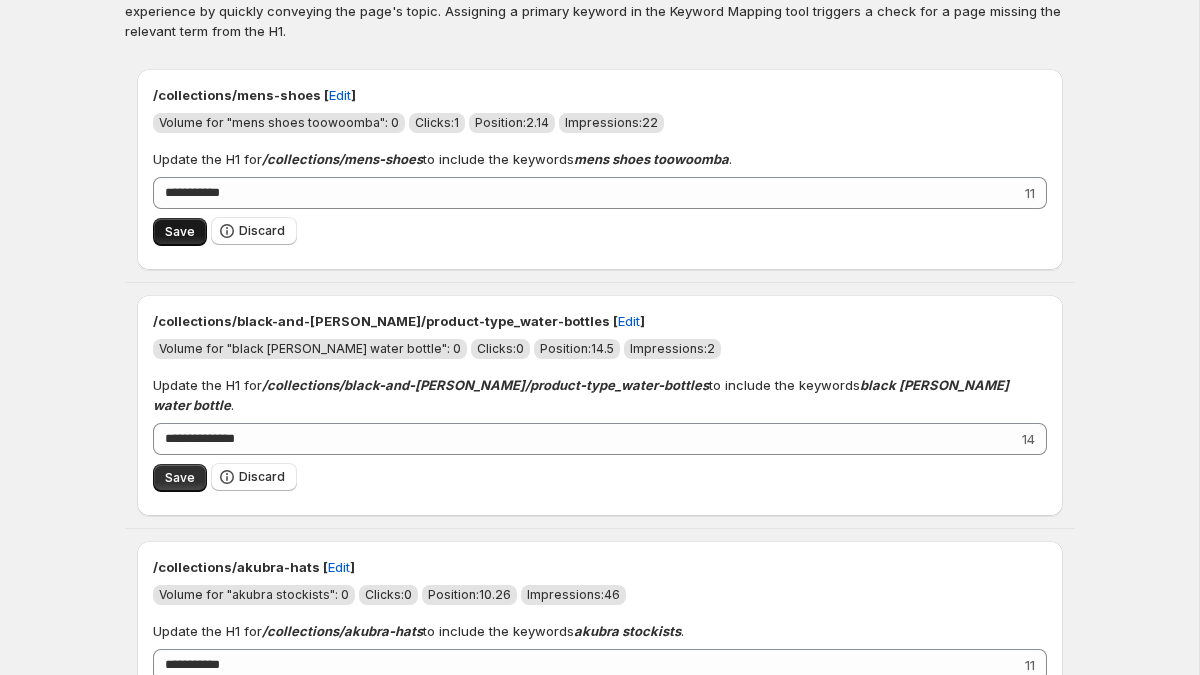 click on "Save" at bounding box center [180, 232] 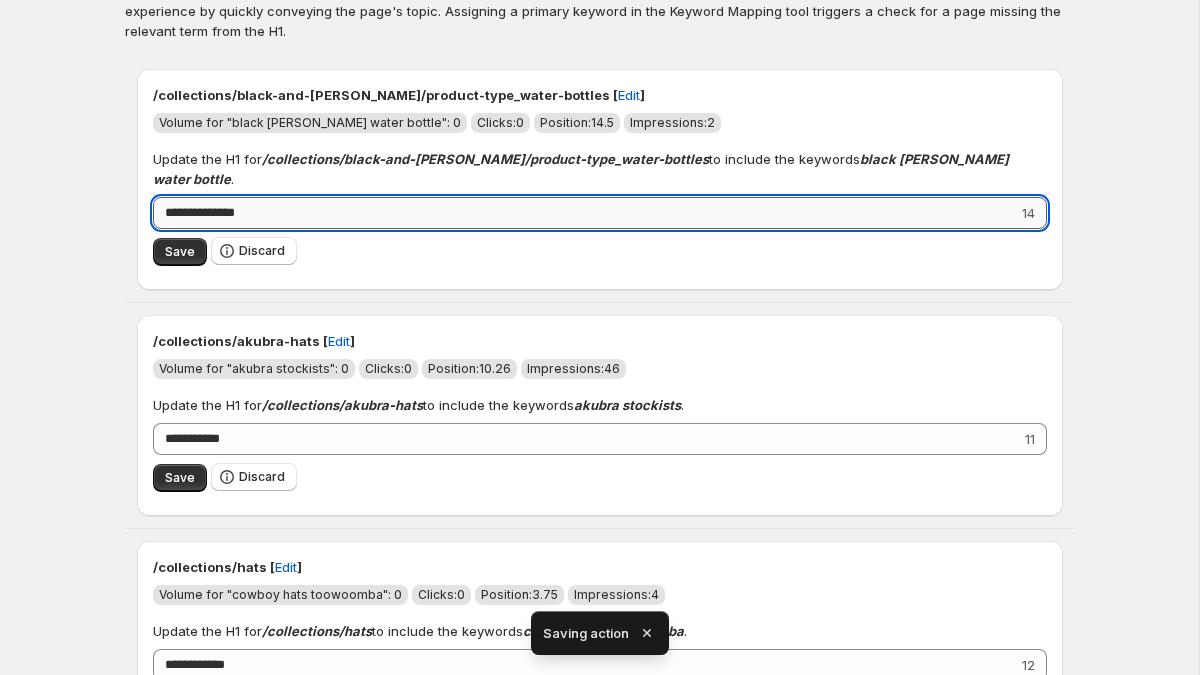 click on "**********" at bounding box center [585, 213] 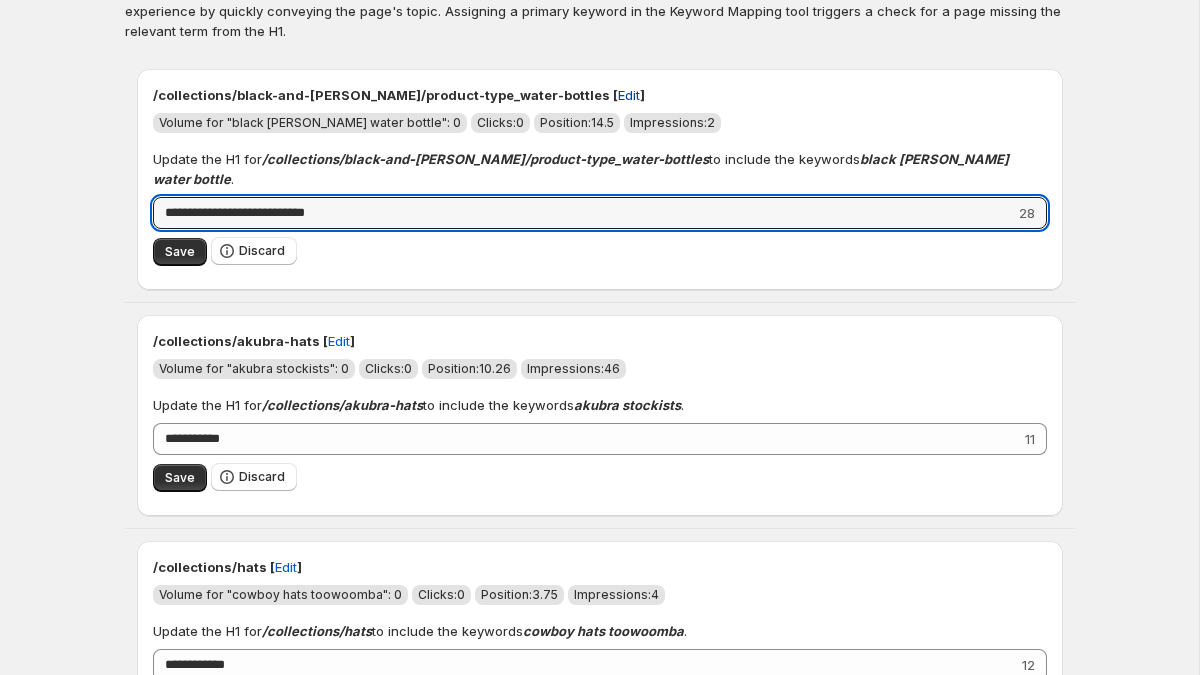 type on "**********" 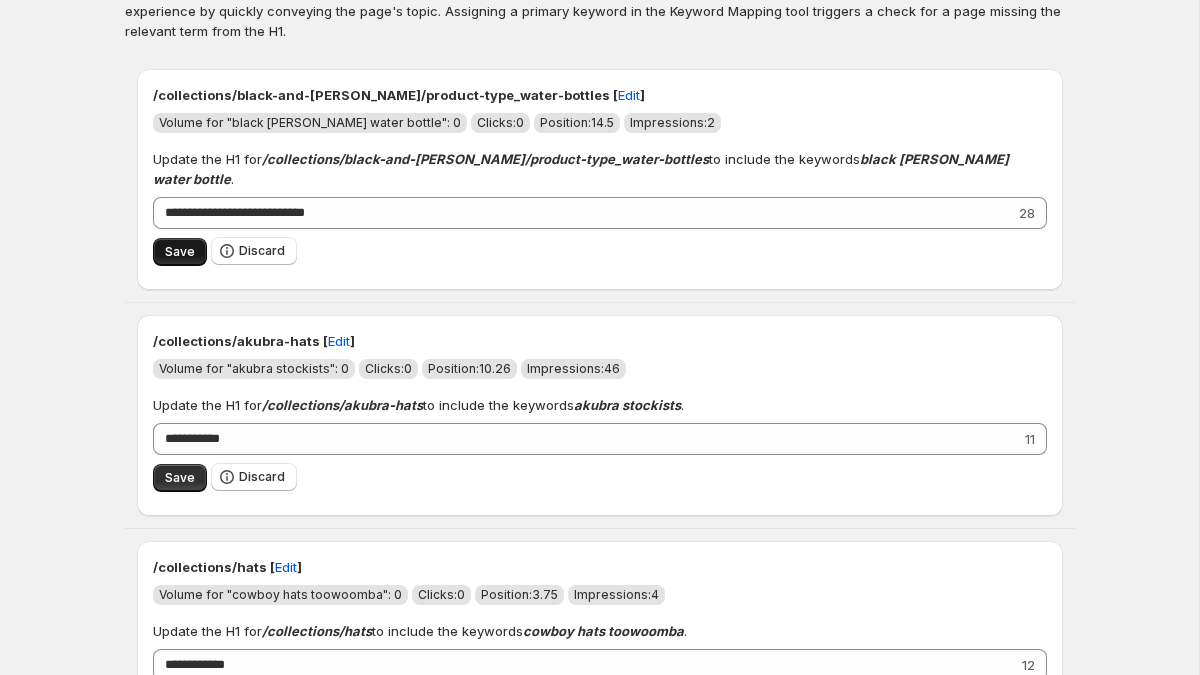 click on "Save" at bounding box center (180, 252) 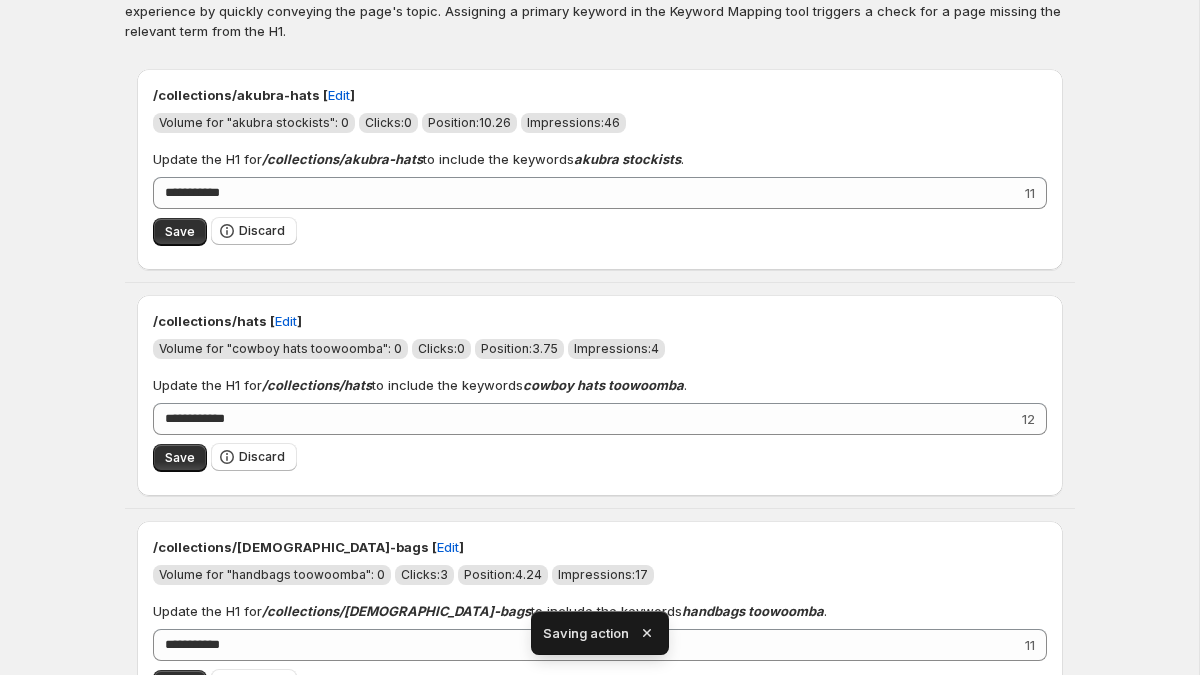 click on "Save" at bounding box center (180, 232) 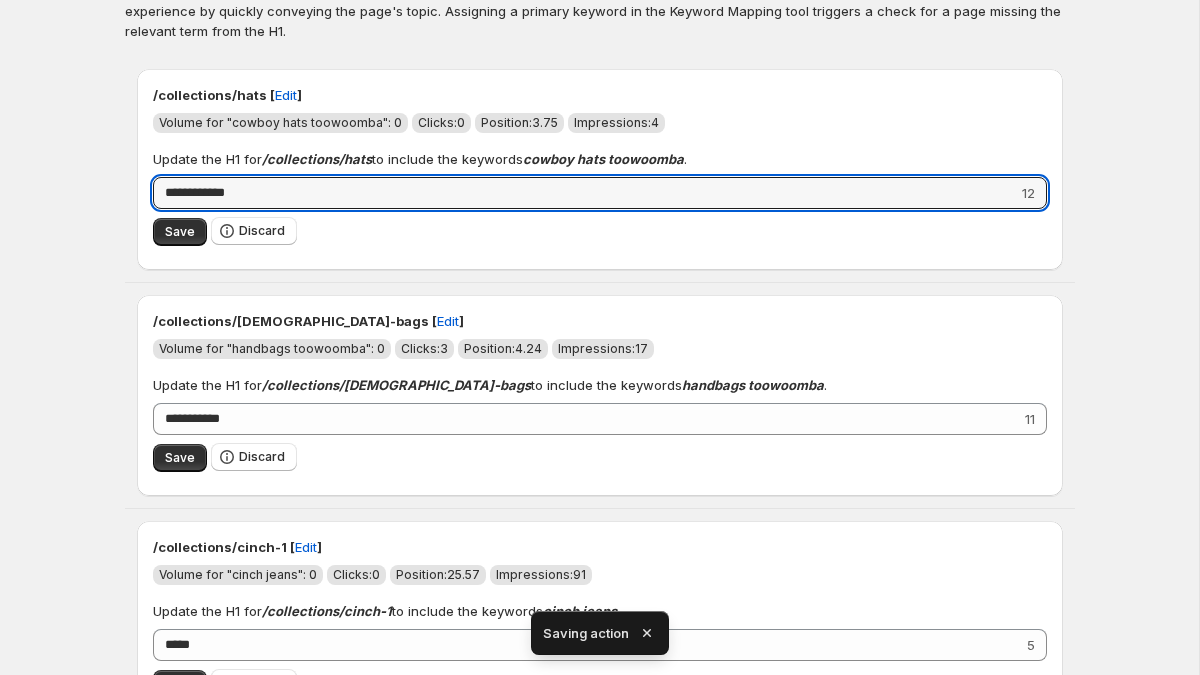 drag, startPoint x: 238, startPoint y: 190, endPoint x: 61, endPoint y: 190, distance: 177 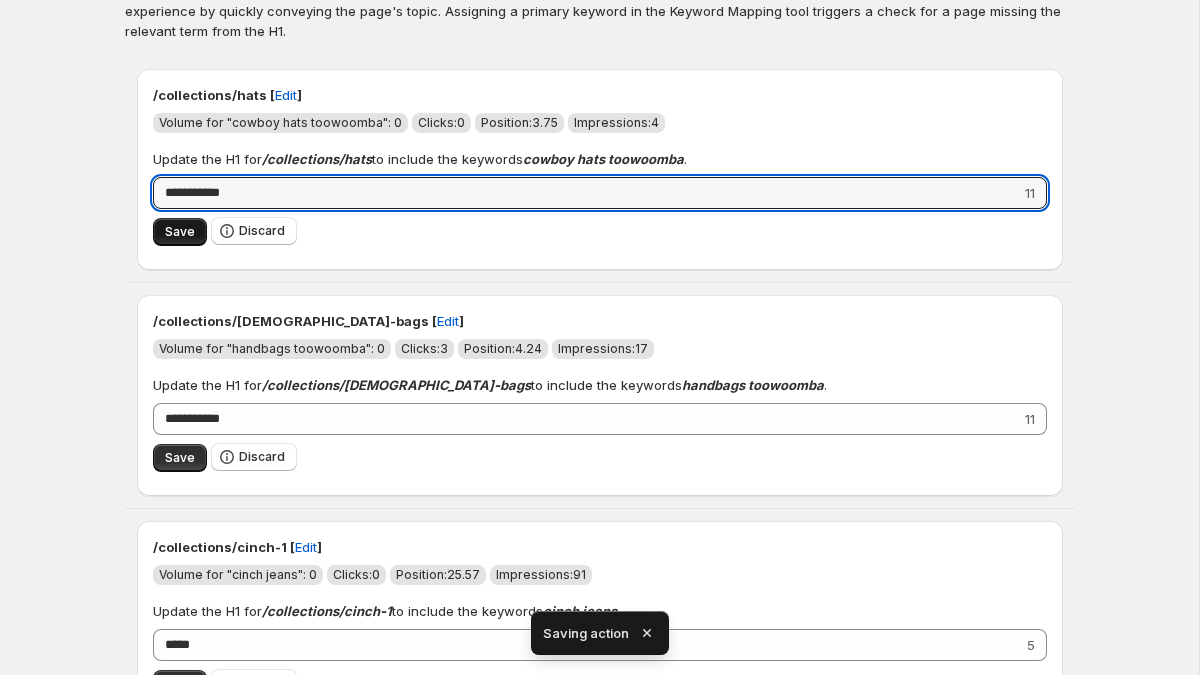 type on "**********" 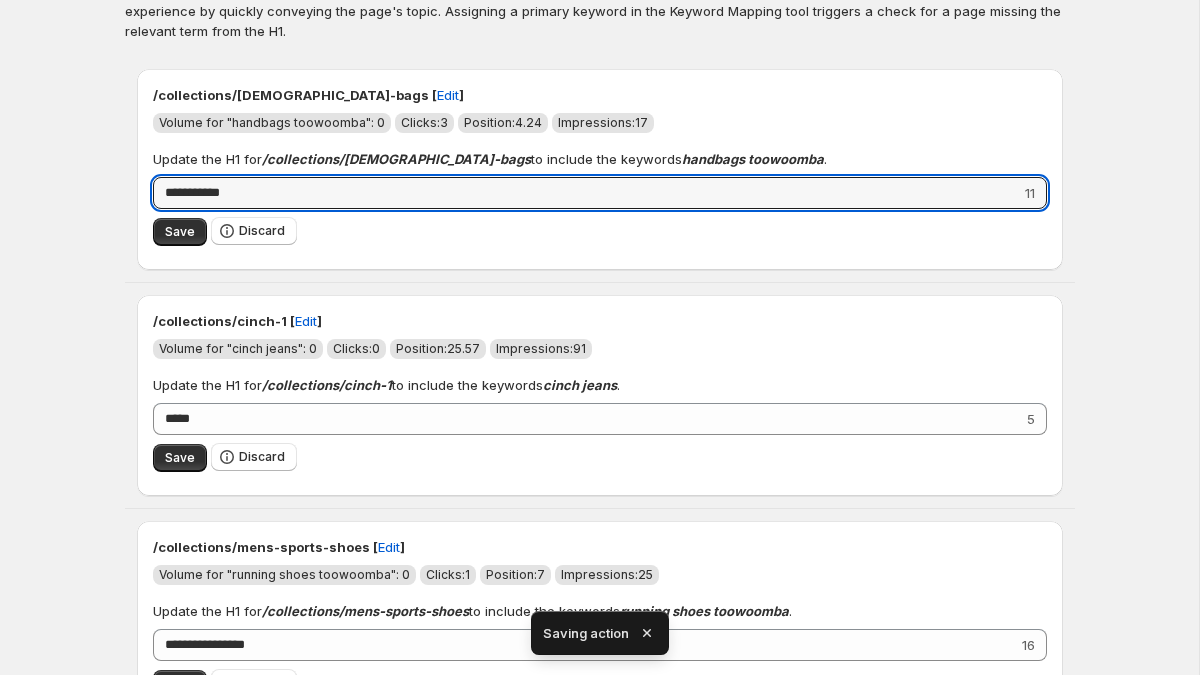 drag, startPoint x: 241, startPoint y: 194, endPoint x: 58, endPoint y: 194, distance: 183 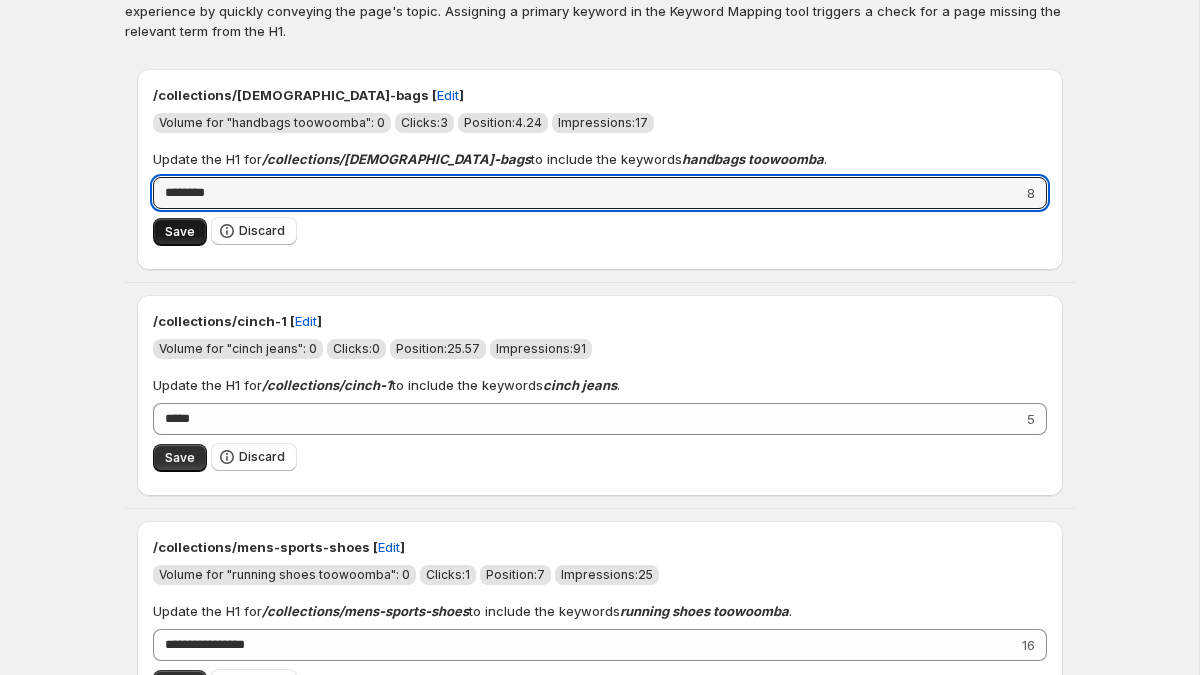 type on "********" 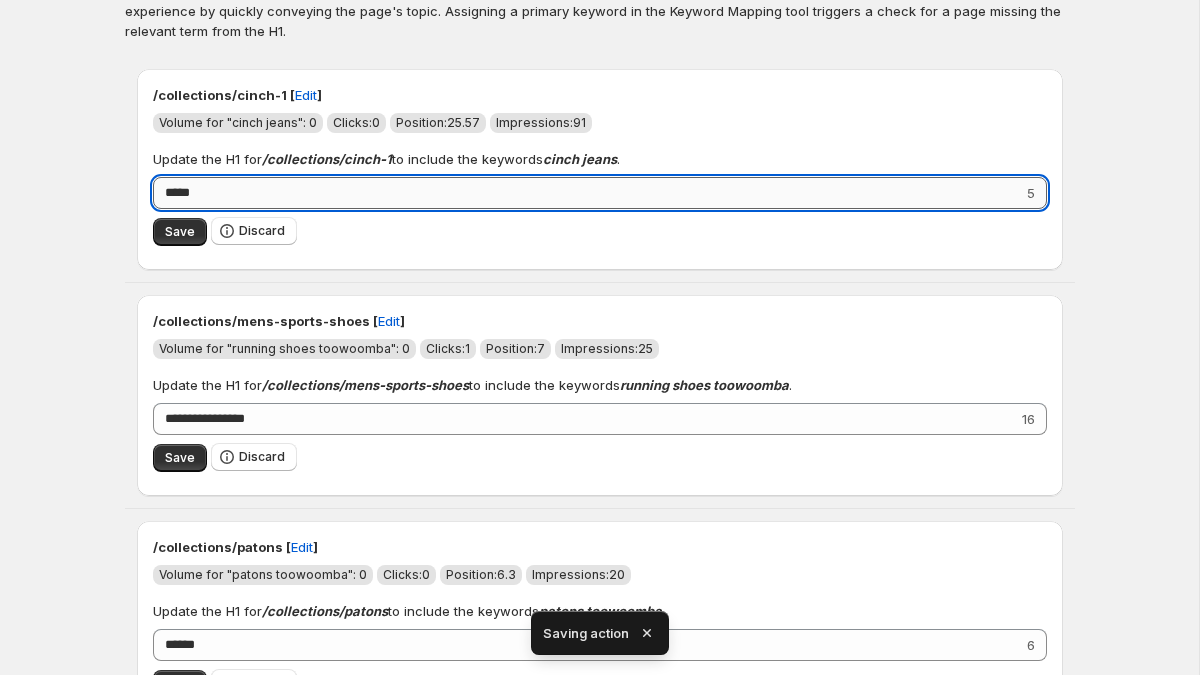 click on "*****" at bounding box center (588, 193) 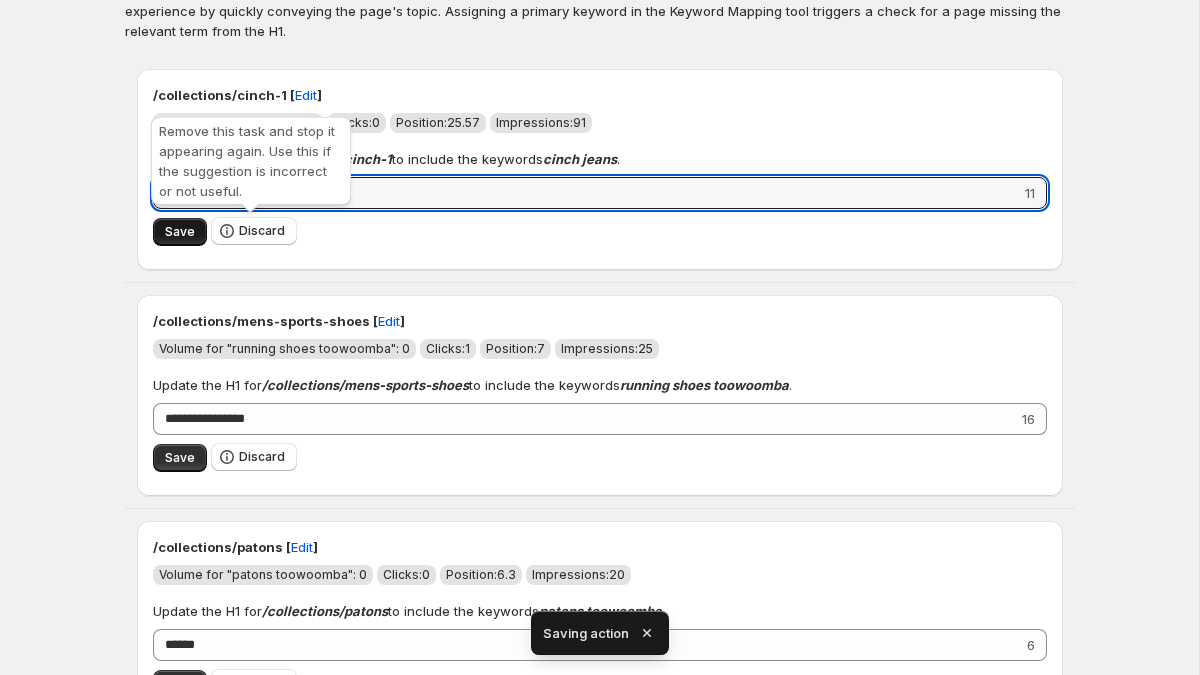 type on "**********" 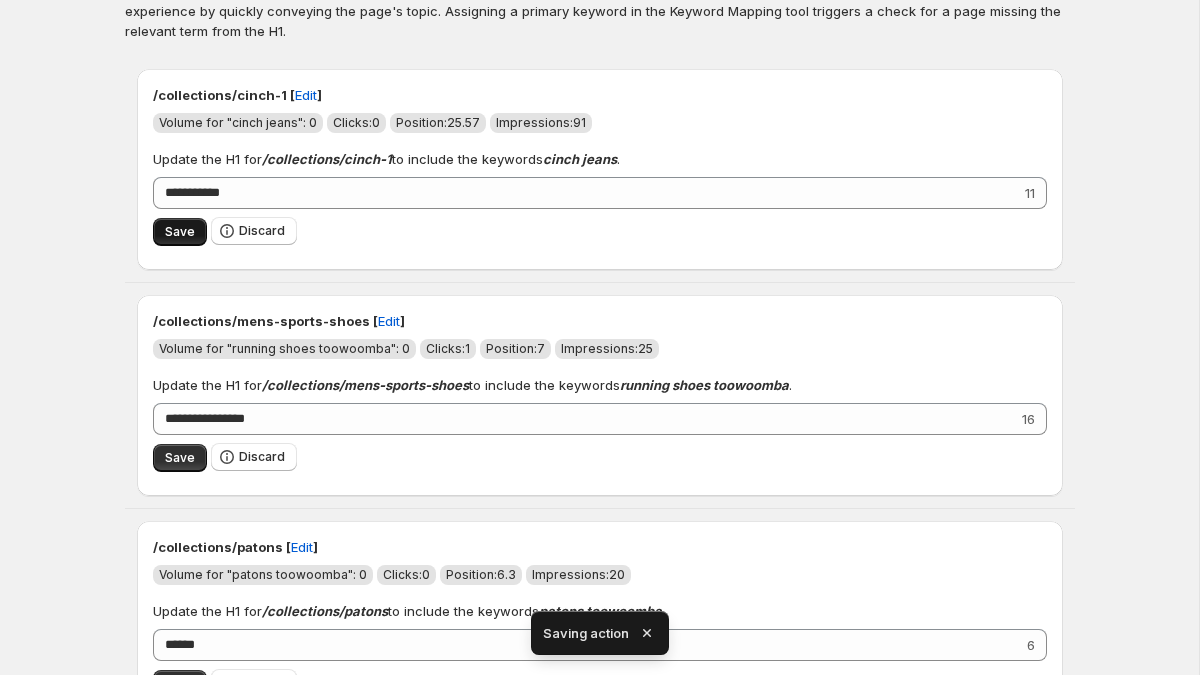 click on "Save" at bounding box center [180, 232] 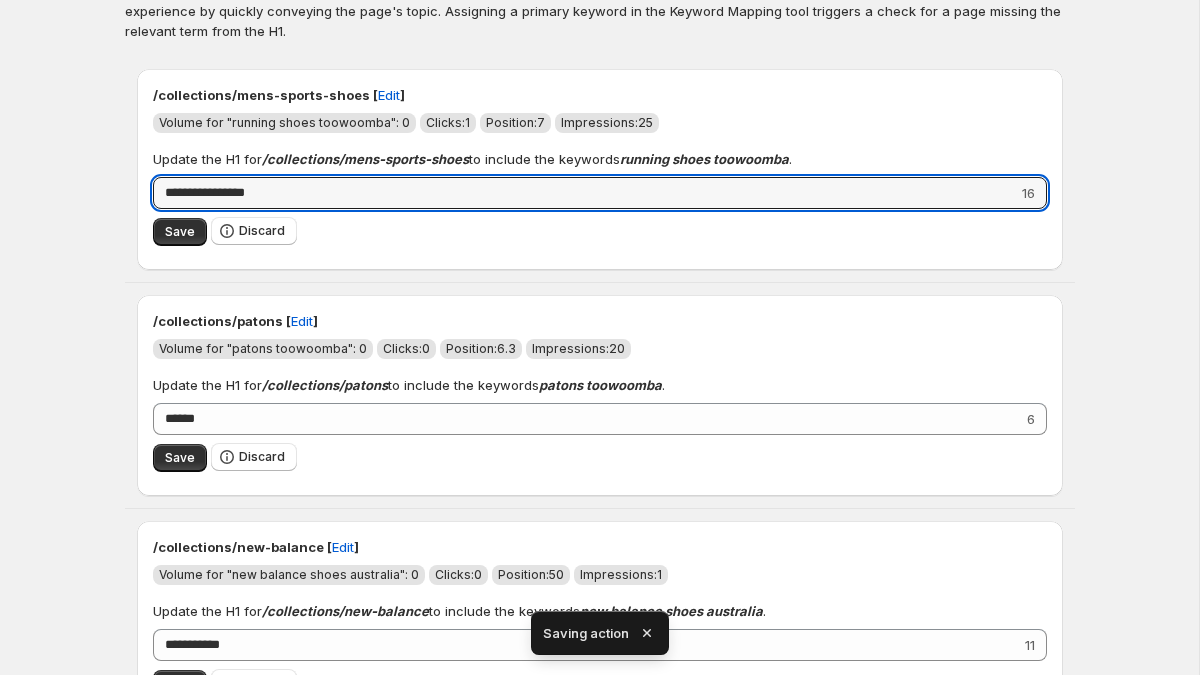 drag, startPoint x: 283, startPoint y: 192, endPoint x: 92, endPoint y: 192, distance: 191 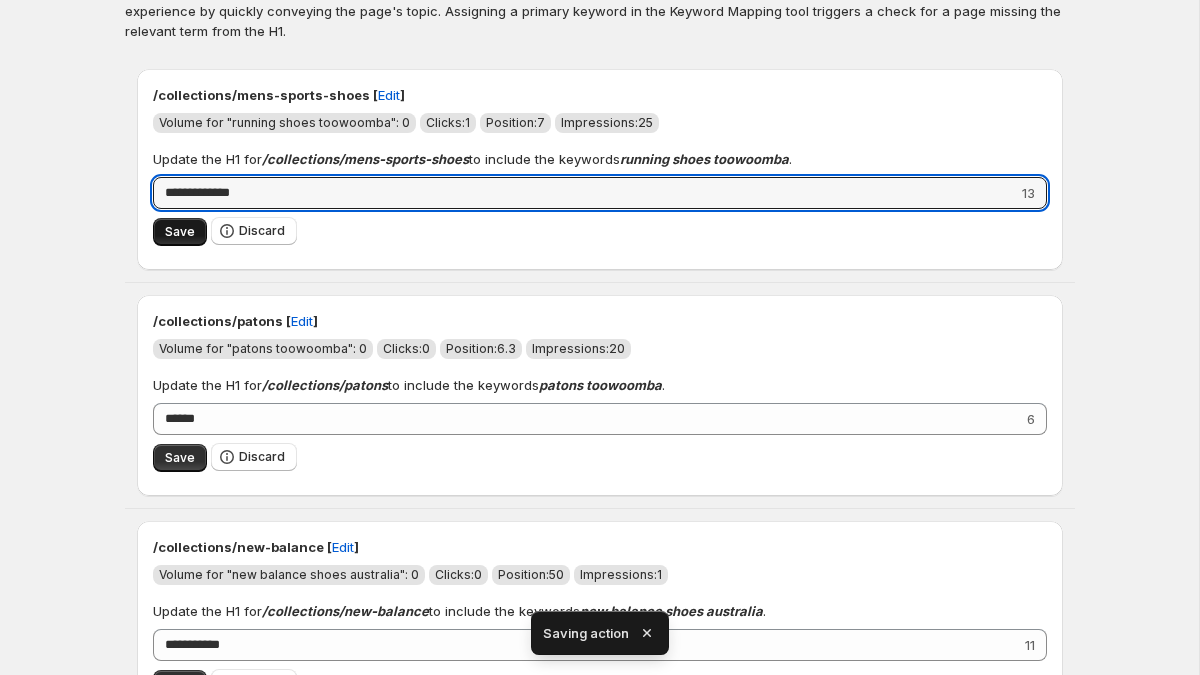 type on "**********" 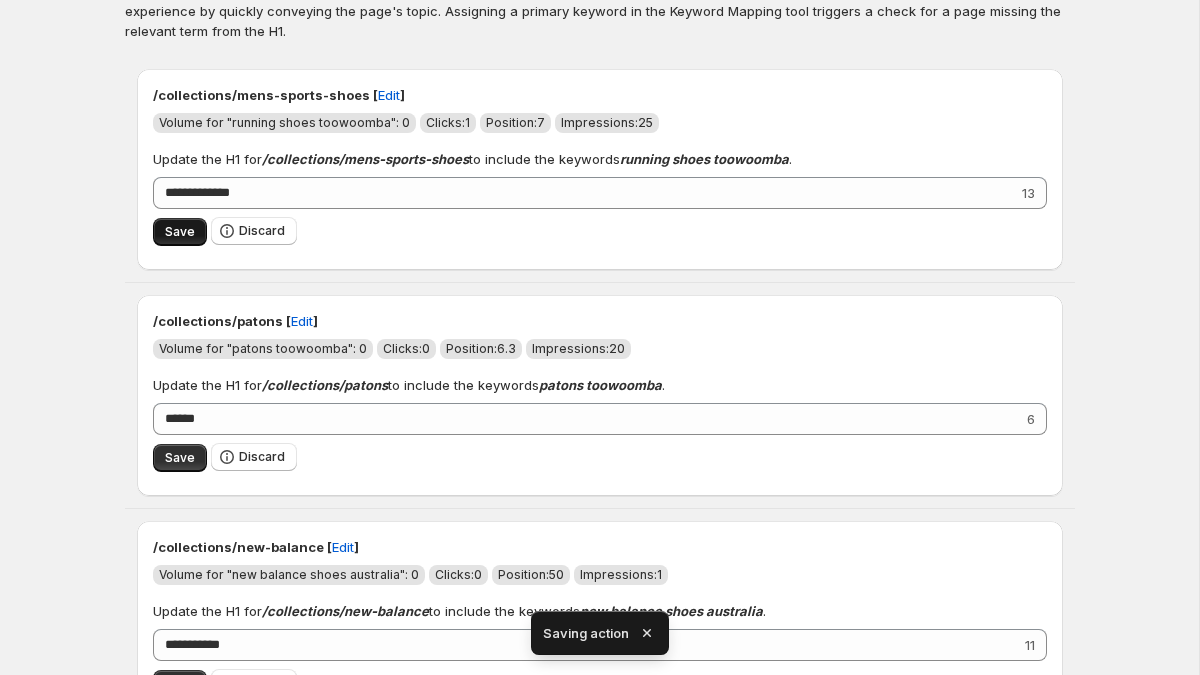 click on "Save" at bounding box center (180, 232) 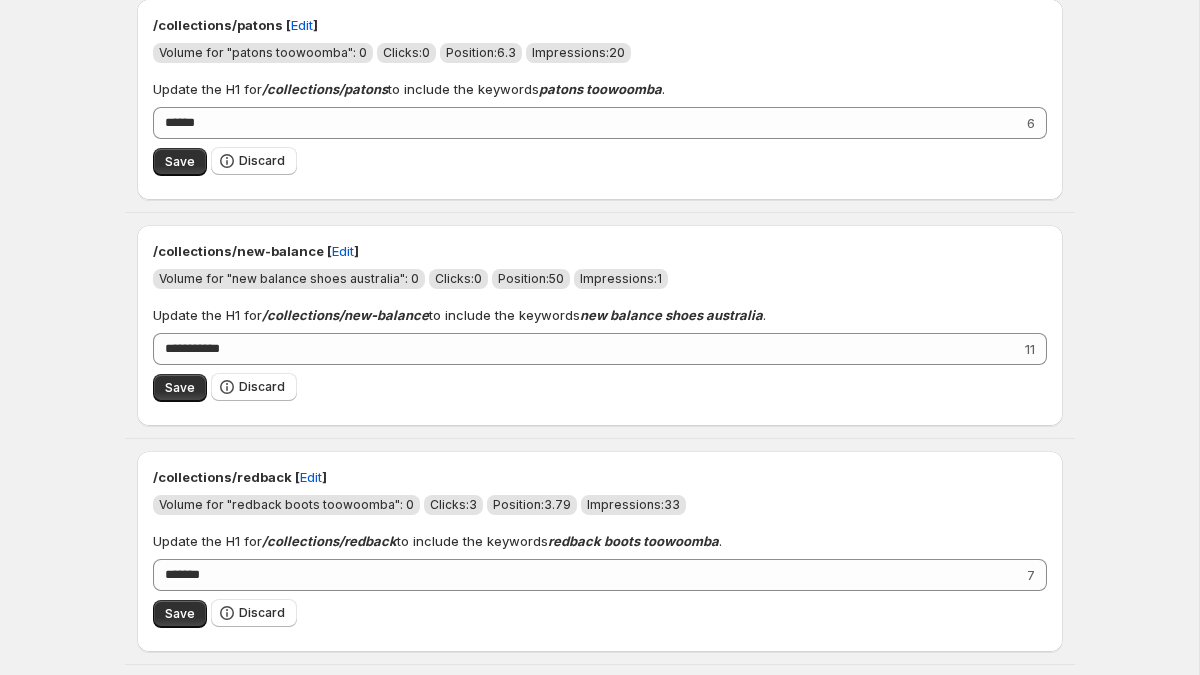 scroll, scrollTop: 163, scrollLeft: 0, axis: vertical 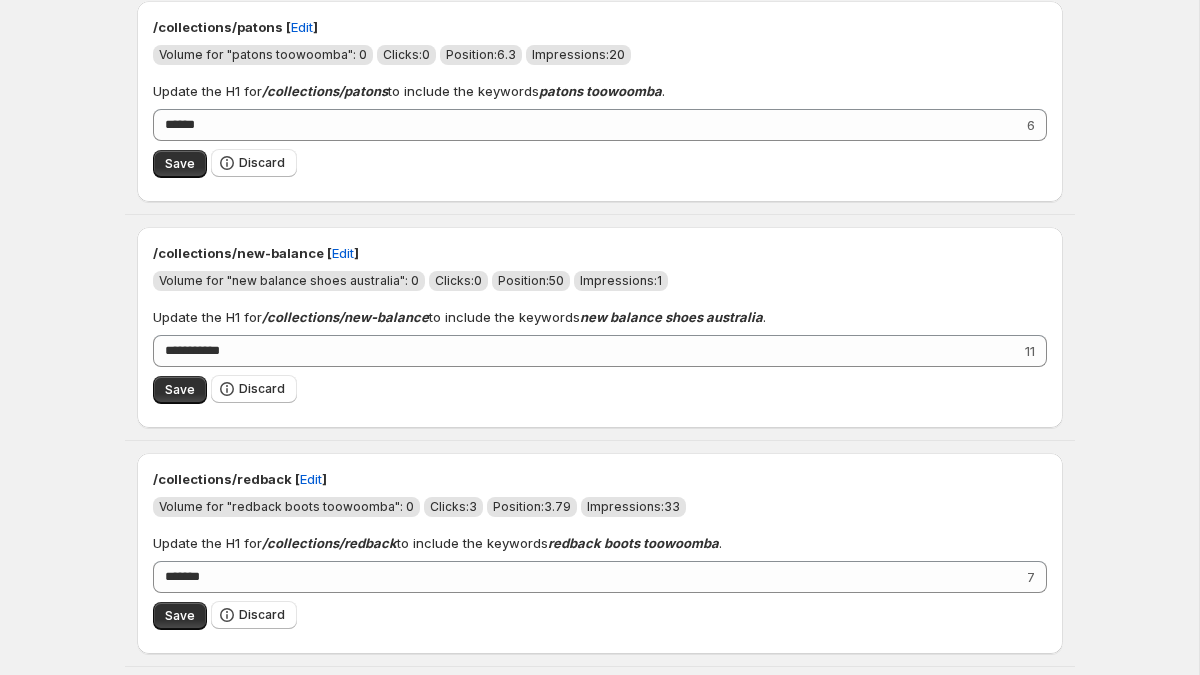click on "Save Discard" at bounding box center (600, 163) 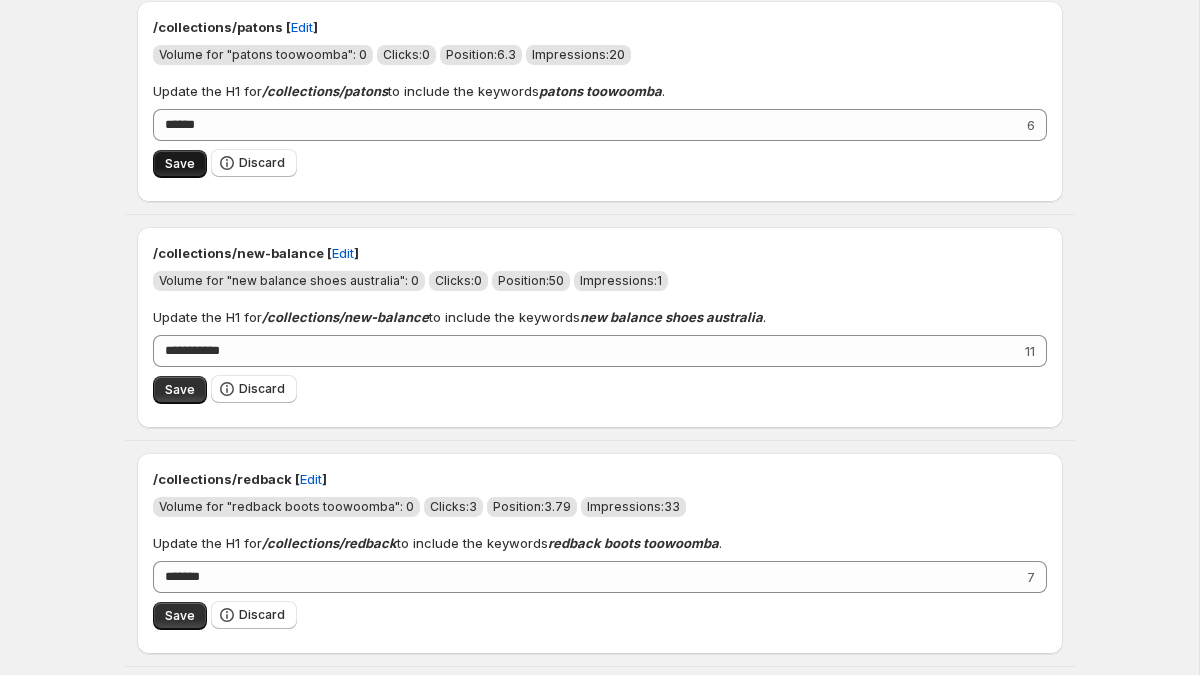 click on "Save" at bounding box center (180, 164) 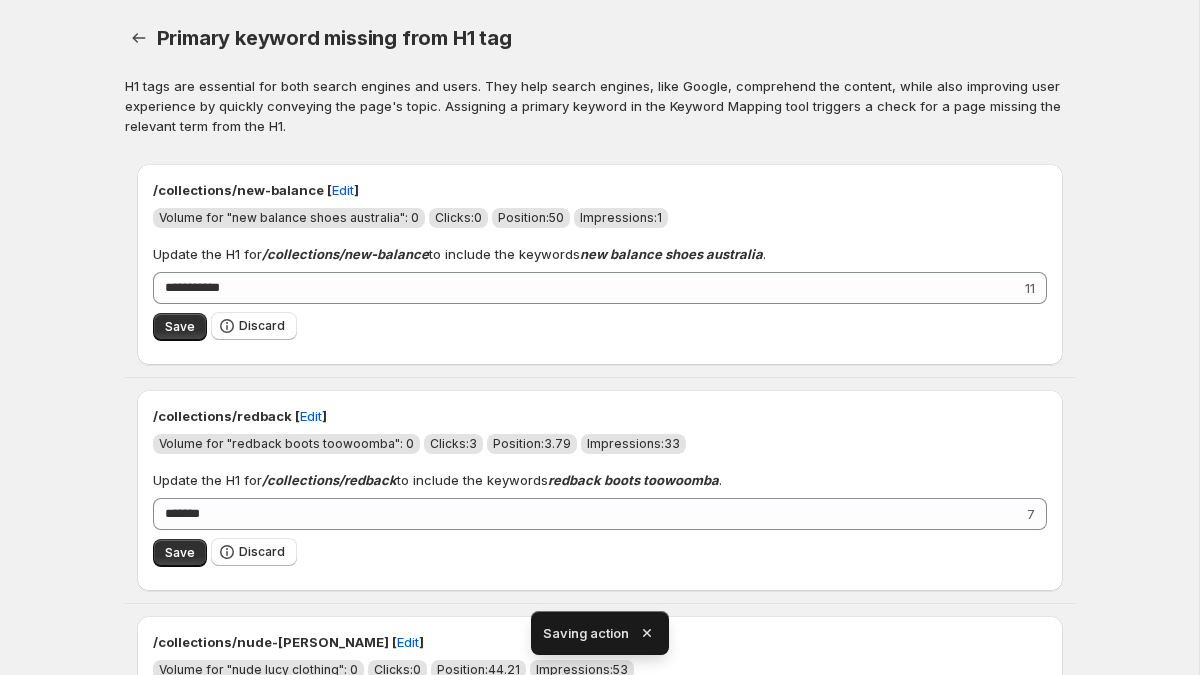 scroll, scrollTop: 115, scrollLeft: 0, axis: vertical 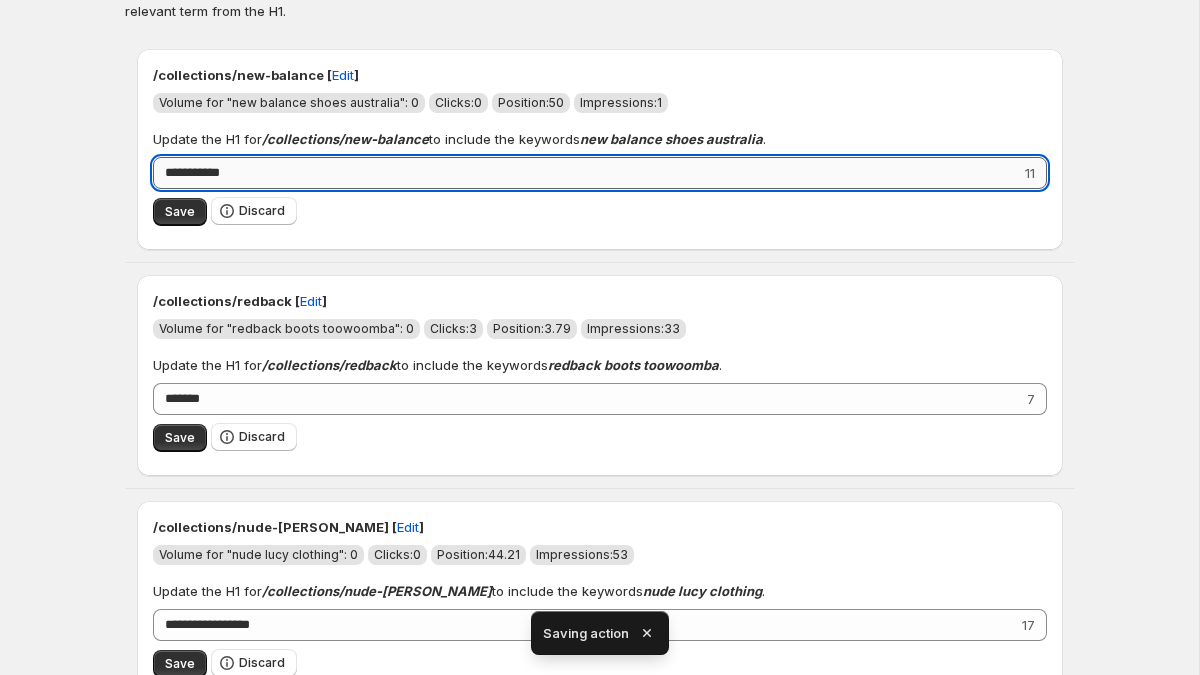 click on "**********" at bounding box center [587, 173] 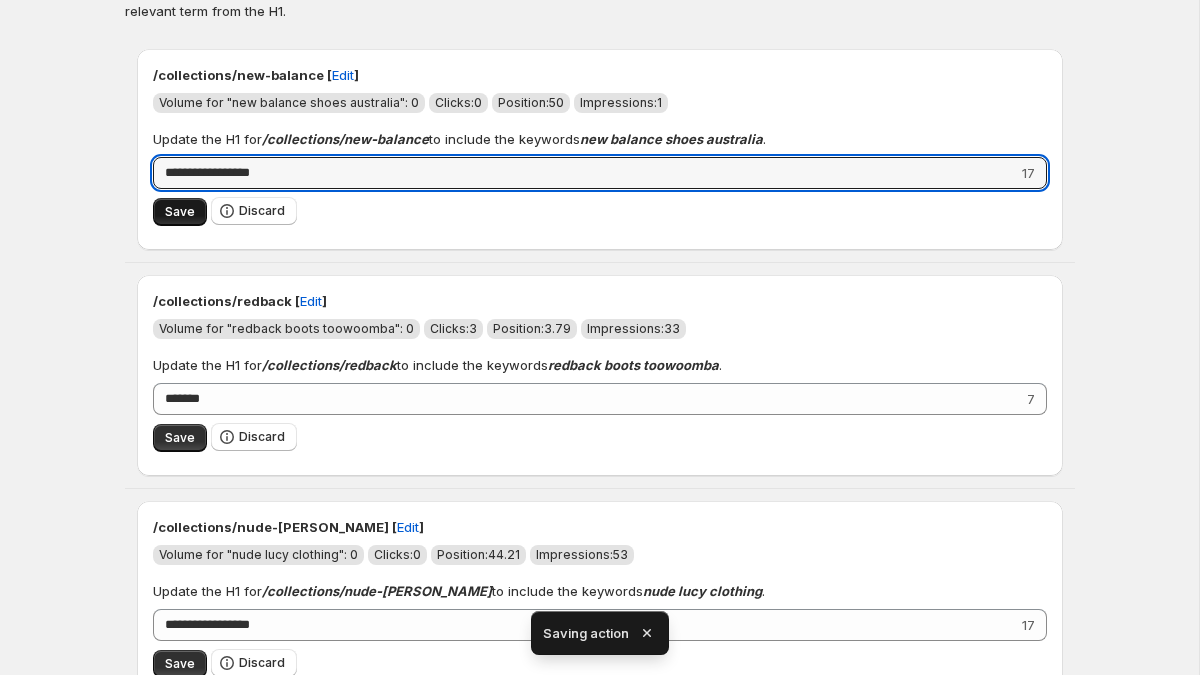 type on "**********" 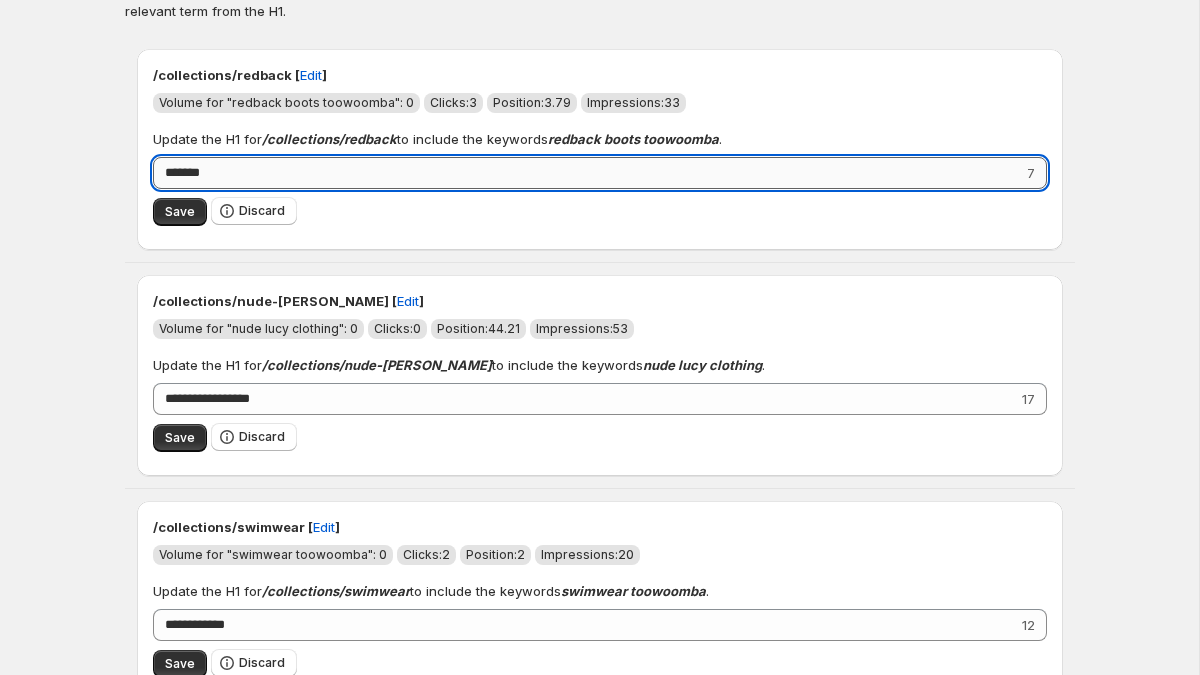click on "*******" at bounding box center [588, 173] 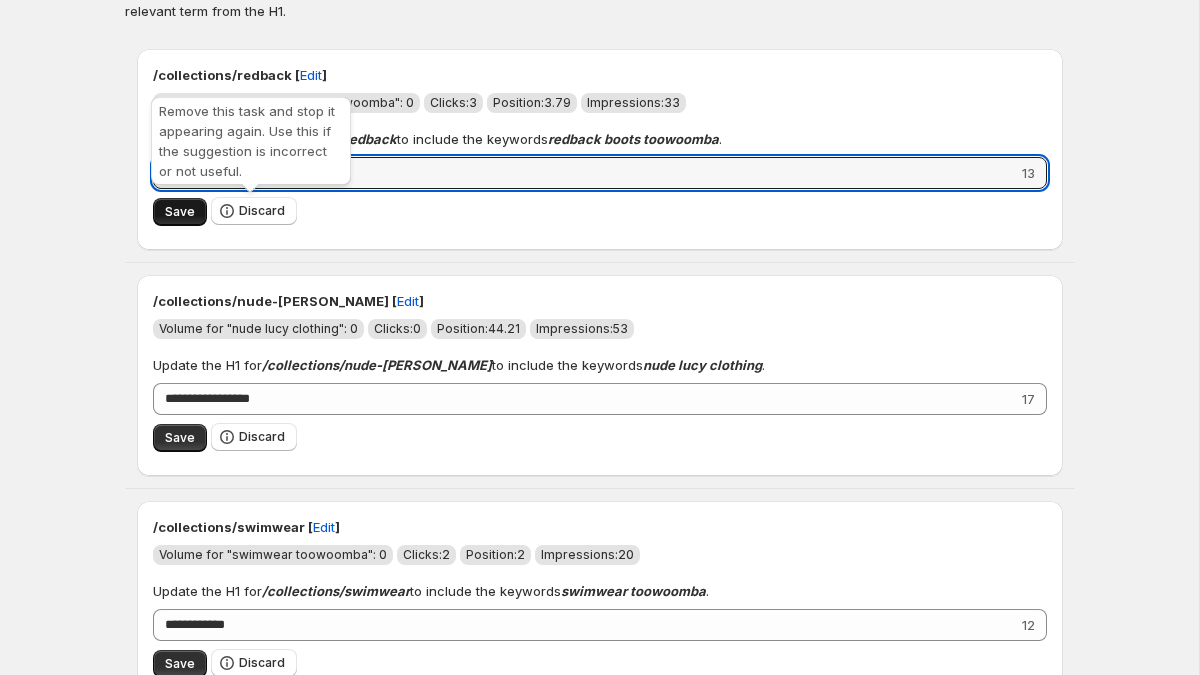 type on "**********" 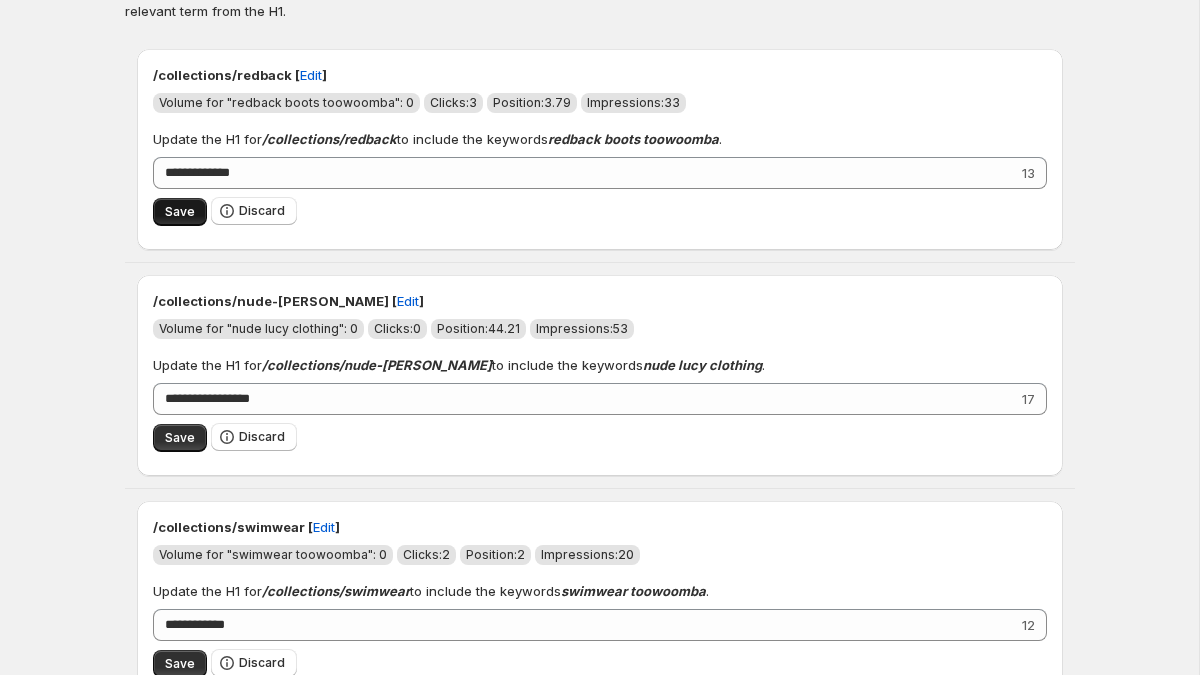 click on "Save" at bounding box center [180, 212] 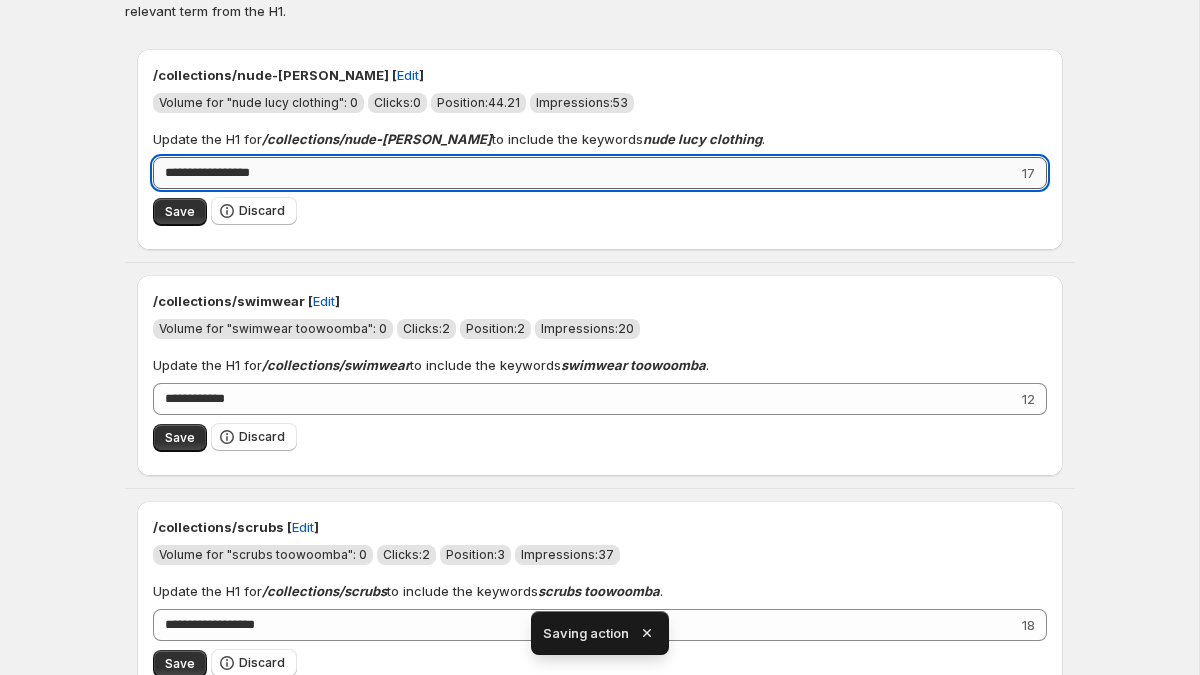 drag, startPoint x: 282, startPoint y: 165, endPoint x: 238, endPoint y: 165, distance: 44 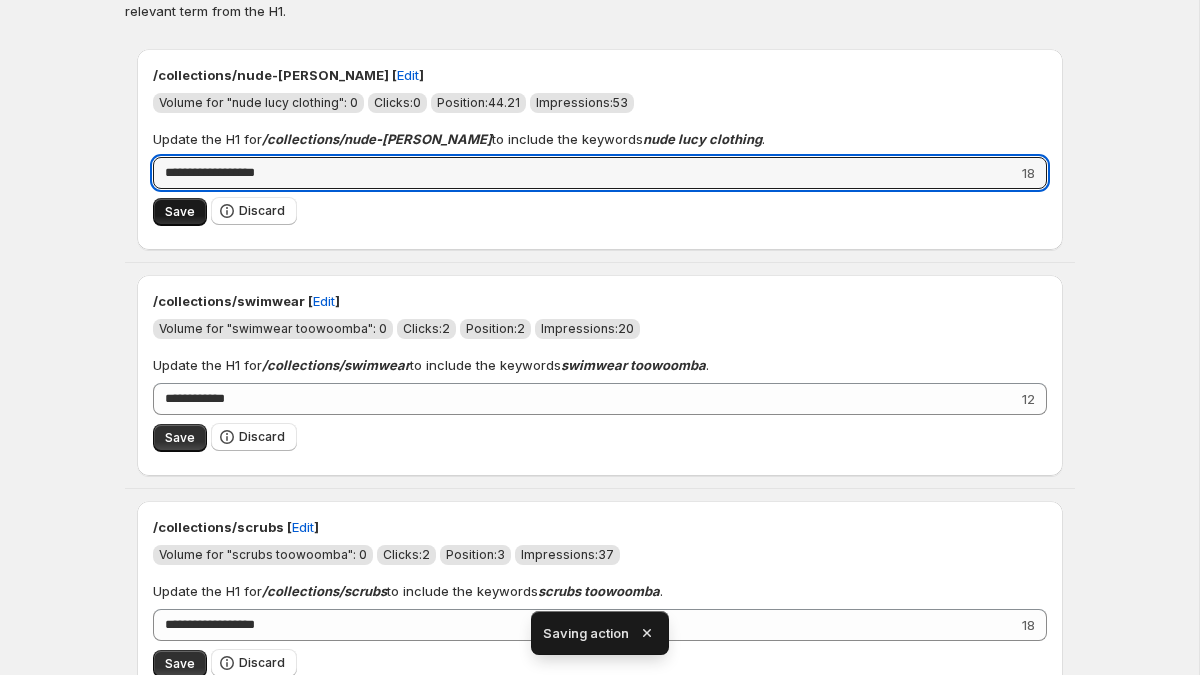 type on "**********" 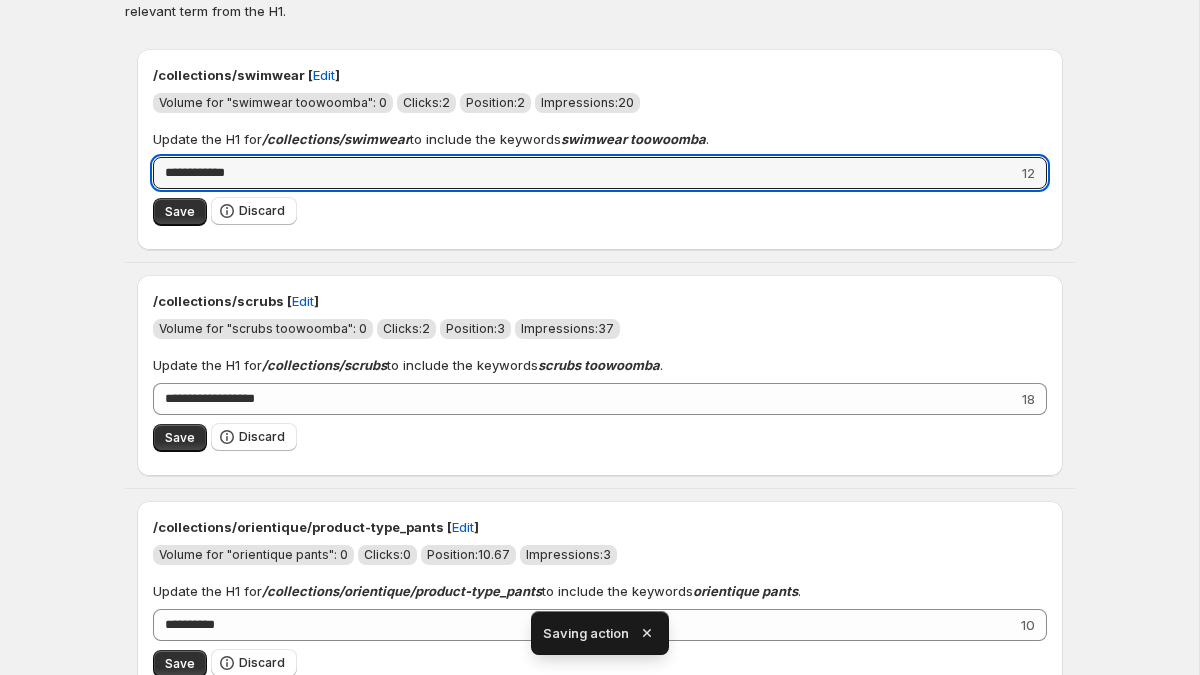 drag, startPoint x: 163, startPoint y: 176, endPoint x: 137, endPoint y: 176, distance: 26 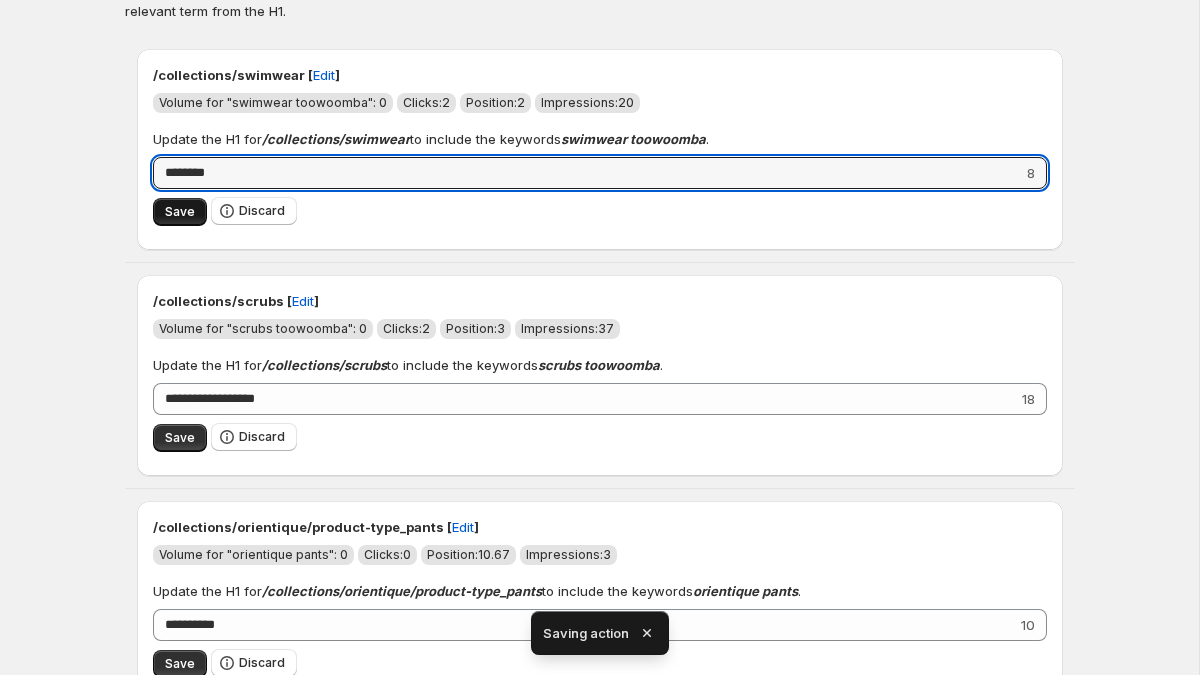 type on "********" 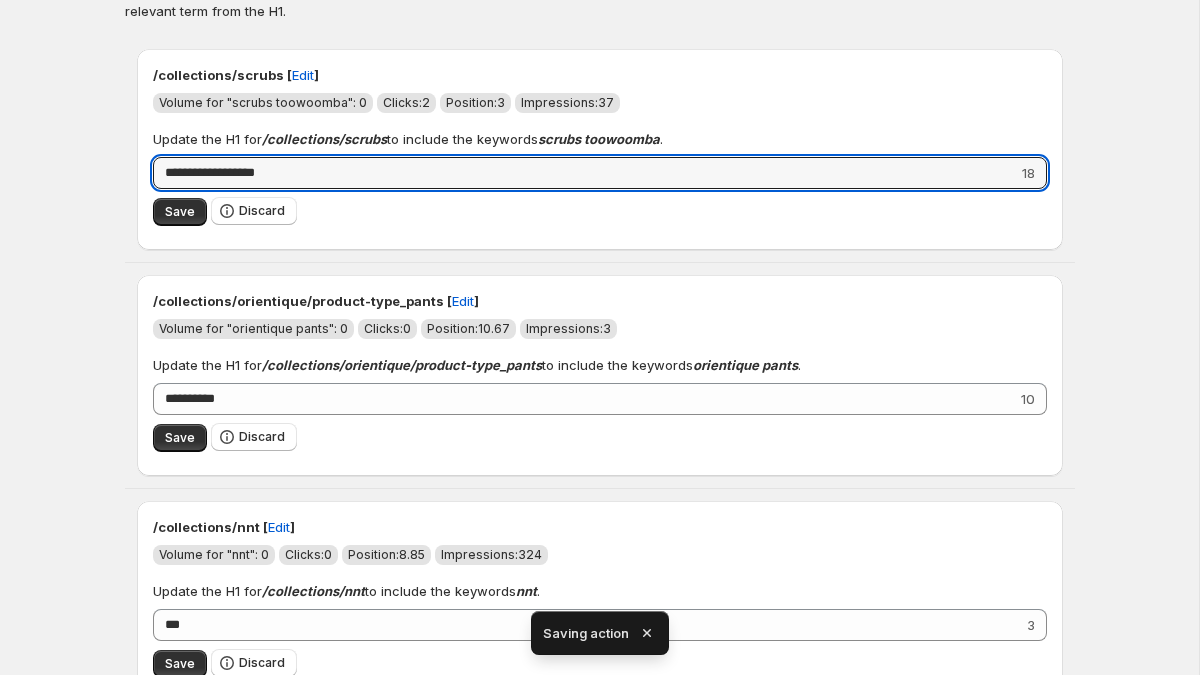 drag, startPoint x: 392, startPoint y: 172, endPoint x: 145, endPoint y: 172, distance: 247 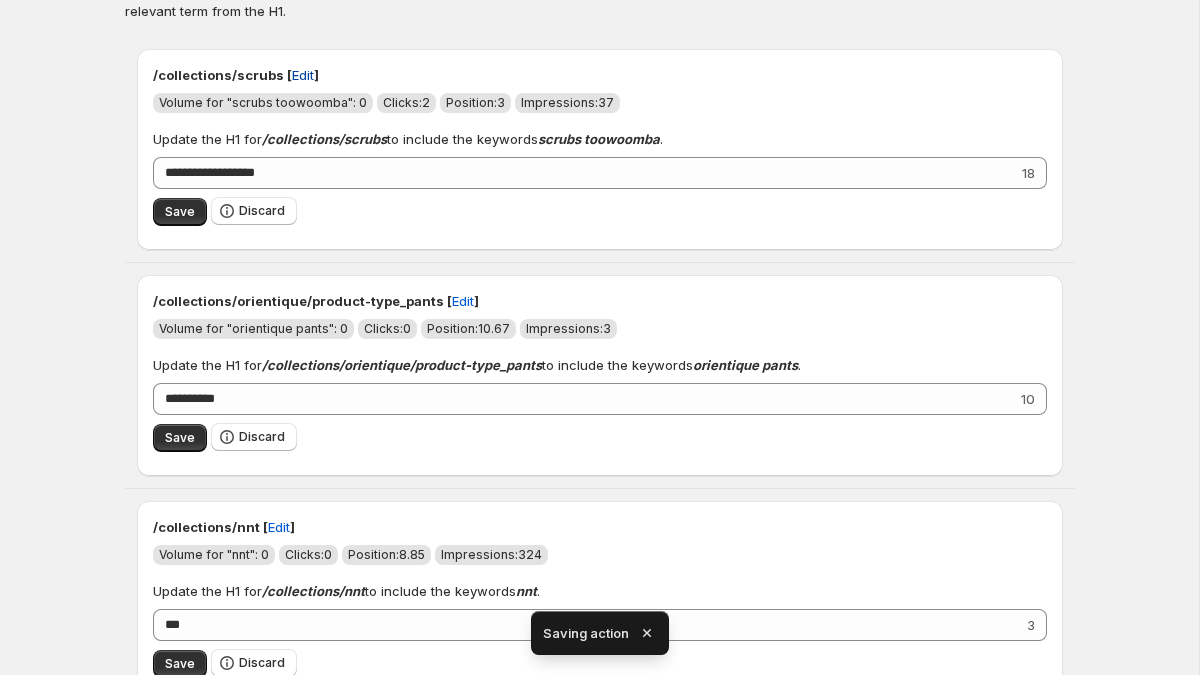 click on "Edit" at bounding box center [303, 75] 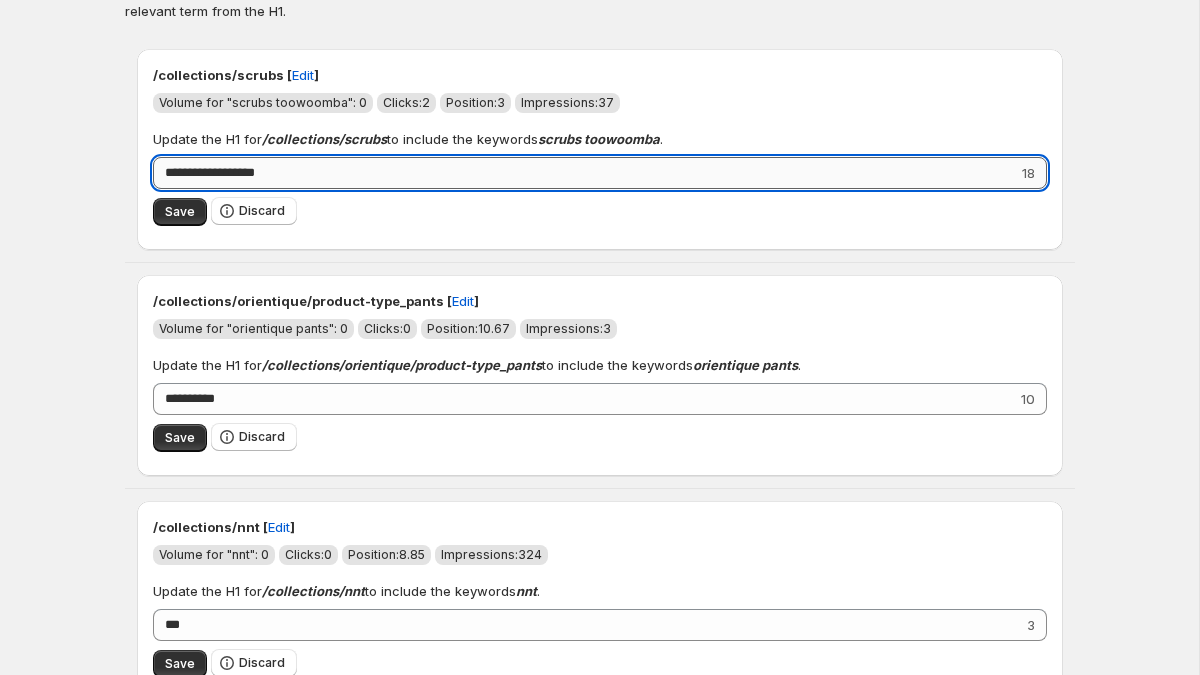 drag, startPoint x: 371, startPoint y: 172, endPoint x: 259, endPoint y: 173, distance: 112.00446 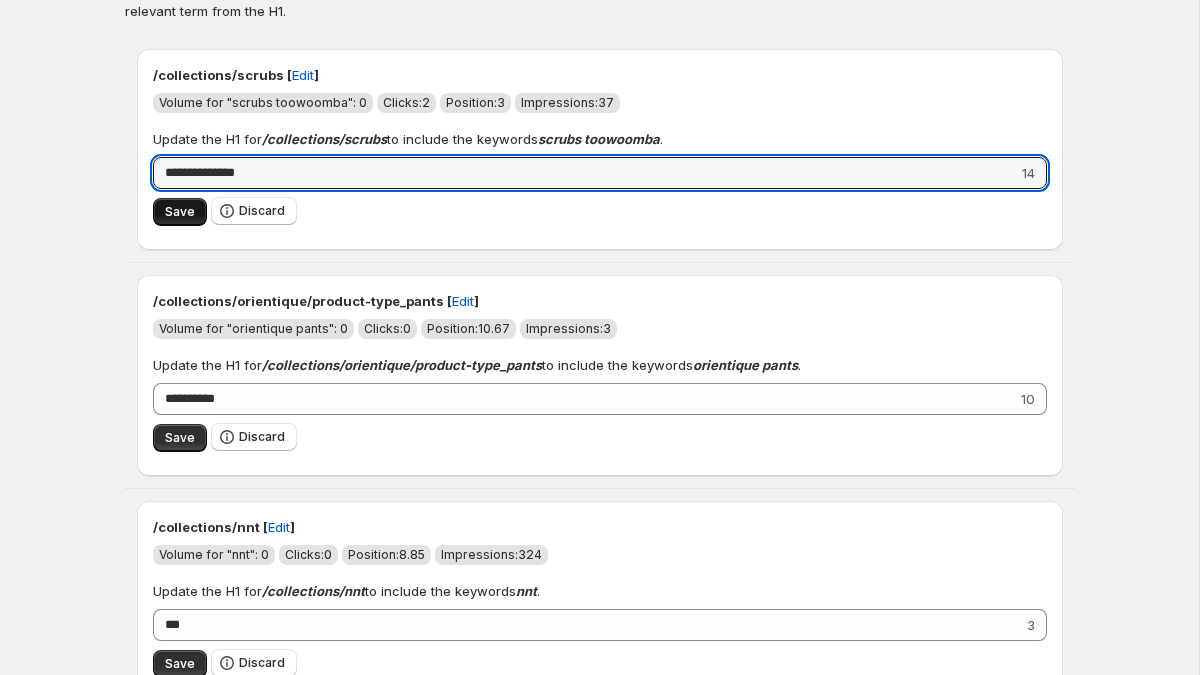 type on "**********" 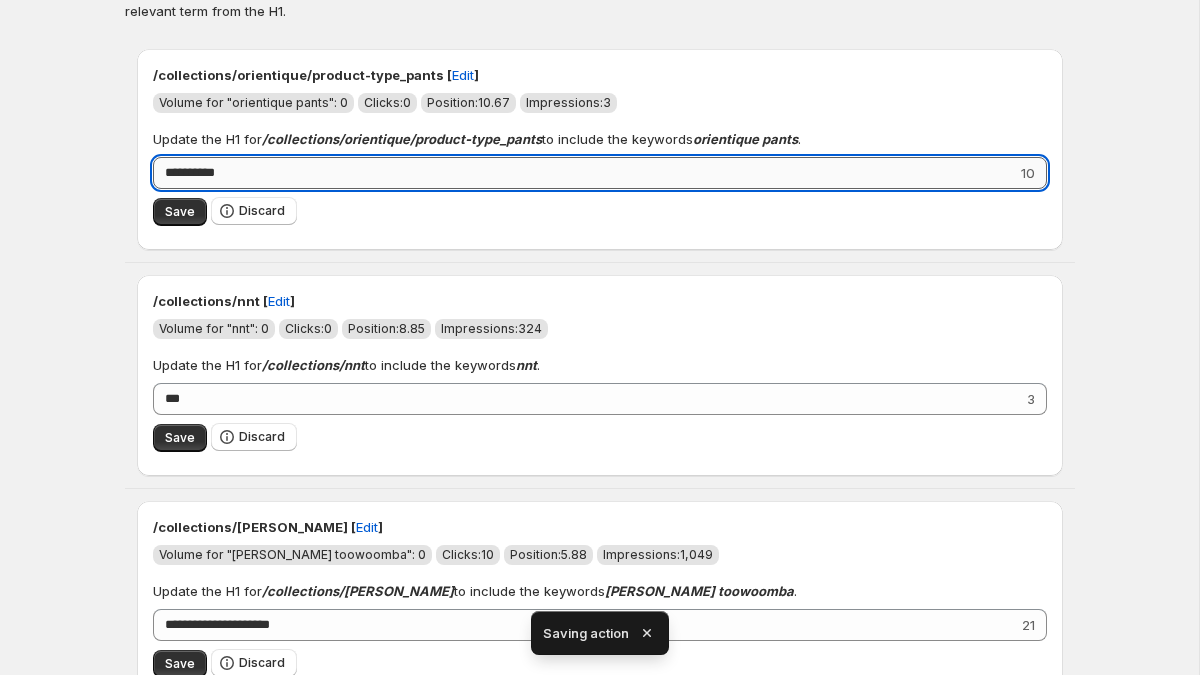 click on "**********" at bounding box center [585, 173] 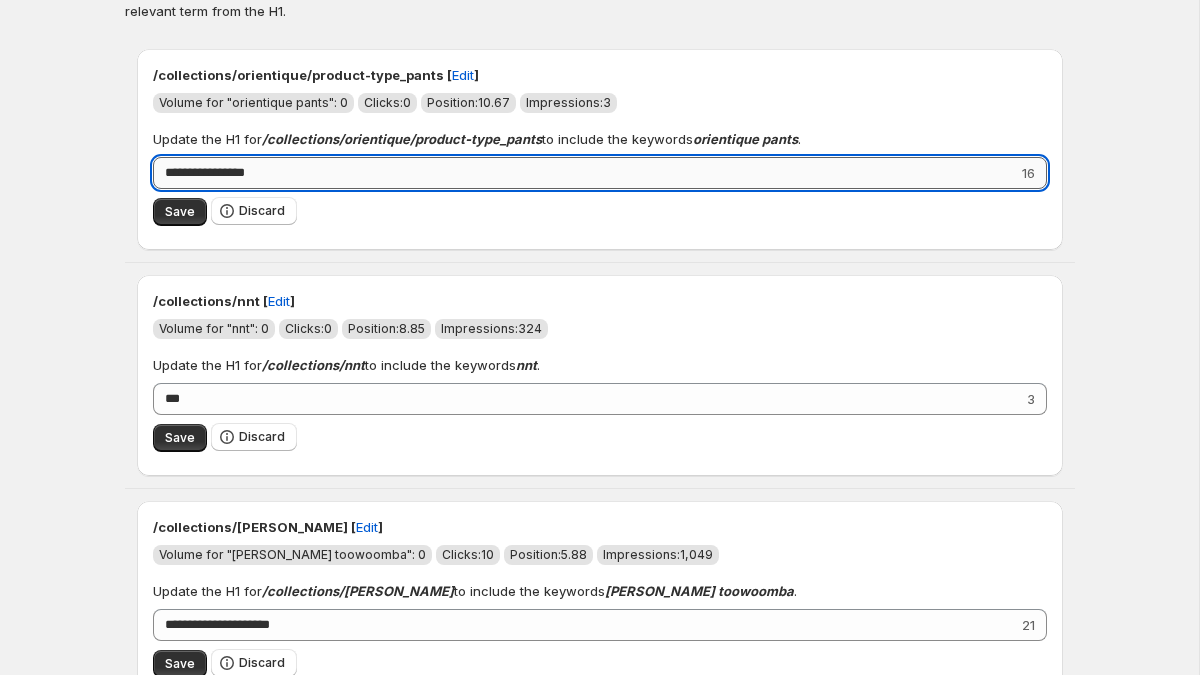 type on "**********" 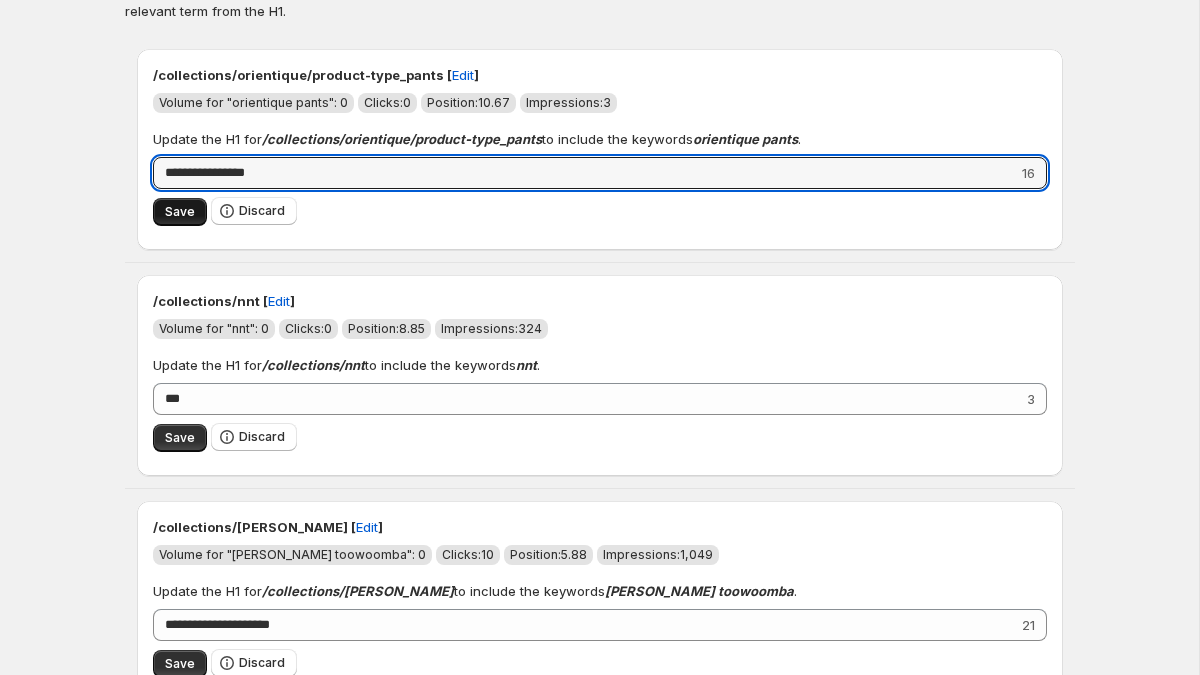 click on "Save" at bounding box center (180, 212) 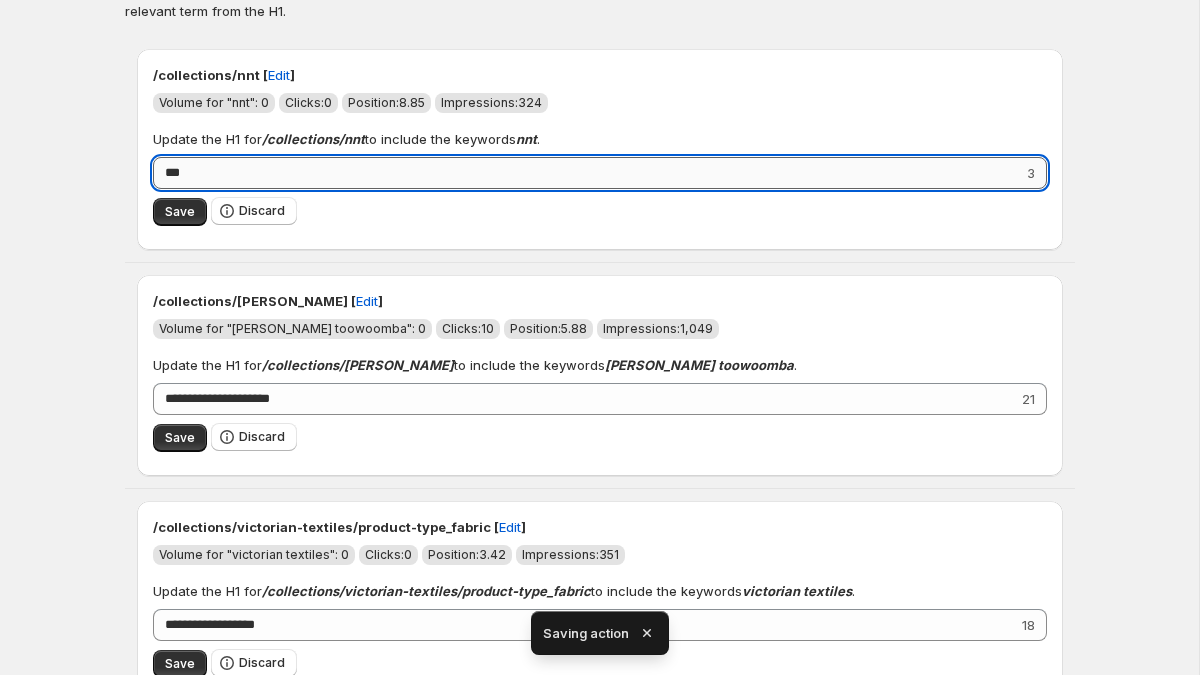 click on "***" at bounding box center (588, 173) 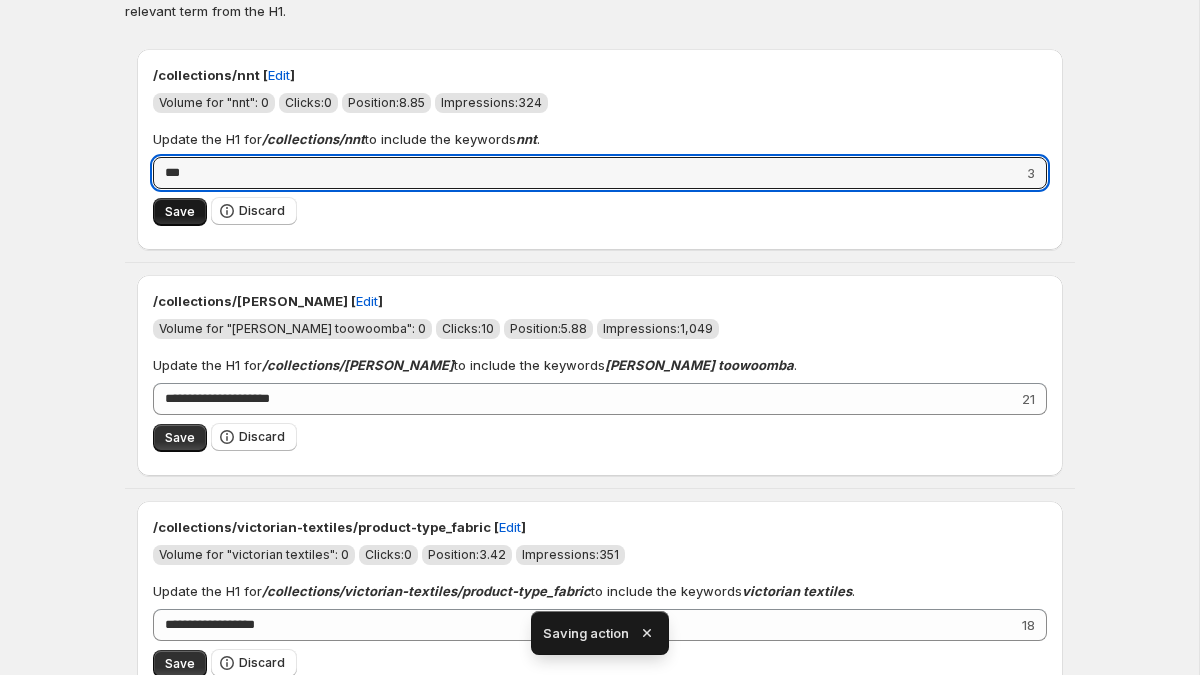 click on "Save" at bounding box center [180, 212] 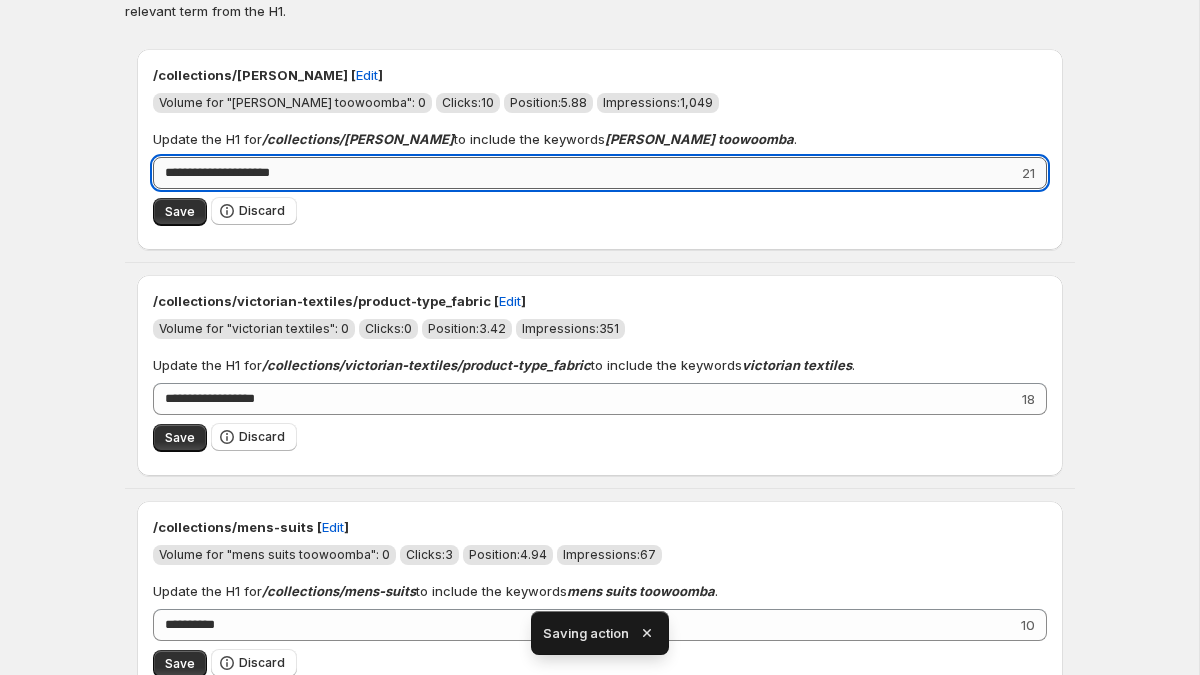 drag, startPoint x: 300, startPoint y: 170, endPoint x: 252, endPoint y: 177, distance: 48.507732 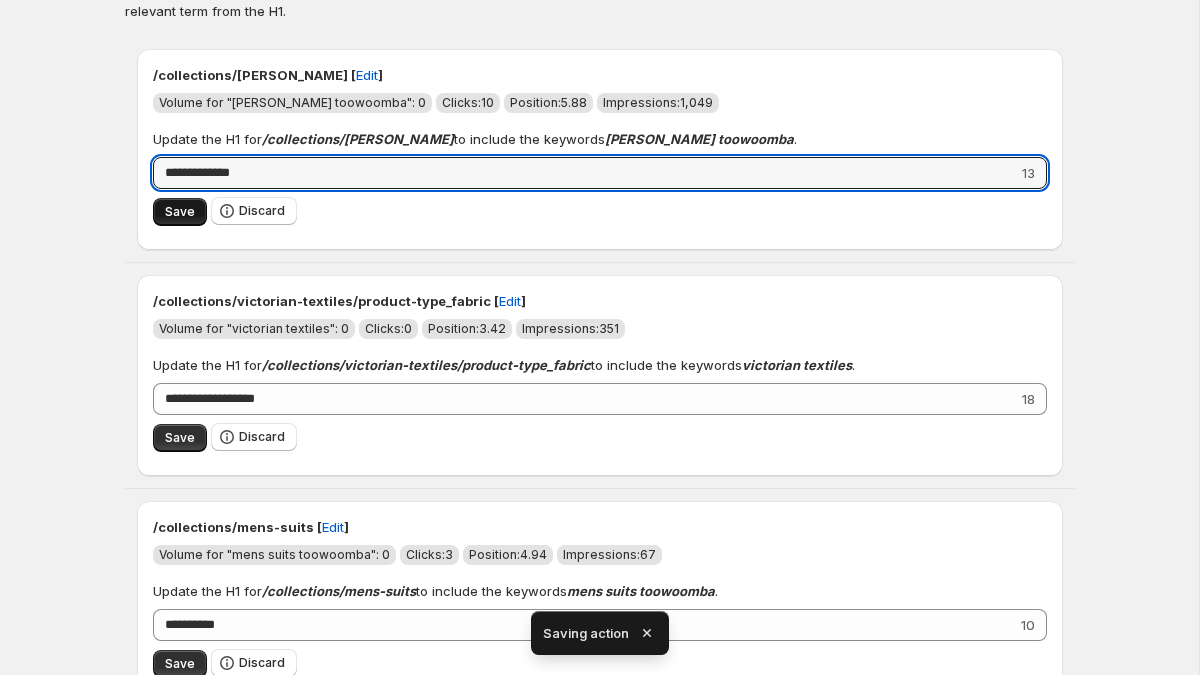 type on "**********" 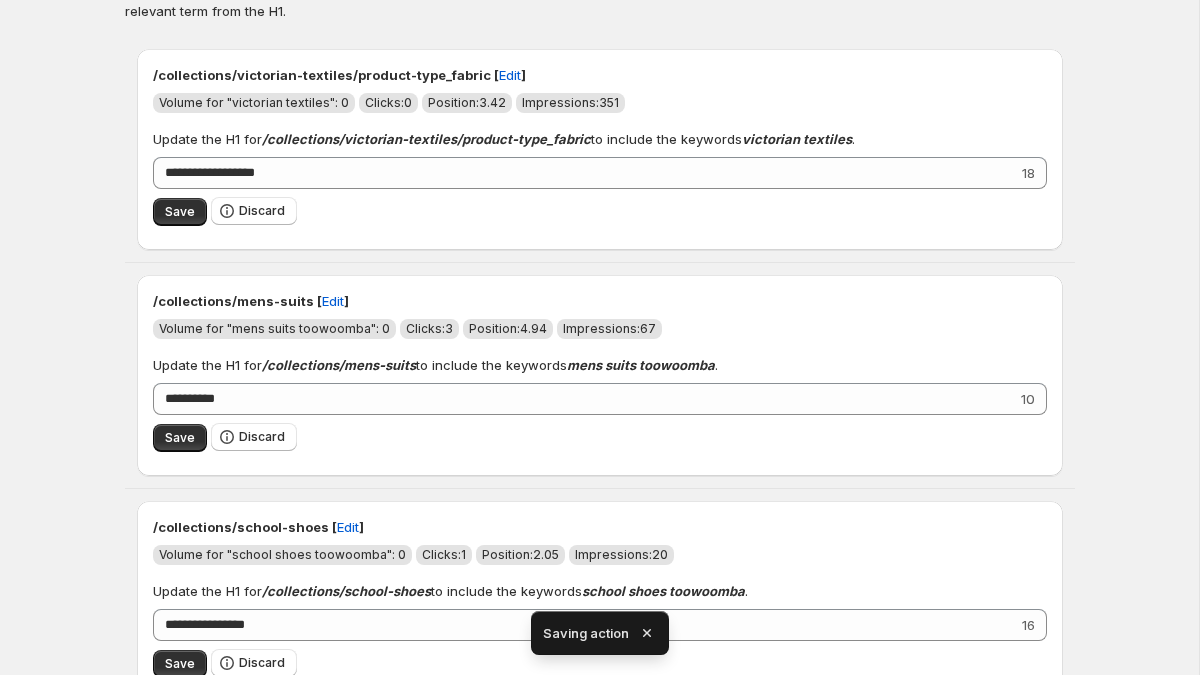 click on "Save" at bounding box center [180, 212] 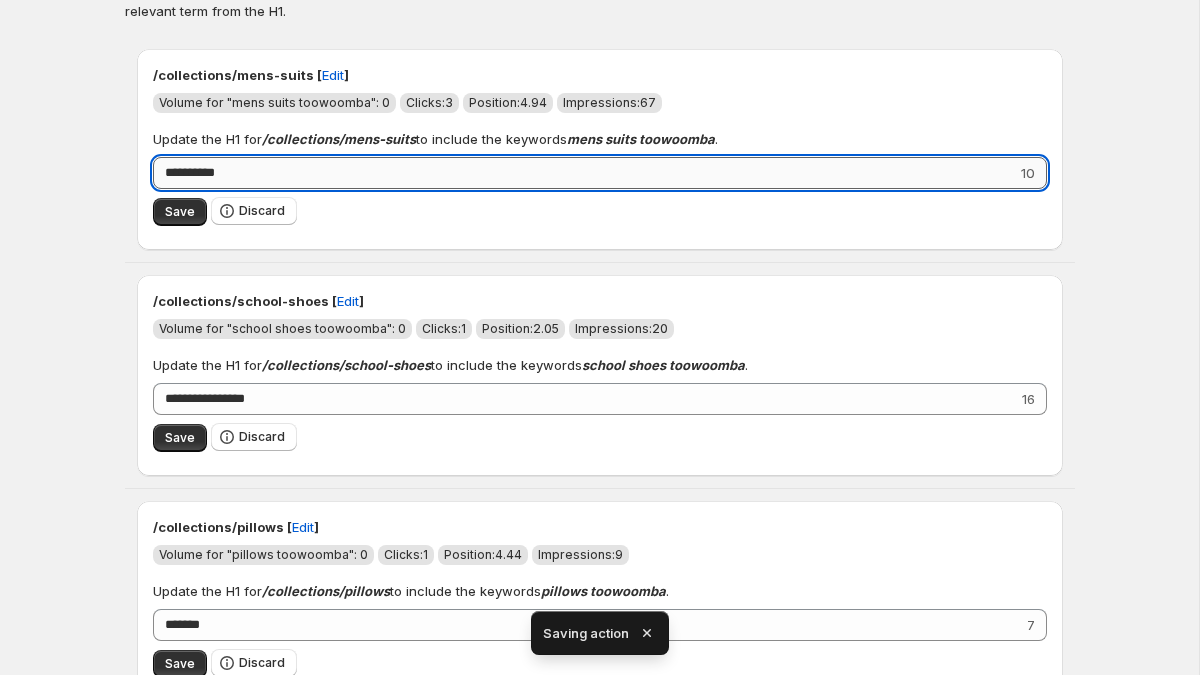 click on "**********" at bounding box center (585, 173) 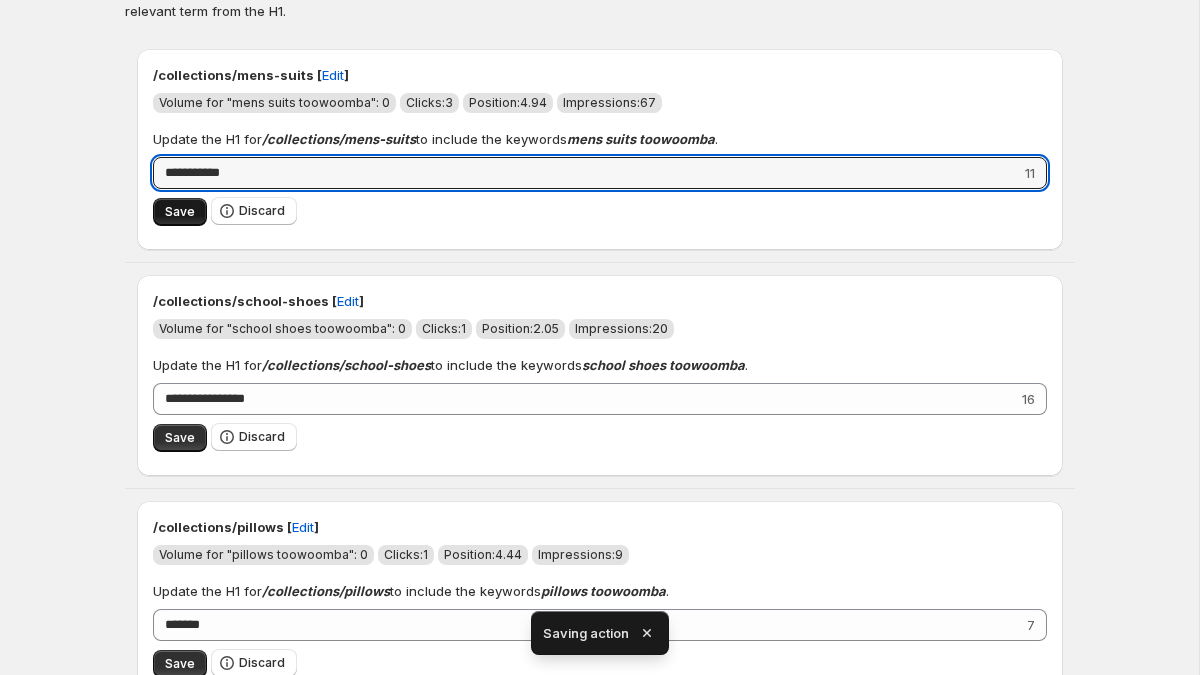 type on "**********" 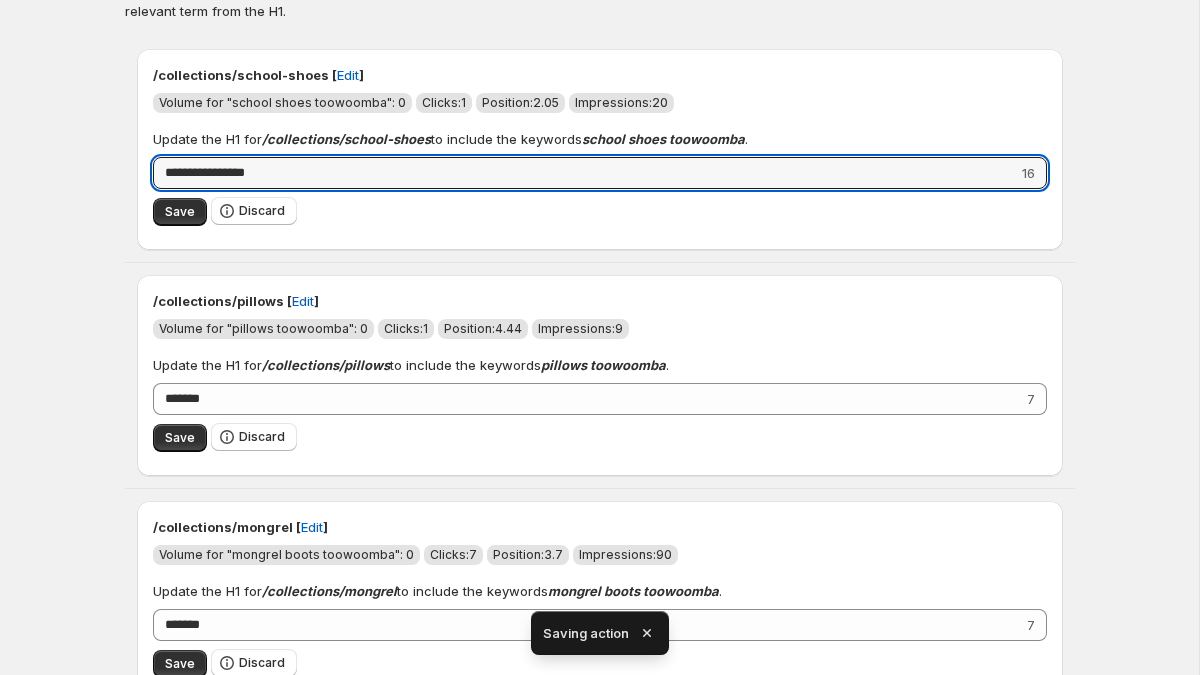 drag, startPoint x: 191, startPoint y: 171, endPoint x: 149, endPoint y: 165, distance: 42.426407 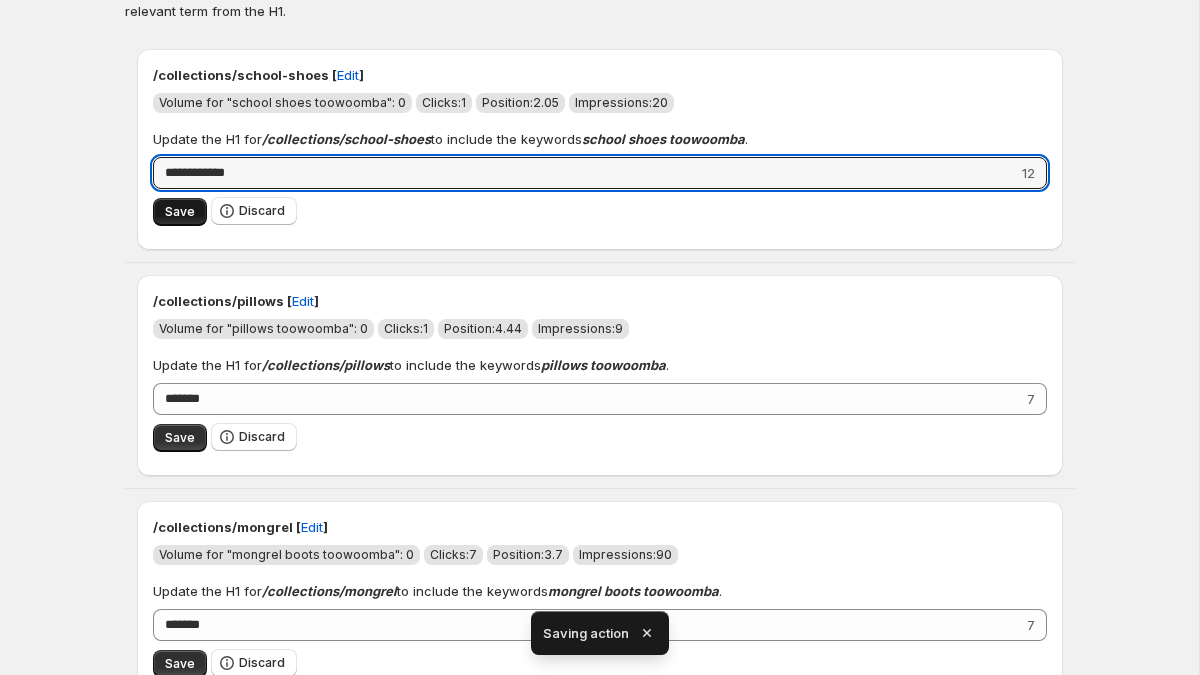 type on "**********" 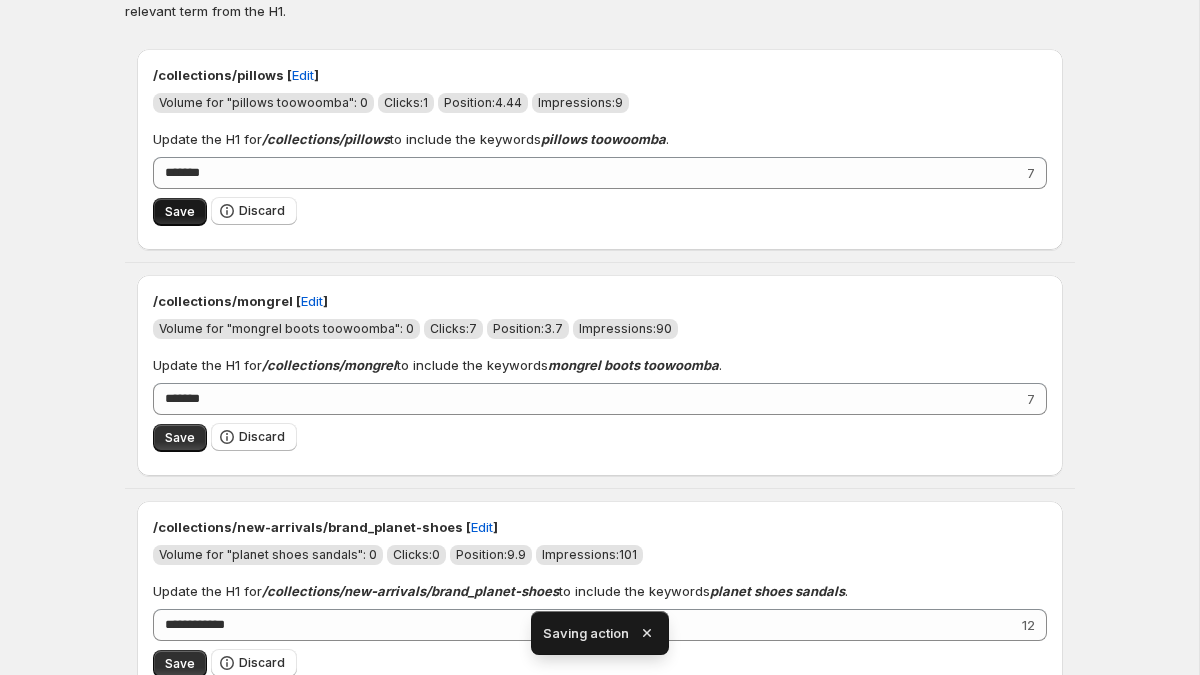 click on "Save" at bounding box center (180, 212) 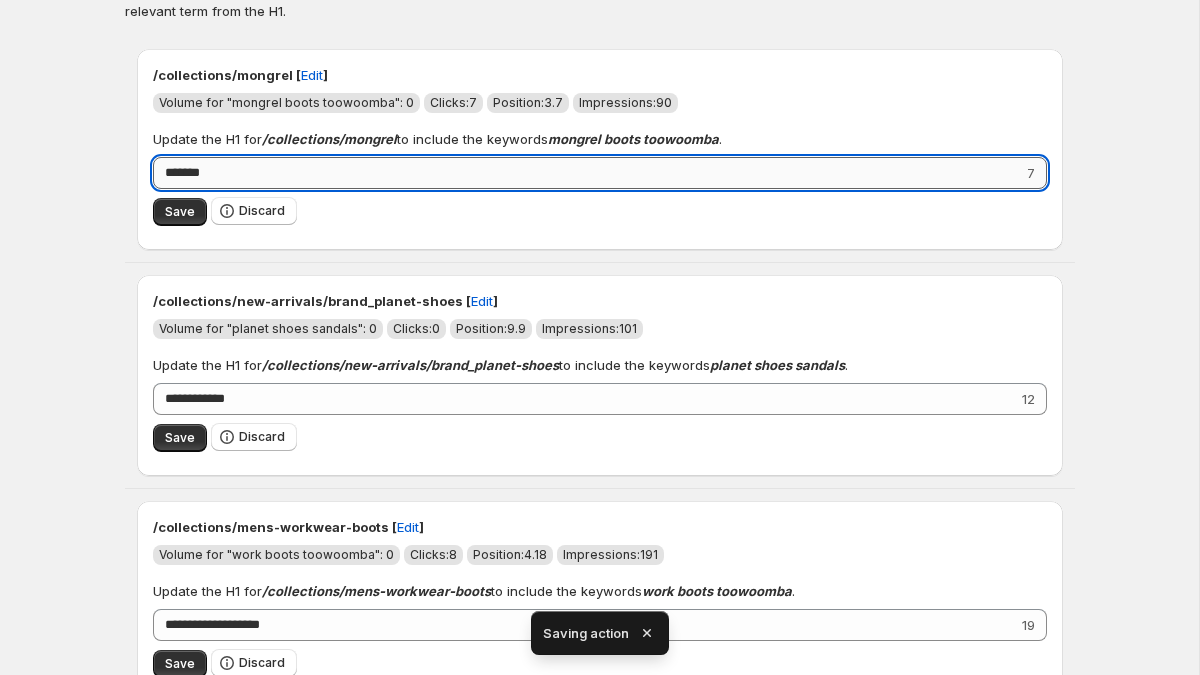 click on "*******" at bounding box center [588, 173] 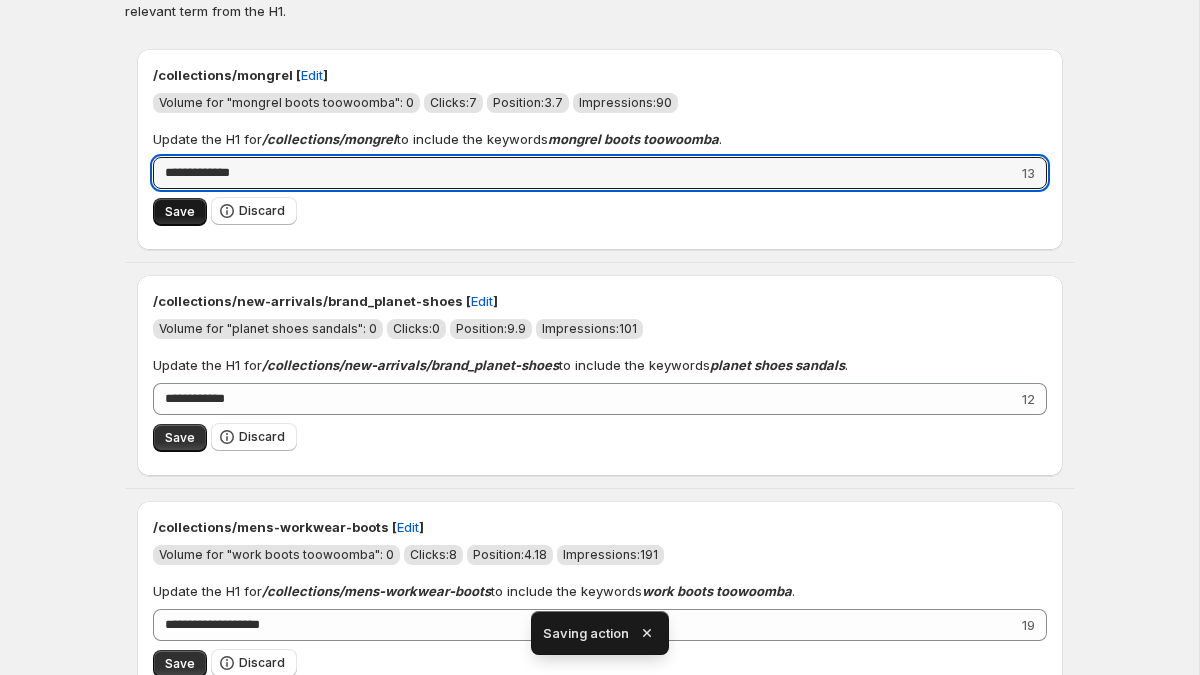 type on "**********" 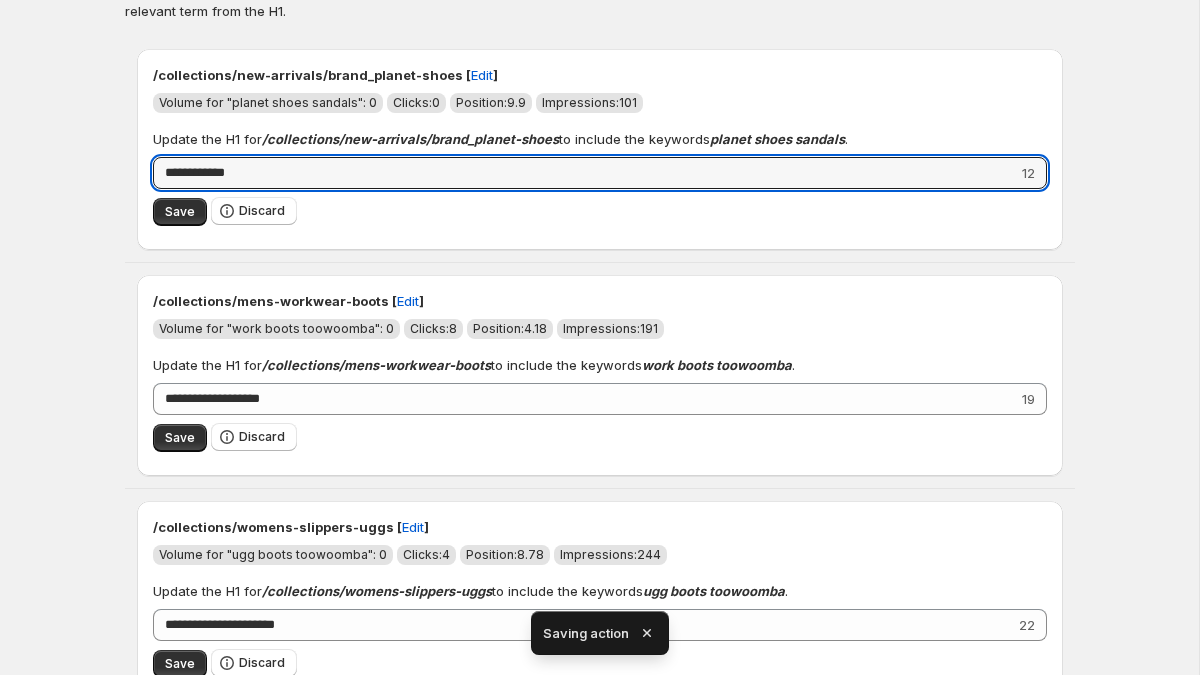 drag, startPoint x: 247, startPoint y: 167, endPoint x: 151, endPoint y: 167, distance: 96 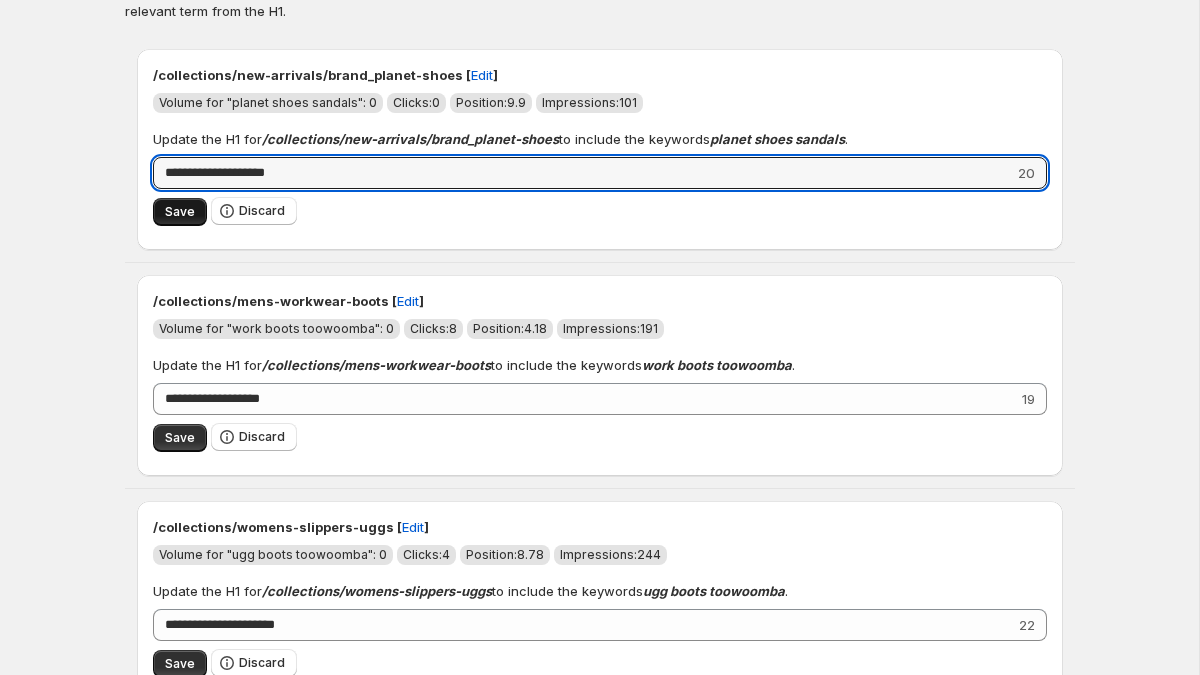 type on "**********" 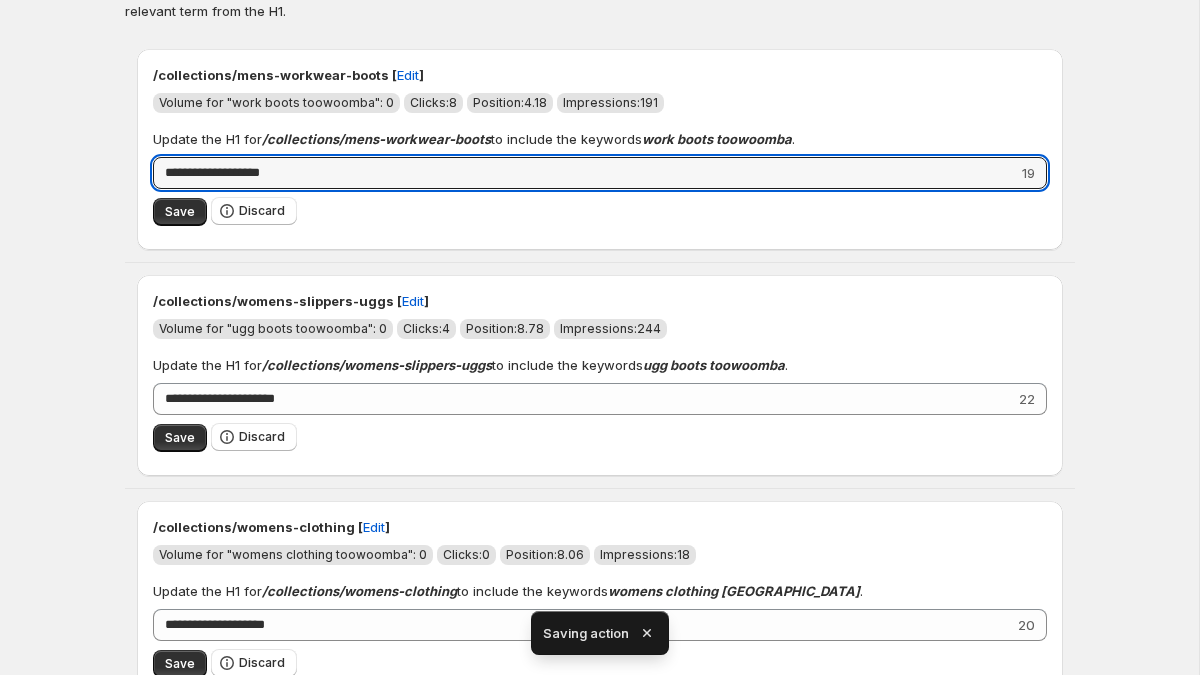 drag, startPoint x: 316, startPoint y: 172, endPoint x: 65, endPoint y: 172, distance: 251 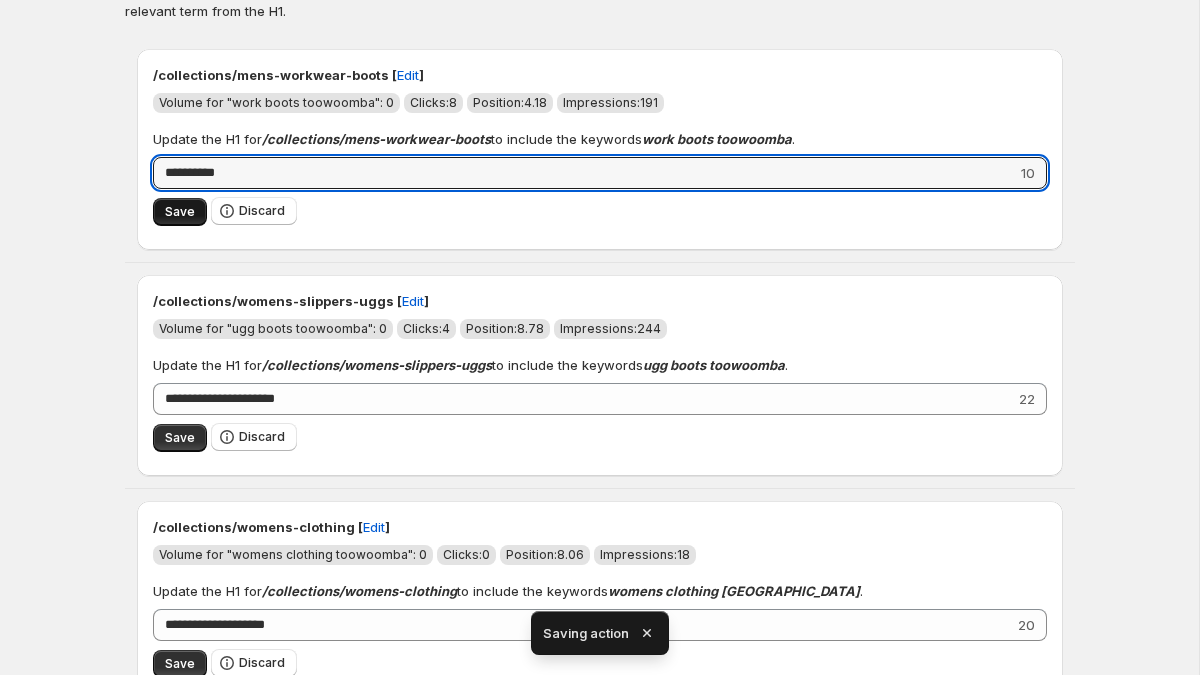 type on "**********" 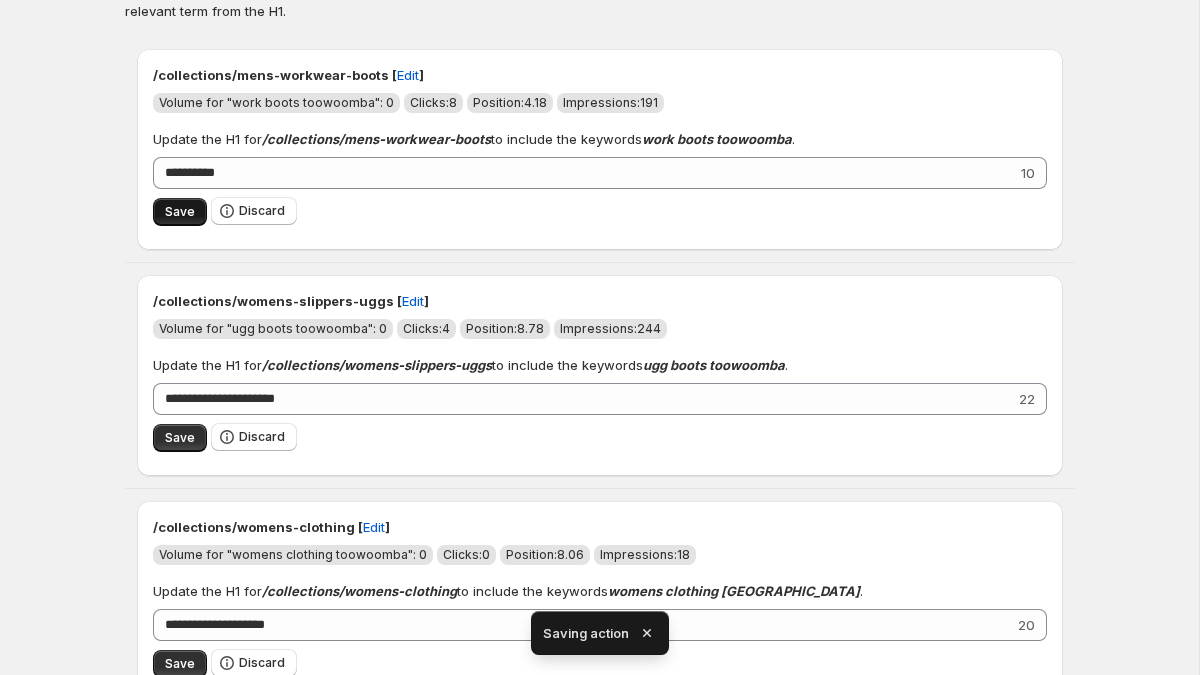 click on "Save" at bounding box center [180, 212] 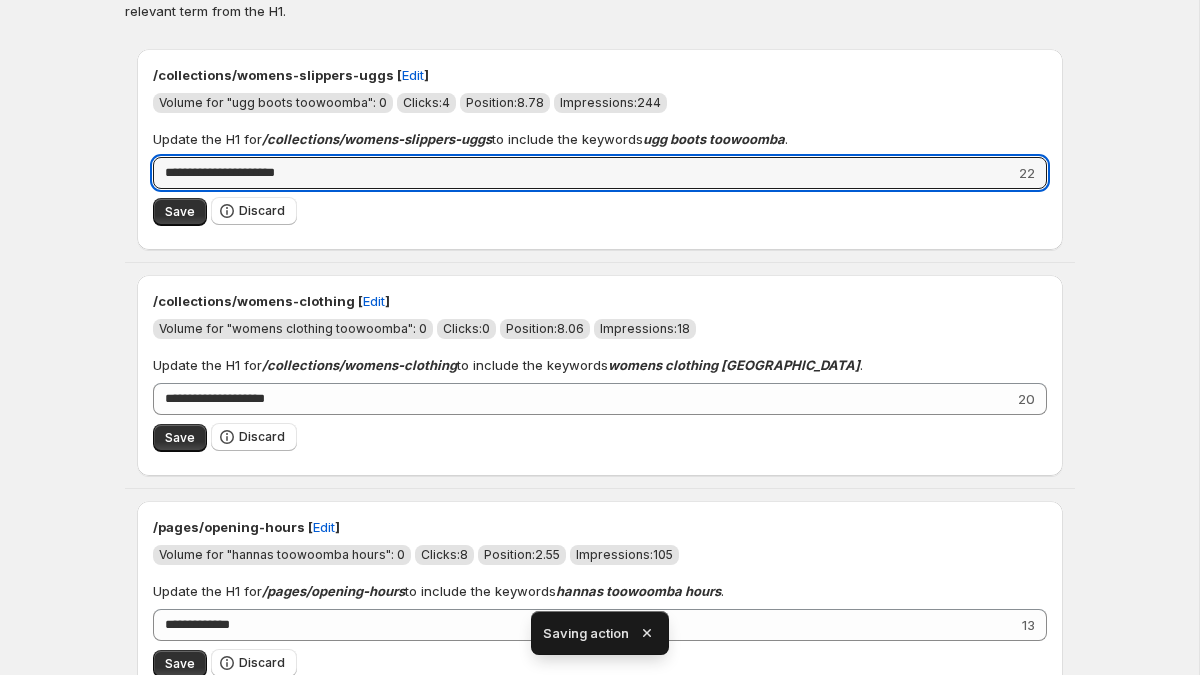 drag, startPoint x: 328, startPoint y: 172, endPoint x: 74, endPoint y: 172, distance: 254 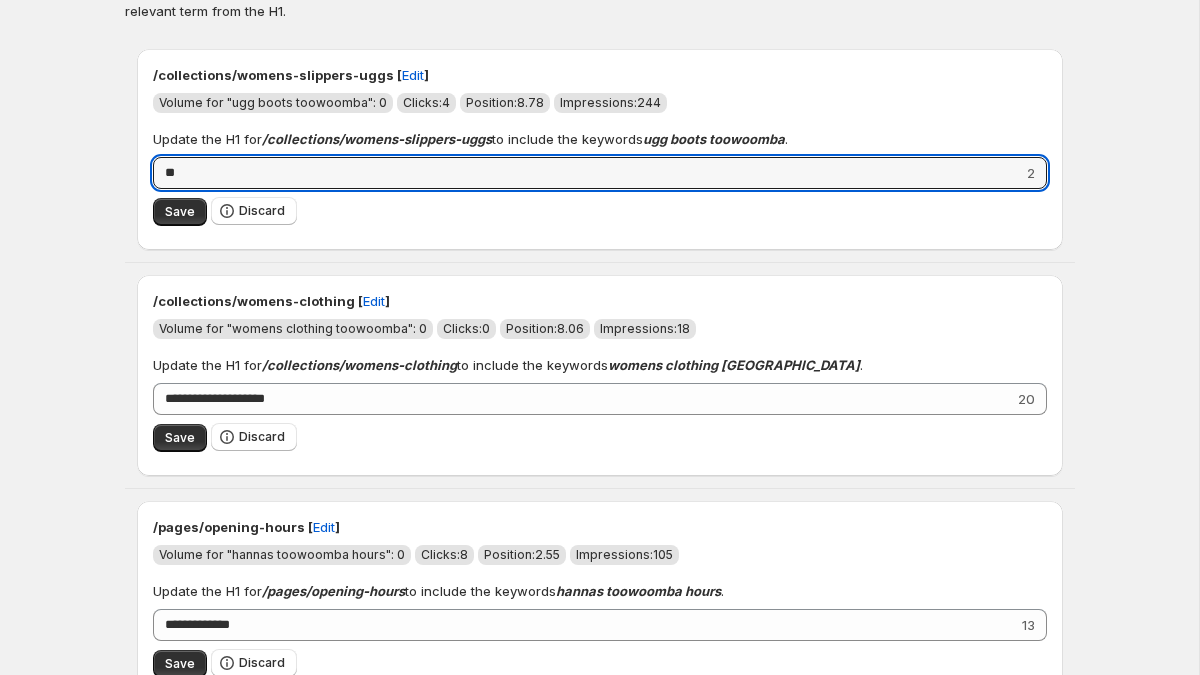 type on "*" 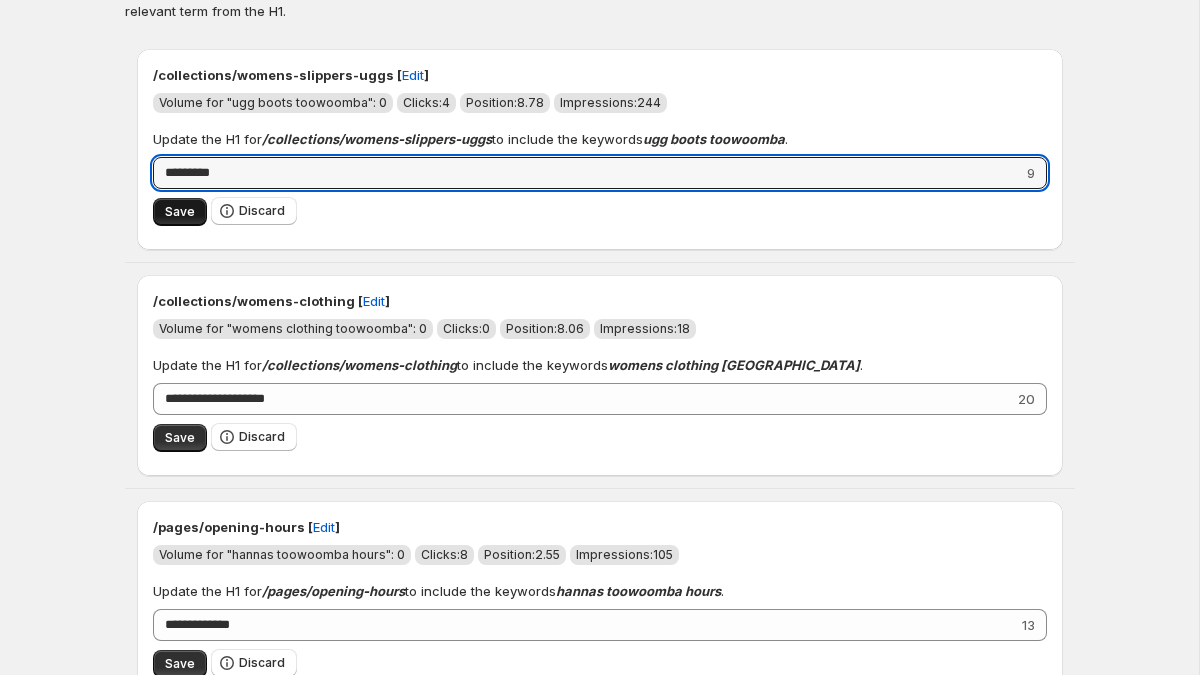 type on "*********" 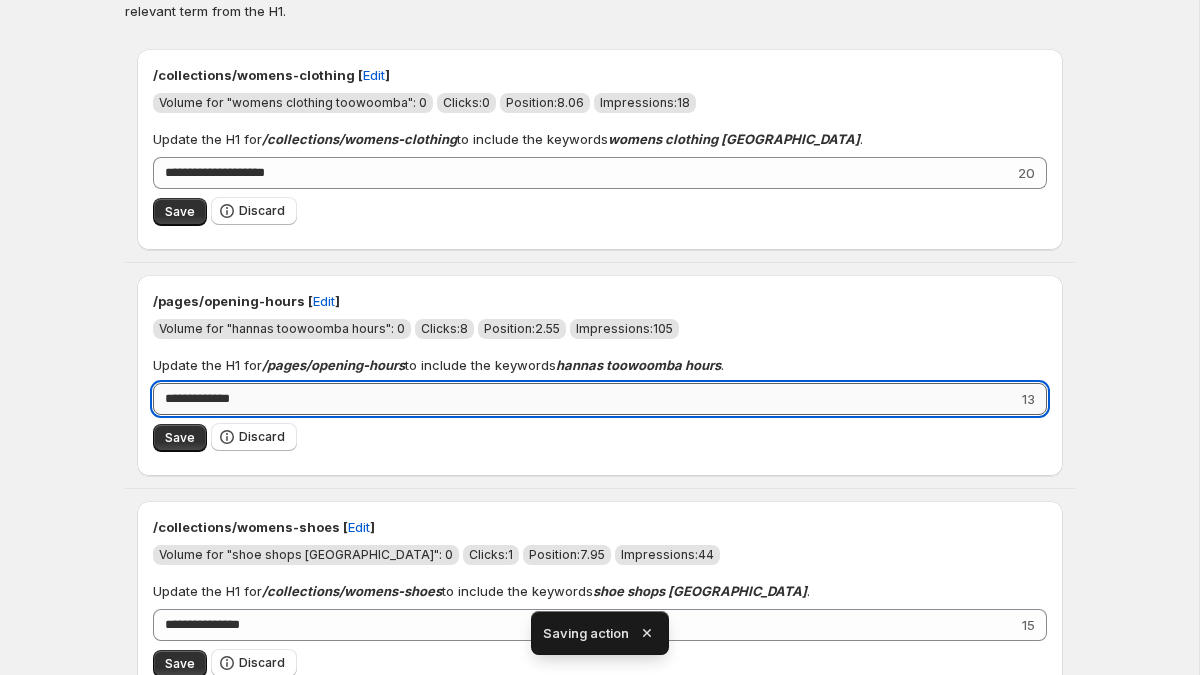 click on "**********" at bounding box center [585, 399] 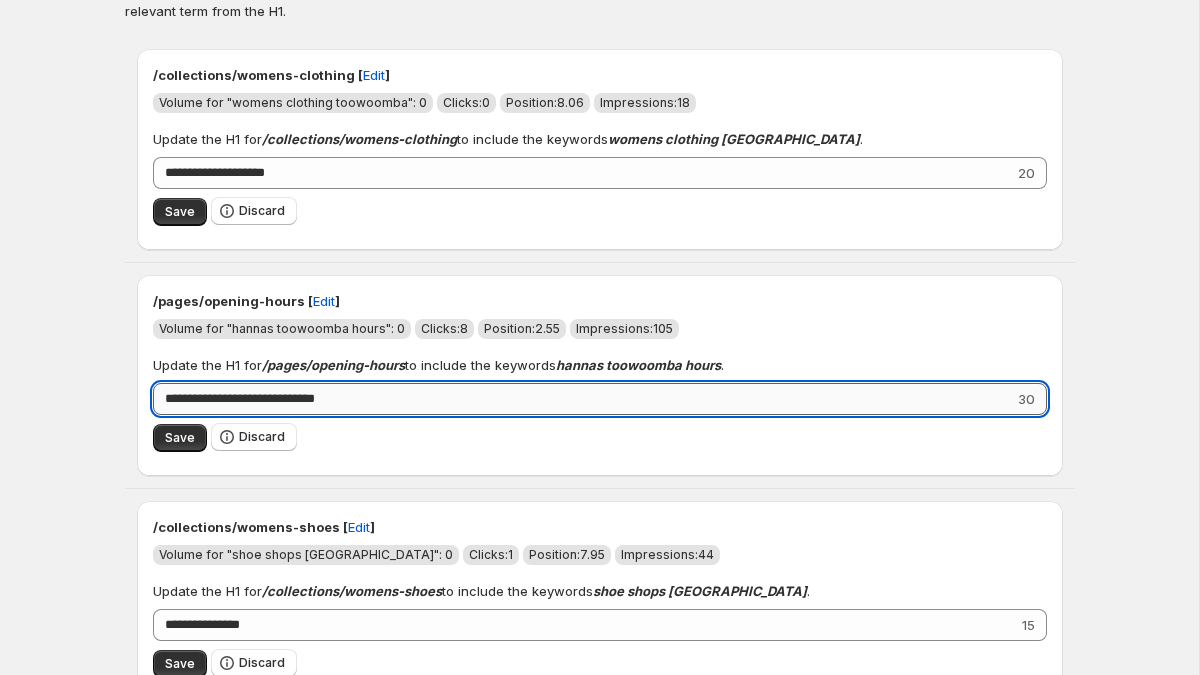 click on "**********" at bounding box center [583, 399] 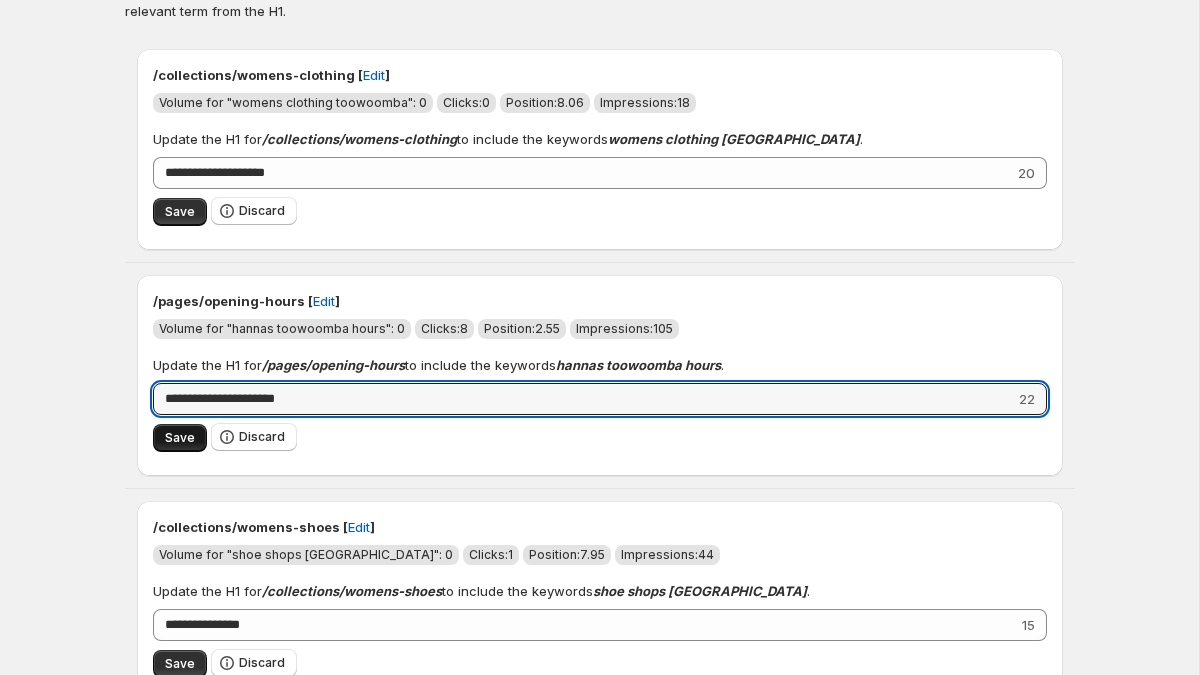 type on "**********" 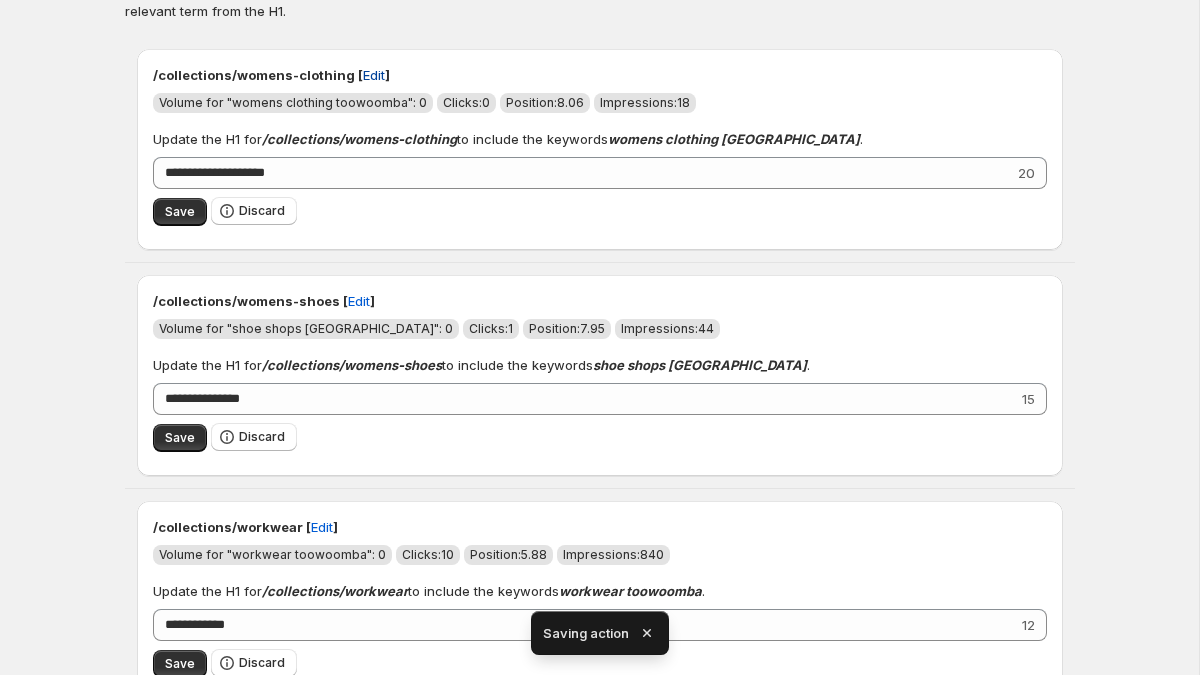 click on "Edit" at bounding box center [374, 75] 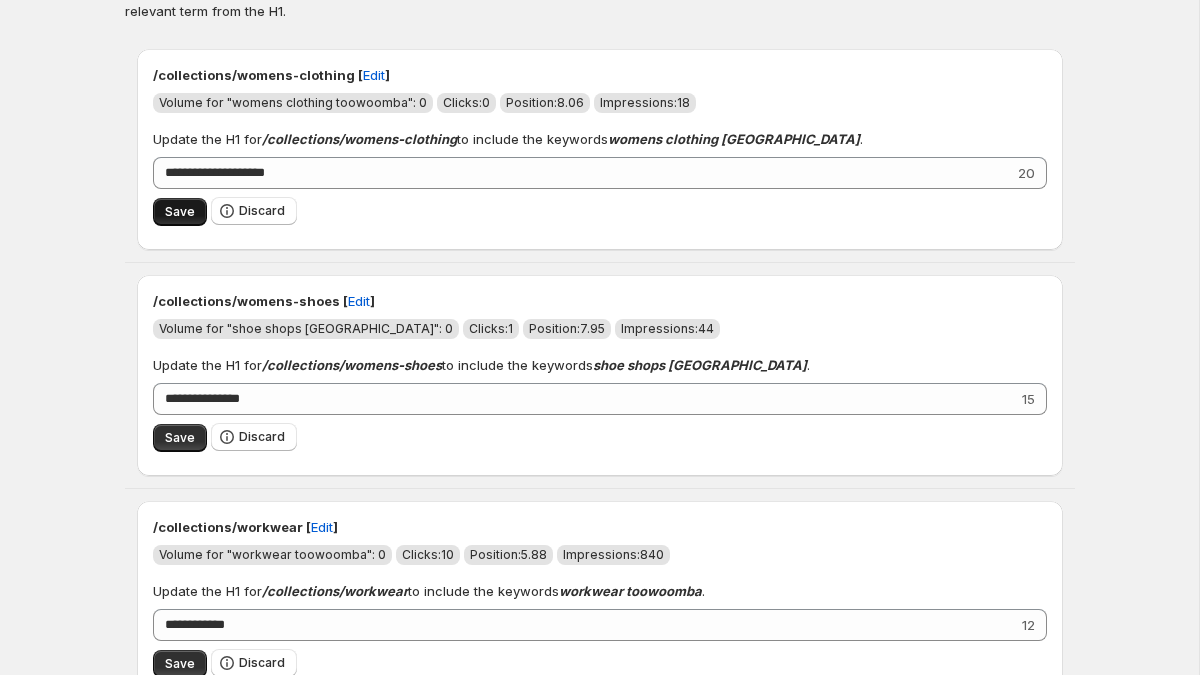 click on "Save" at bounding box center [180, 212] 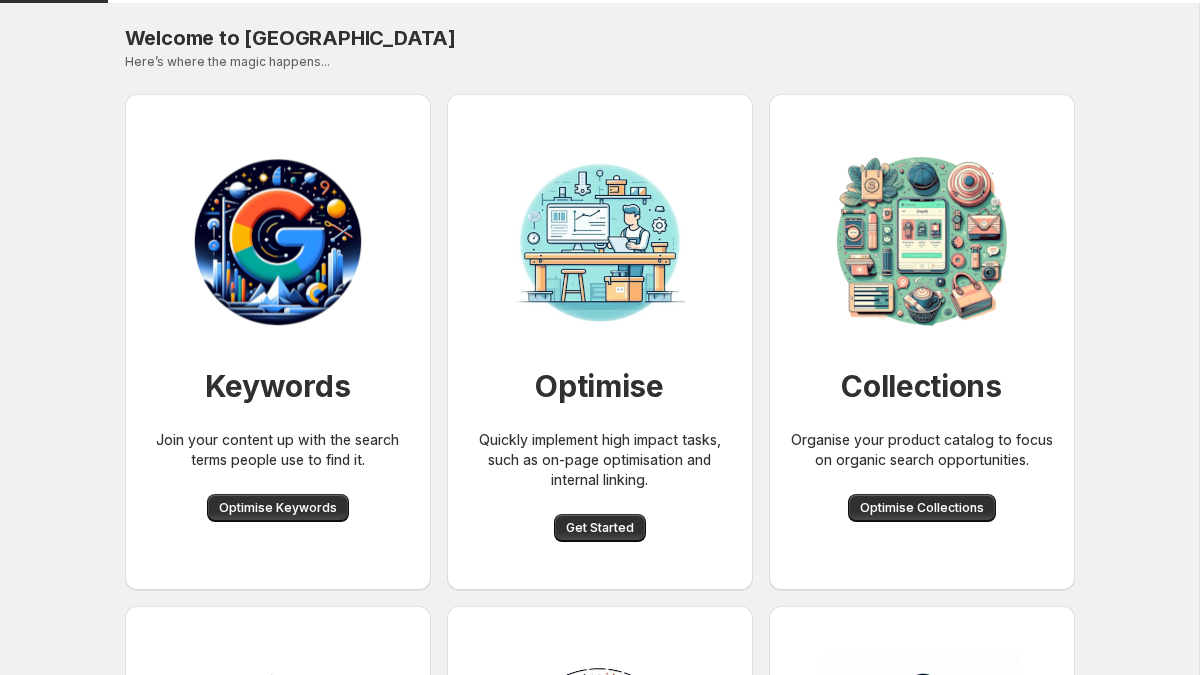 scroll, scrollTop: 0, scrollLeft: 0, axis: both 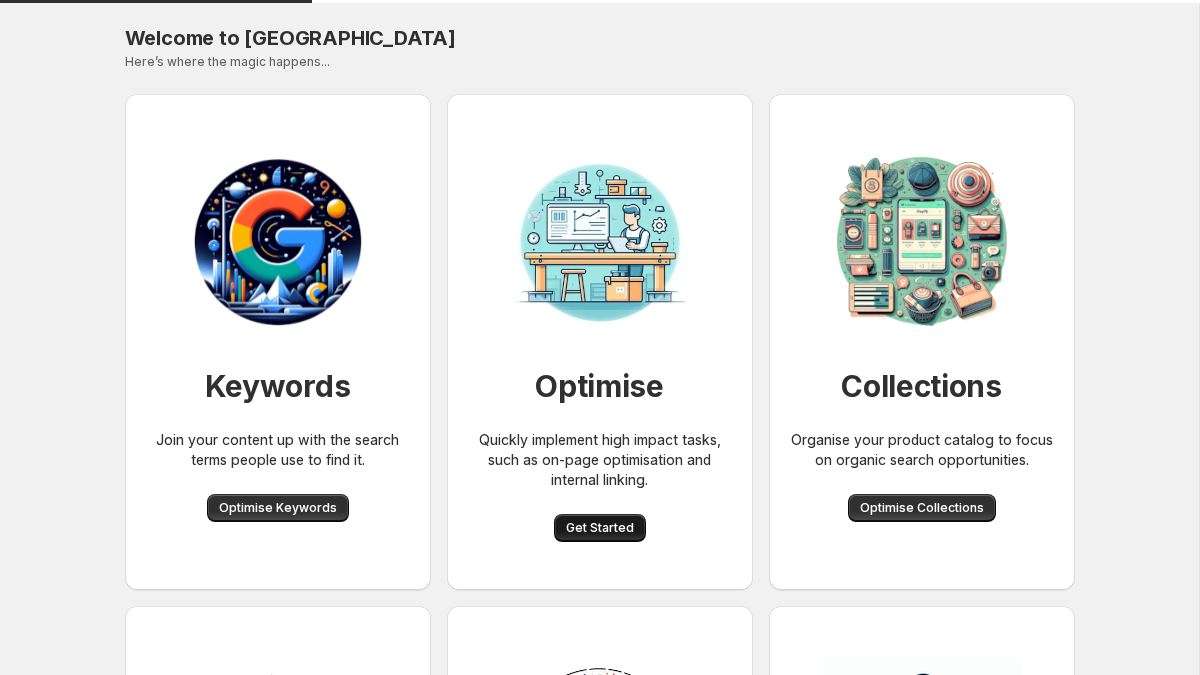click on "Get Started" at bounding box center (600, 528) 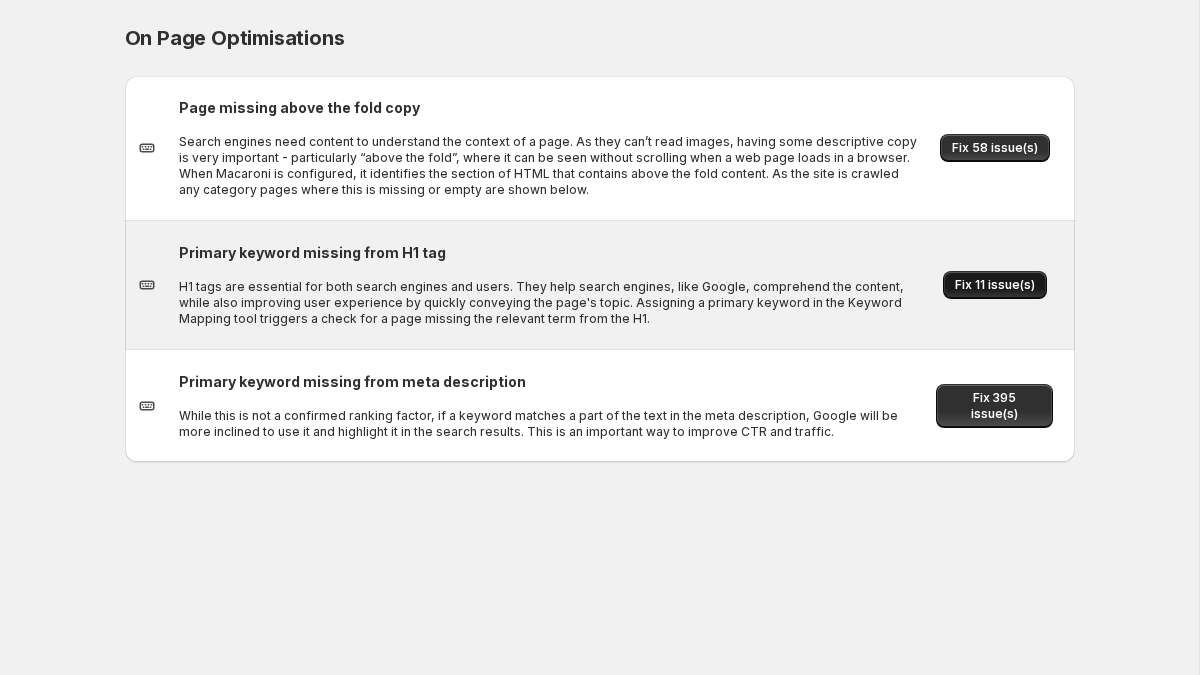 click on "Fix 11 issue(s)" at bounding box center [995, 285] 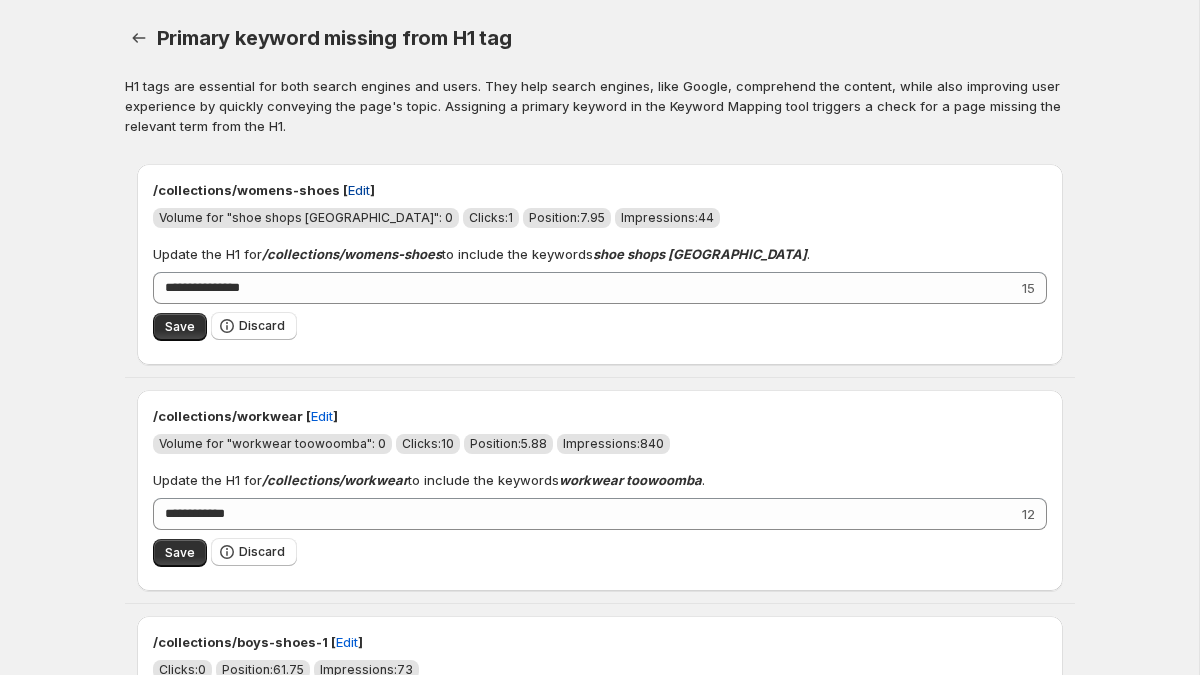 click on "Edit" at bounding box center (359, 190) 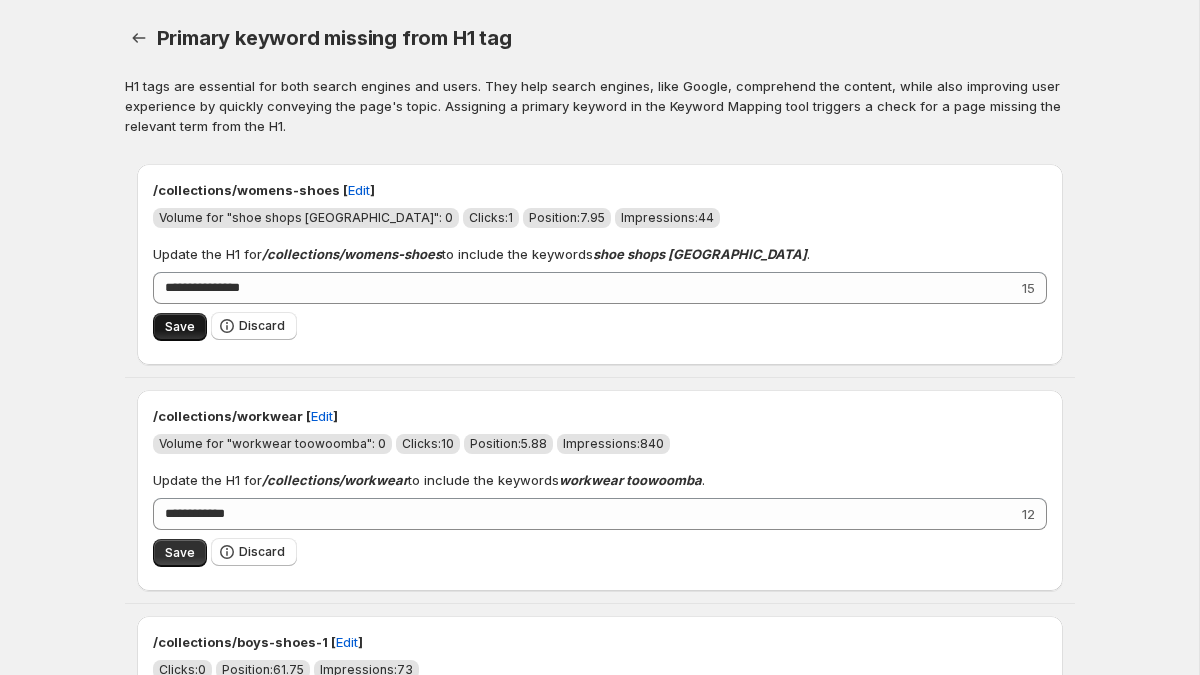 click on "Save" at bounding box center (180, 327) 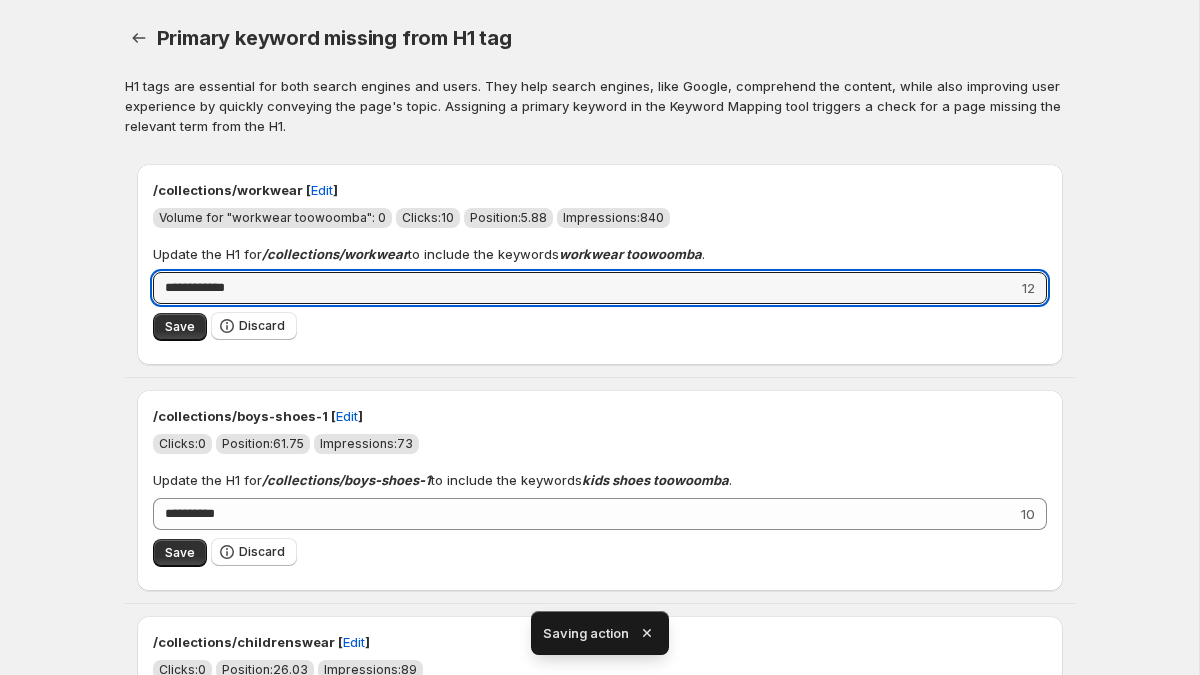 drag, startPoint x: 195, startPoint y: 284, endPoint x: 128, endPoint y: 284, distance: 67 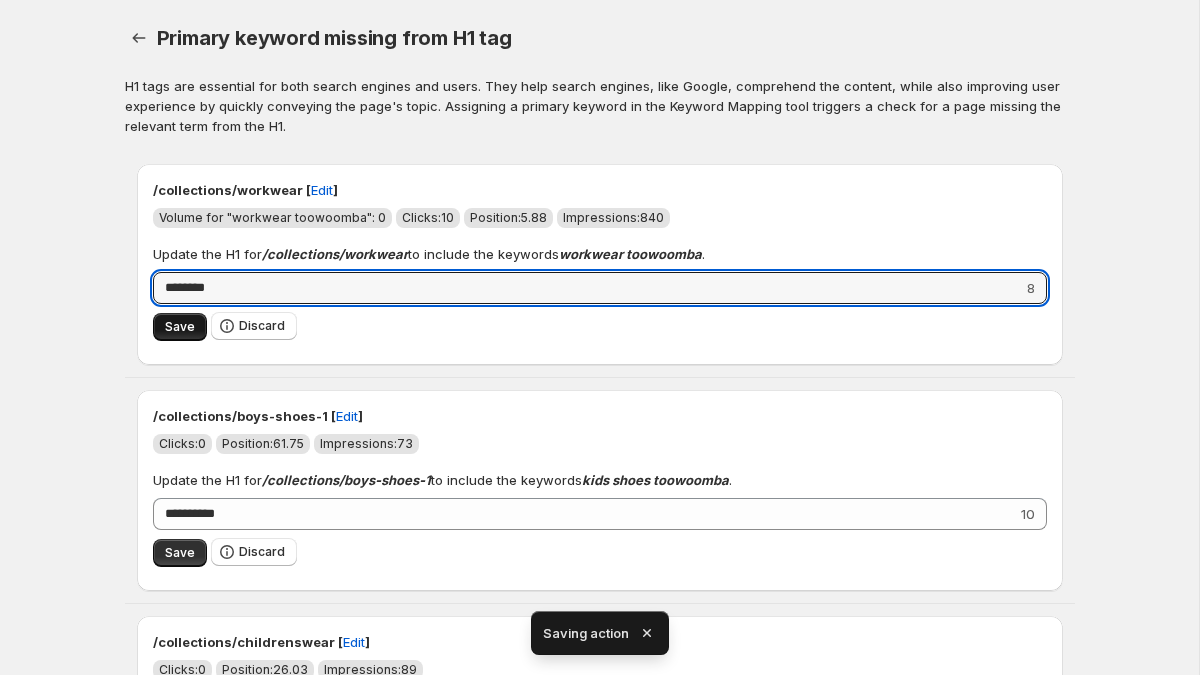 type on "********" 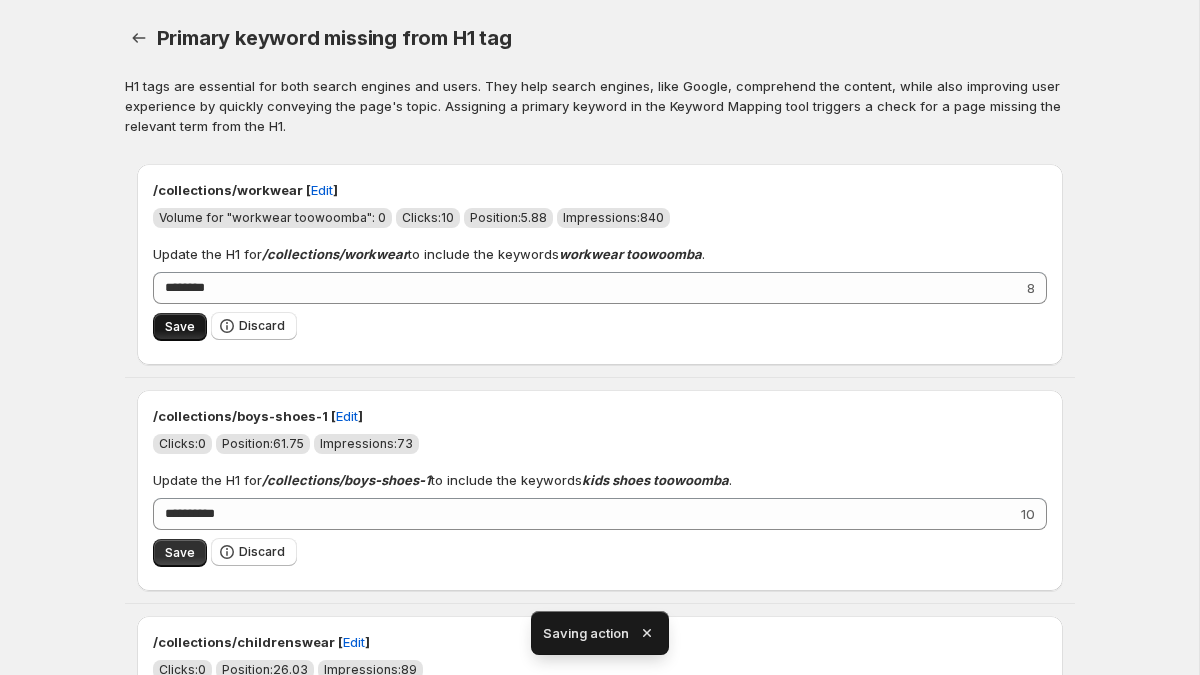 click on "Save" at bounding box center (180, 327) 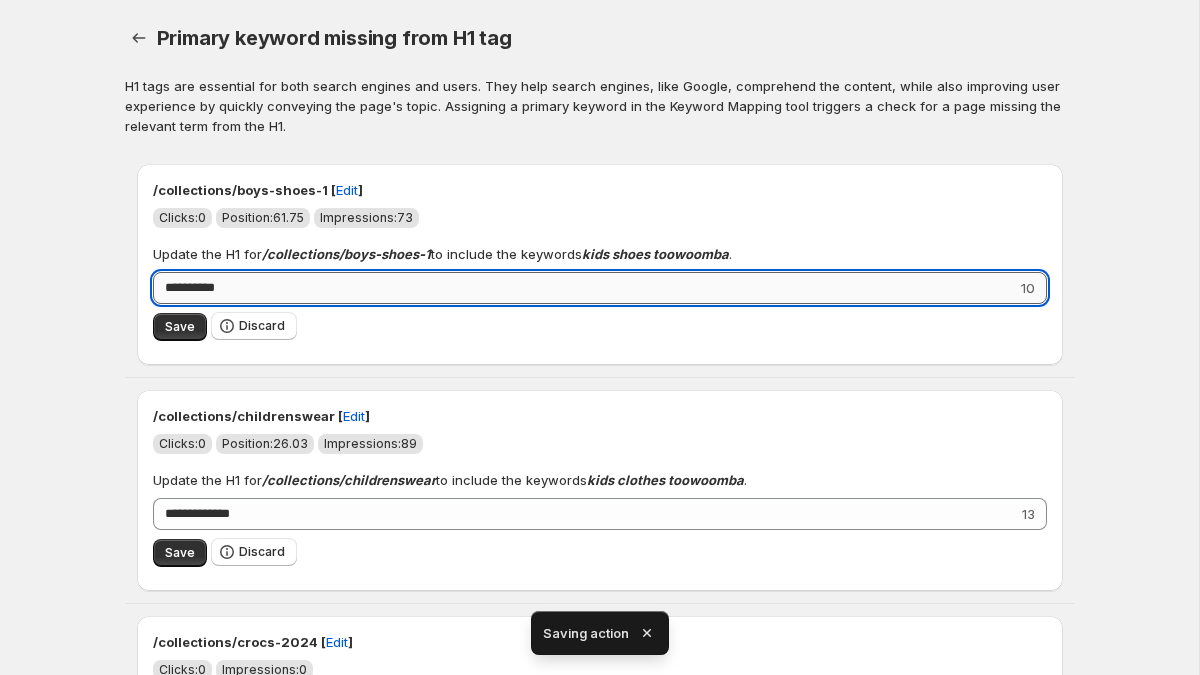 click on "**********" at bounding box center [585, 288] 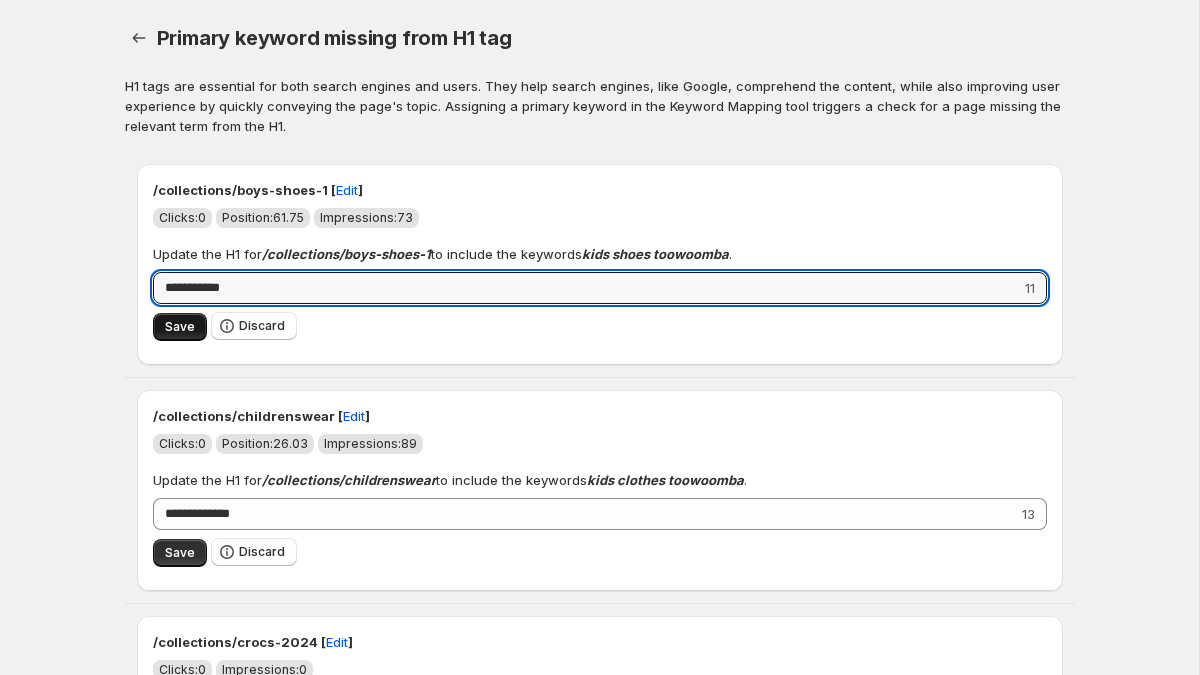 type on "**********" 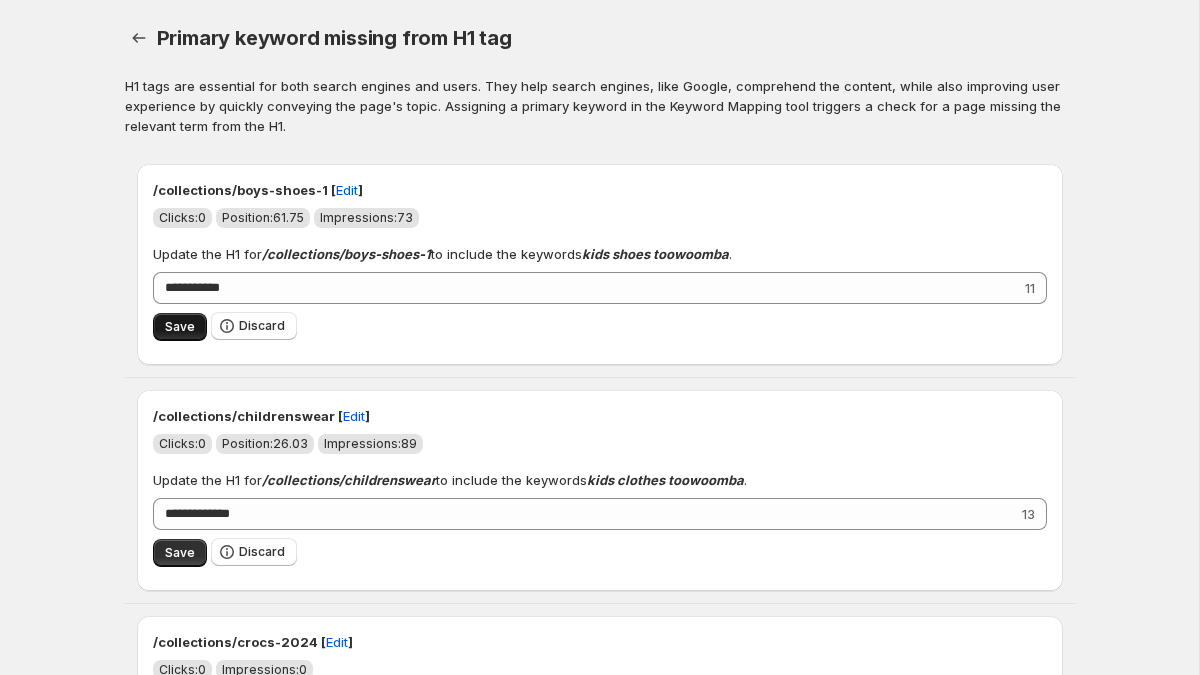 click on "Save" at bounding box center (180, 327) 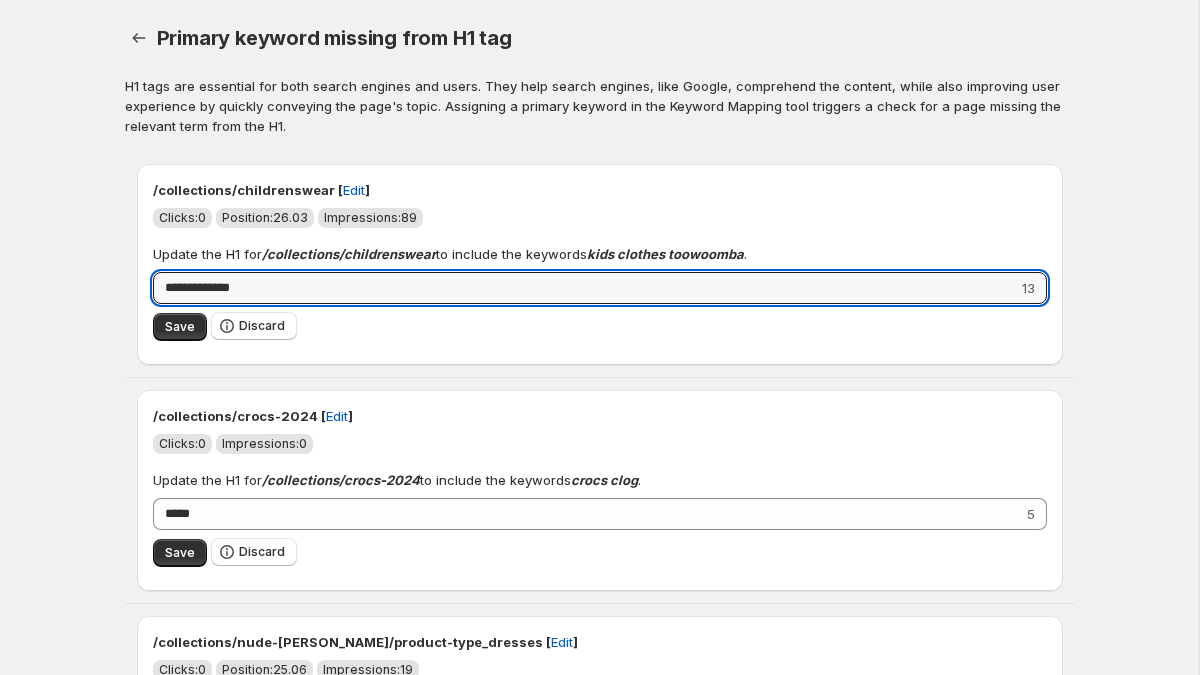 drag, startPoint x: 260, startPoint y: 285, endPoint x: 66, endPoint y: 285, distance: 194 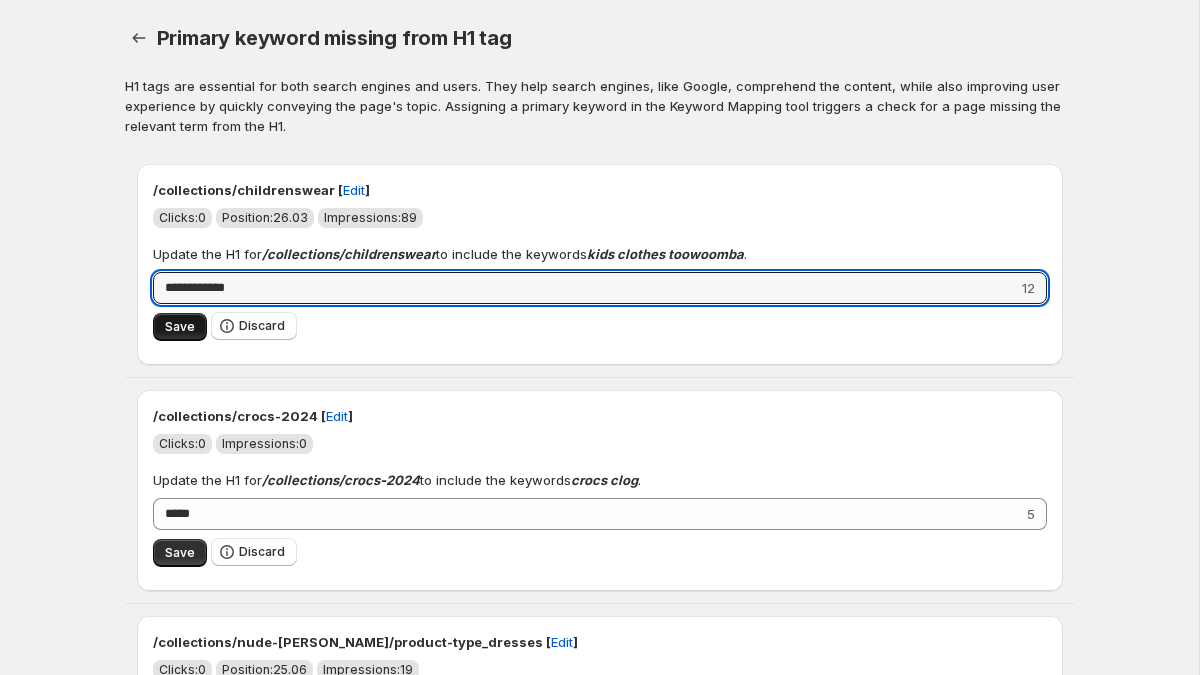 type on "**********" 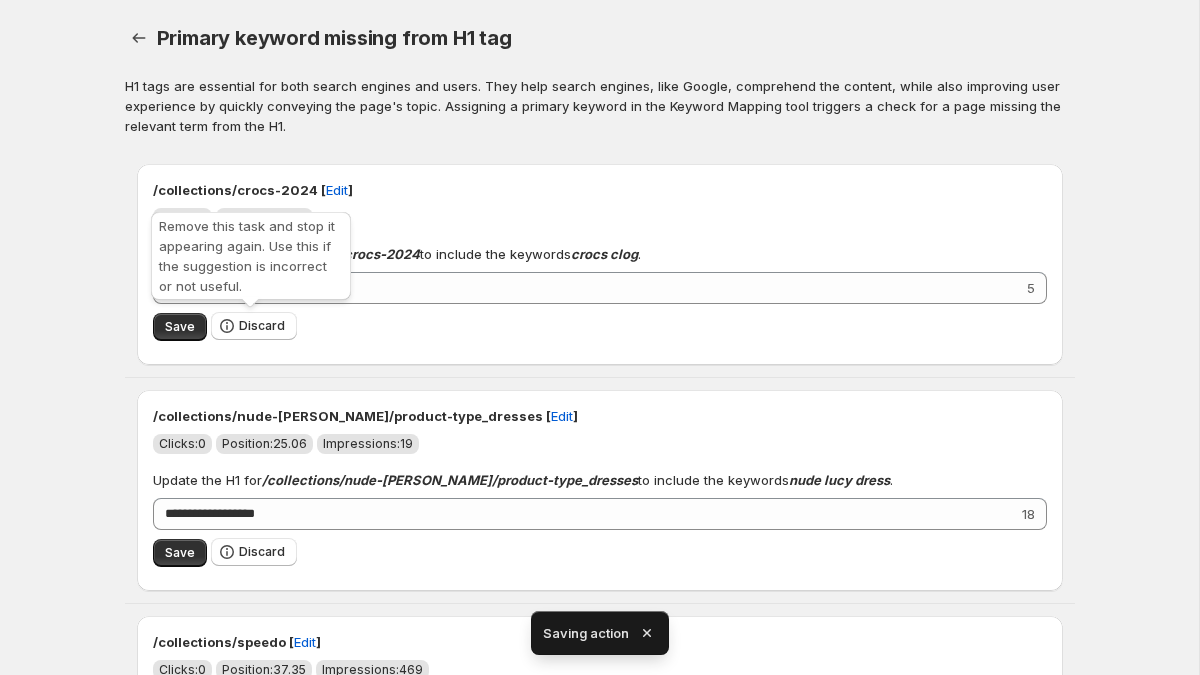 click on "Remove this task and stop it appearing again. Use this if the suggestion is incorrect or not useful." at bounding box center (251, 260) 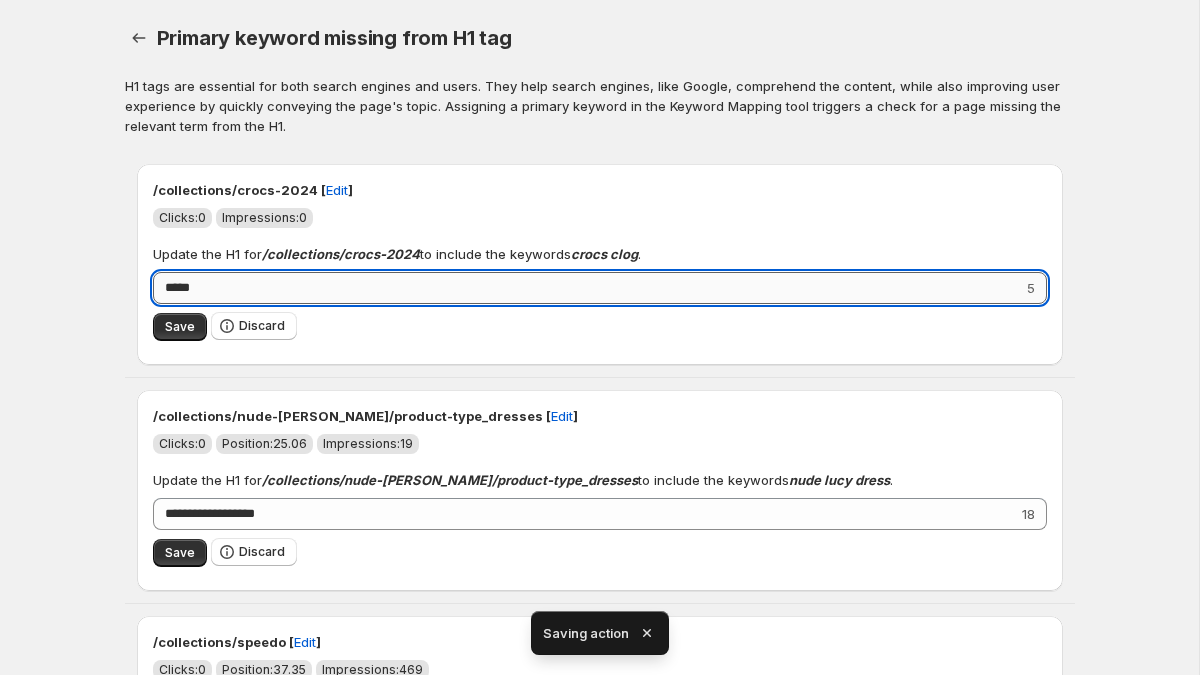 click on "*****" at bounding box center (588, 288) 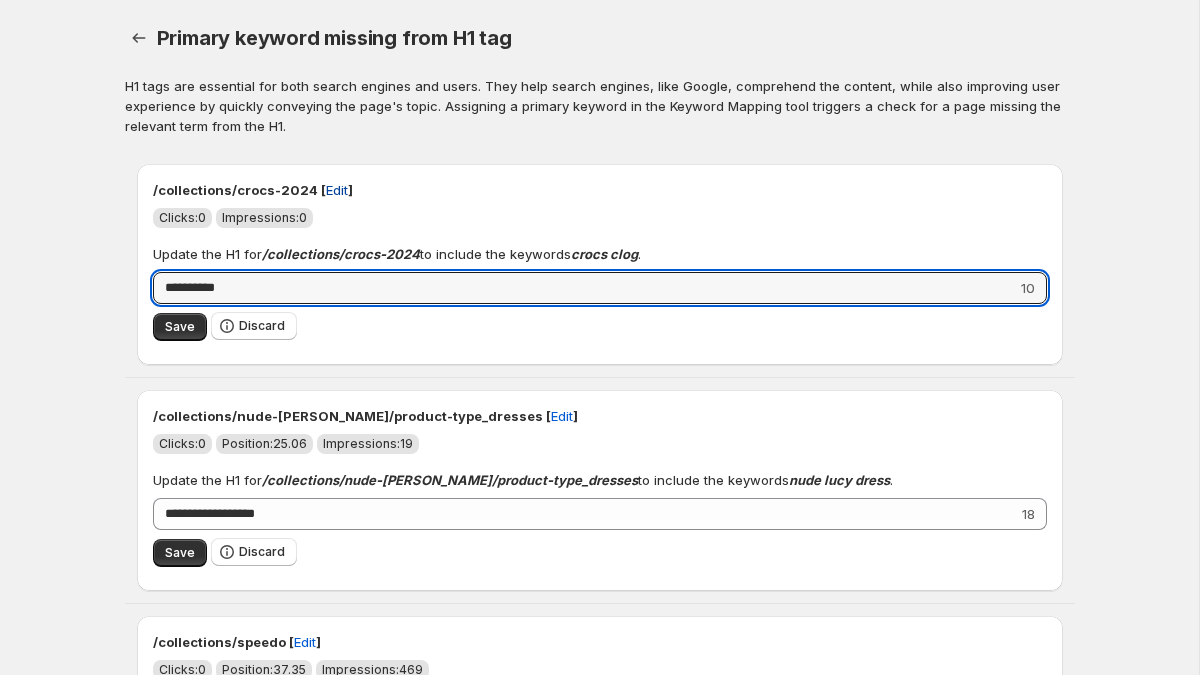 click on "Edit" at bounding box center (337, 190) 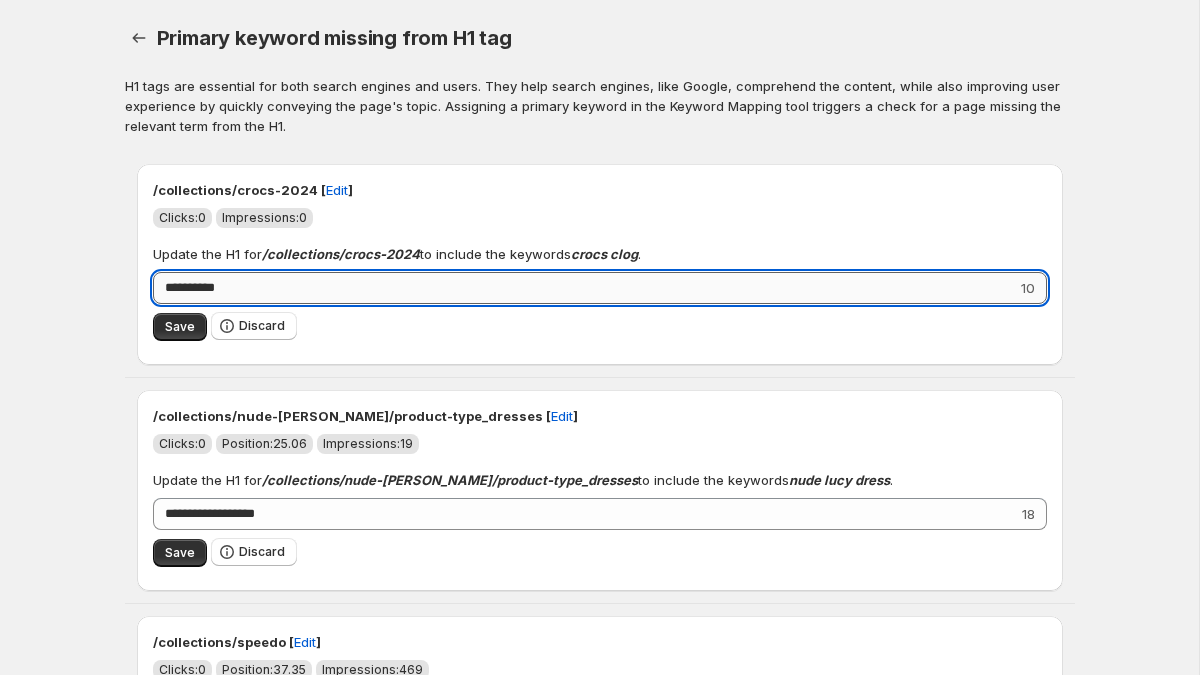 click on "**********" at bounding box center [585, 288] 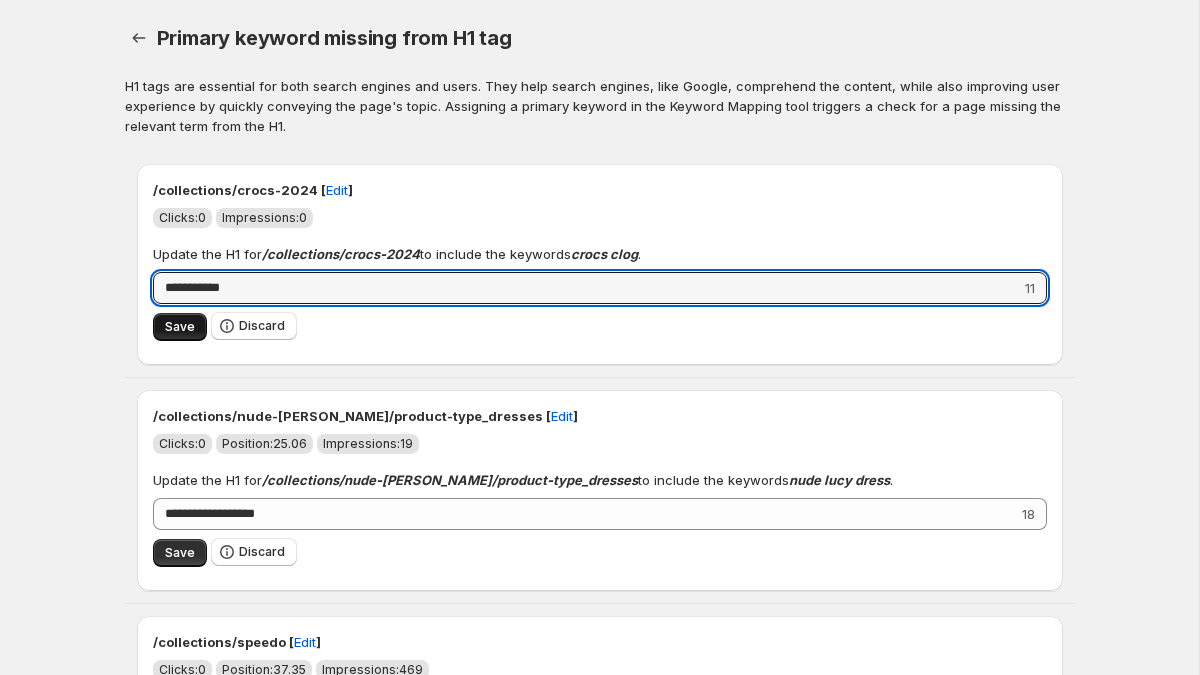 type on "**********" 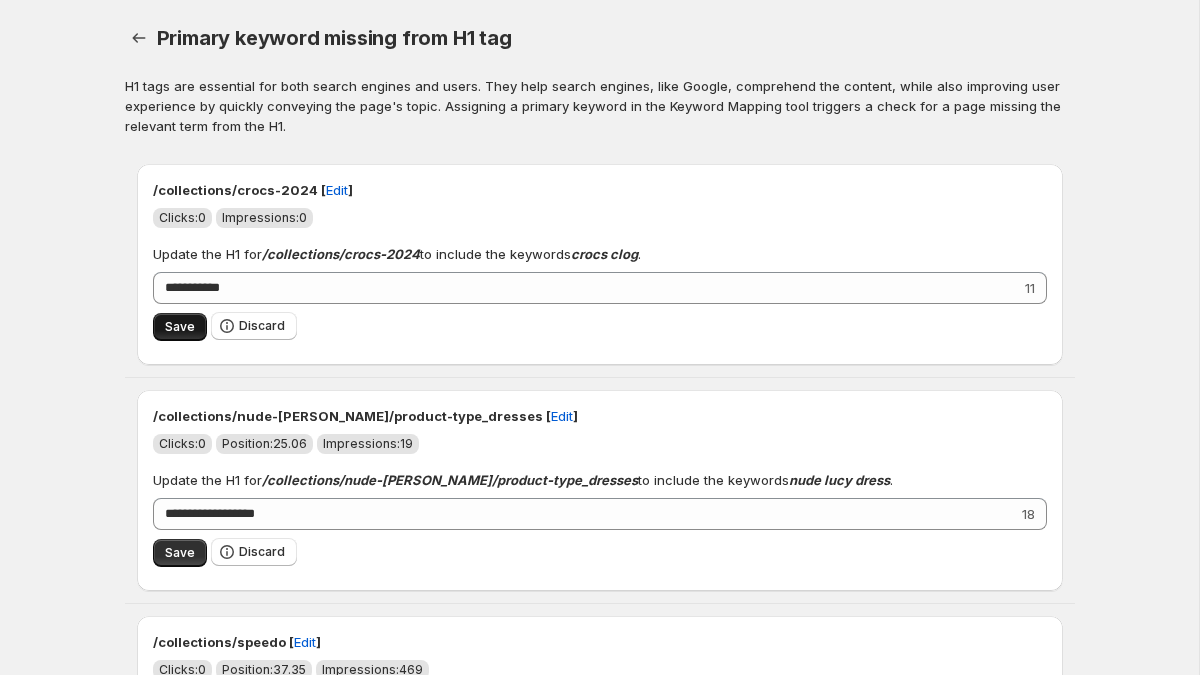 click on "Save" at bounding box center [180, 327] 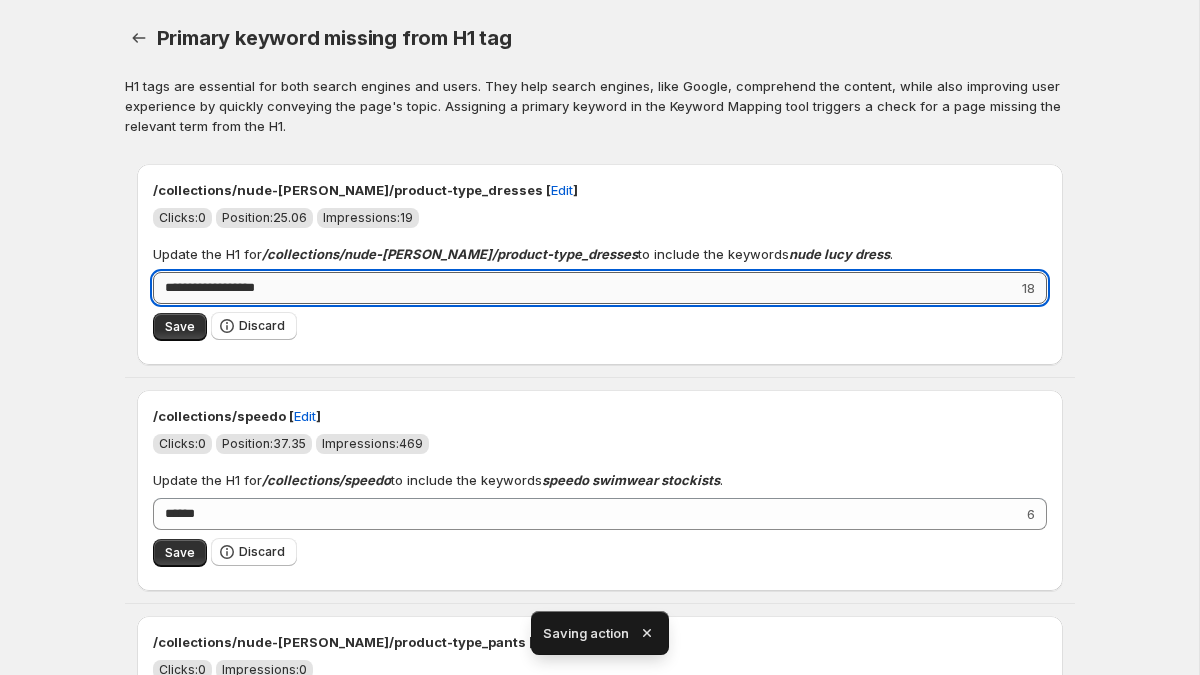 click on "**********" at bounding box center [585, 288] 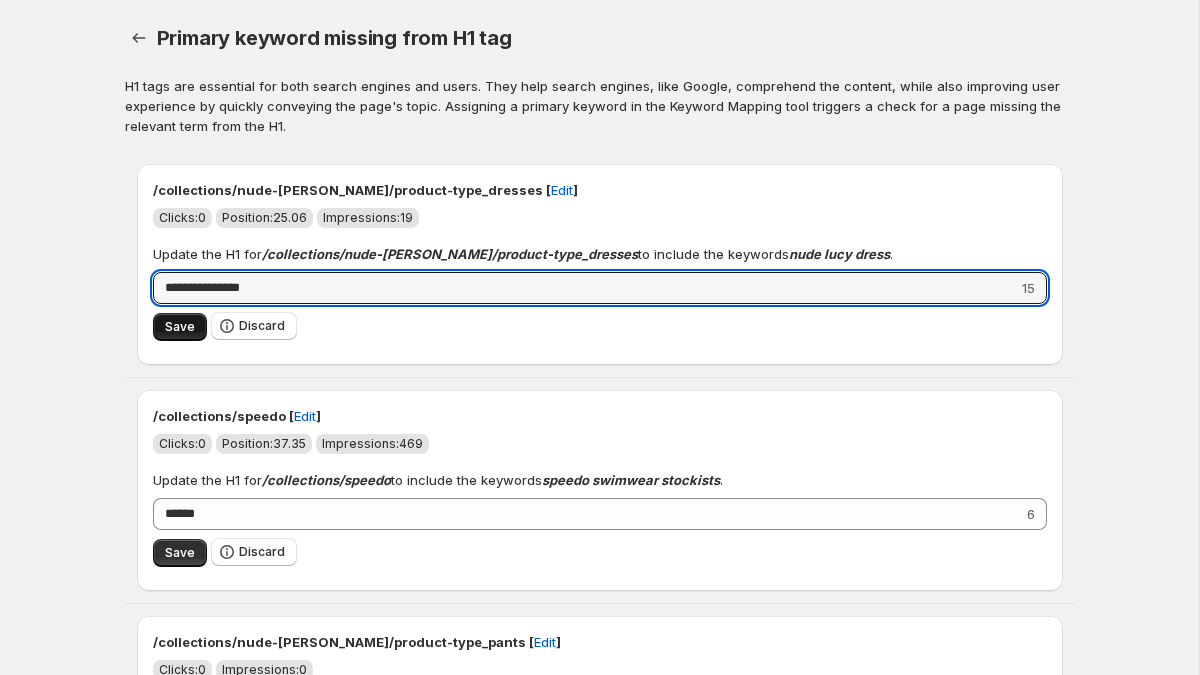 type on "**********" 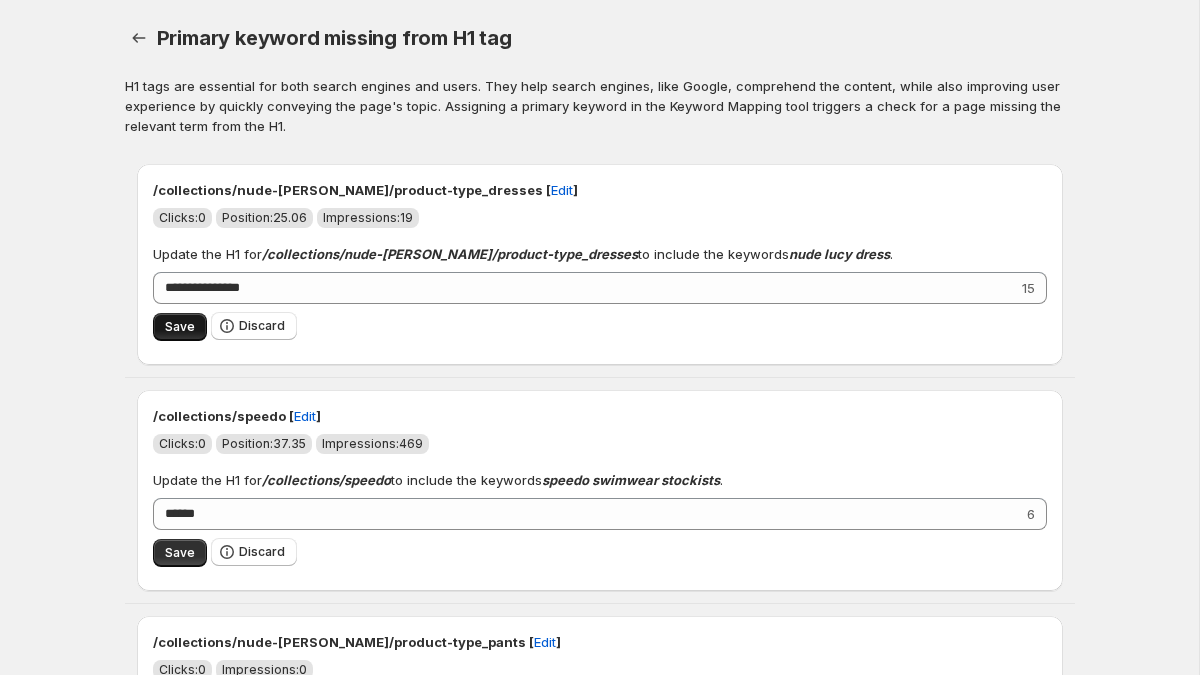 click on "Save" at bounding box center (180, 327) 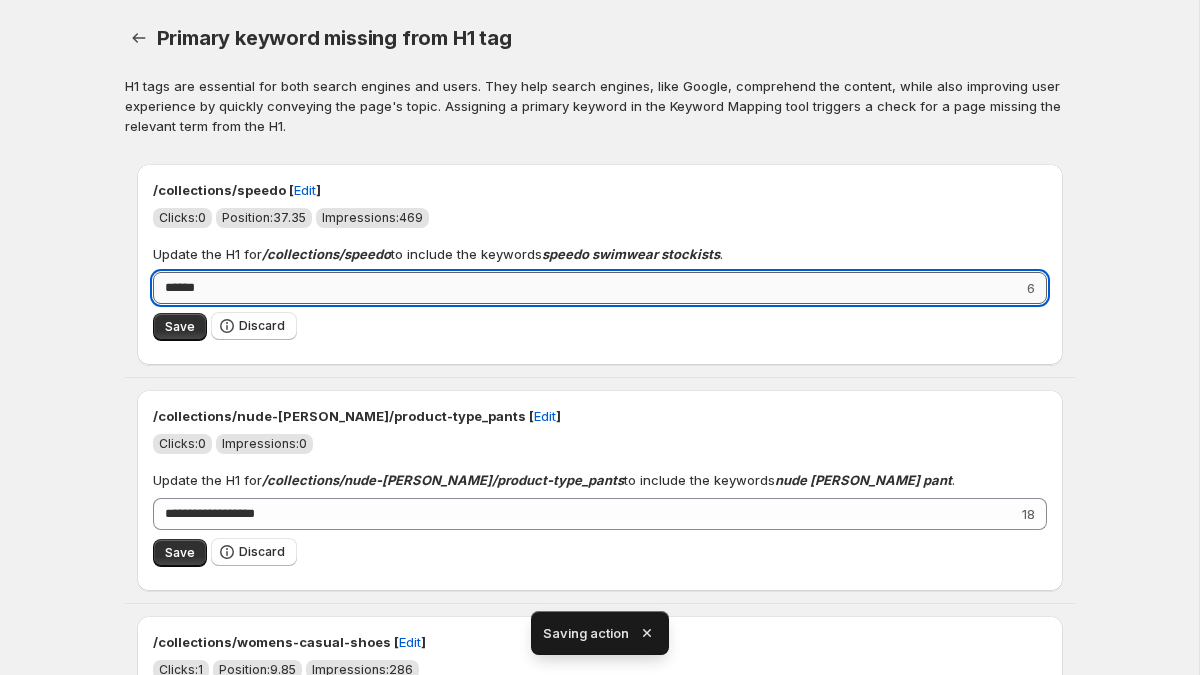 click on "******" at bounding box center (588, 288) 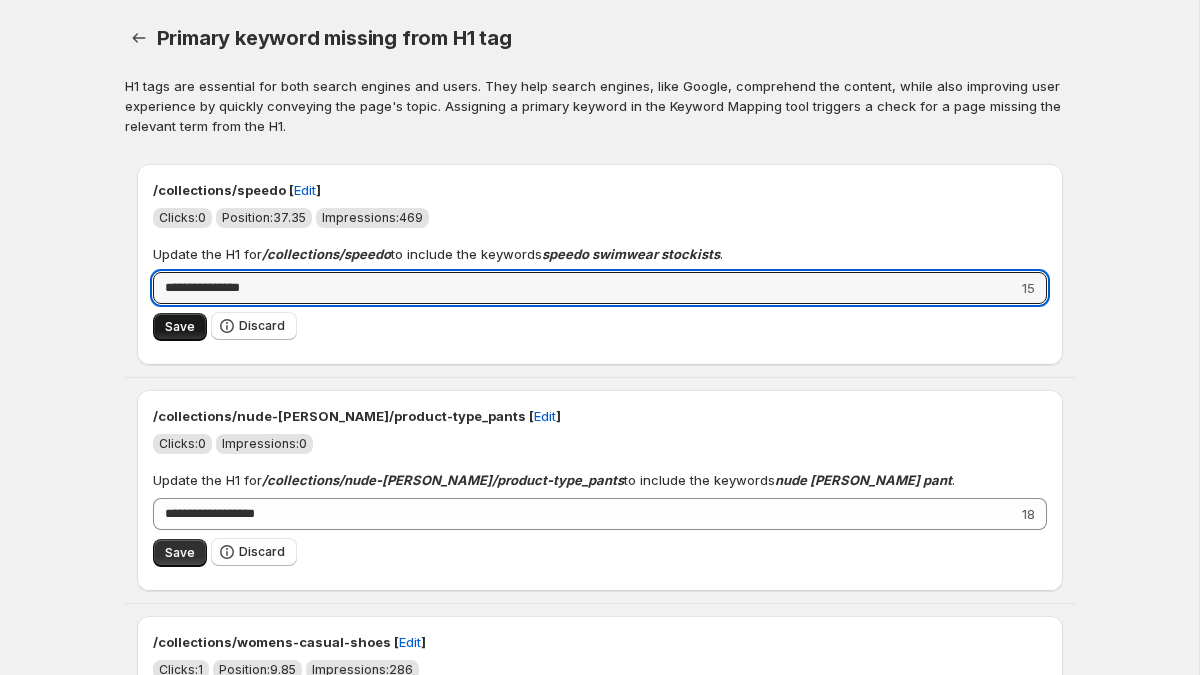 type on "**********" 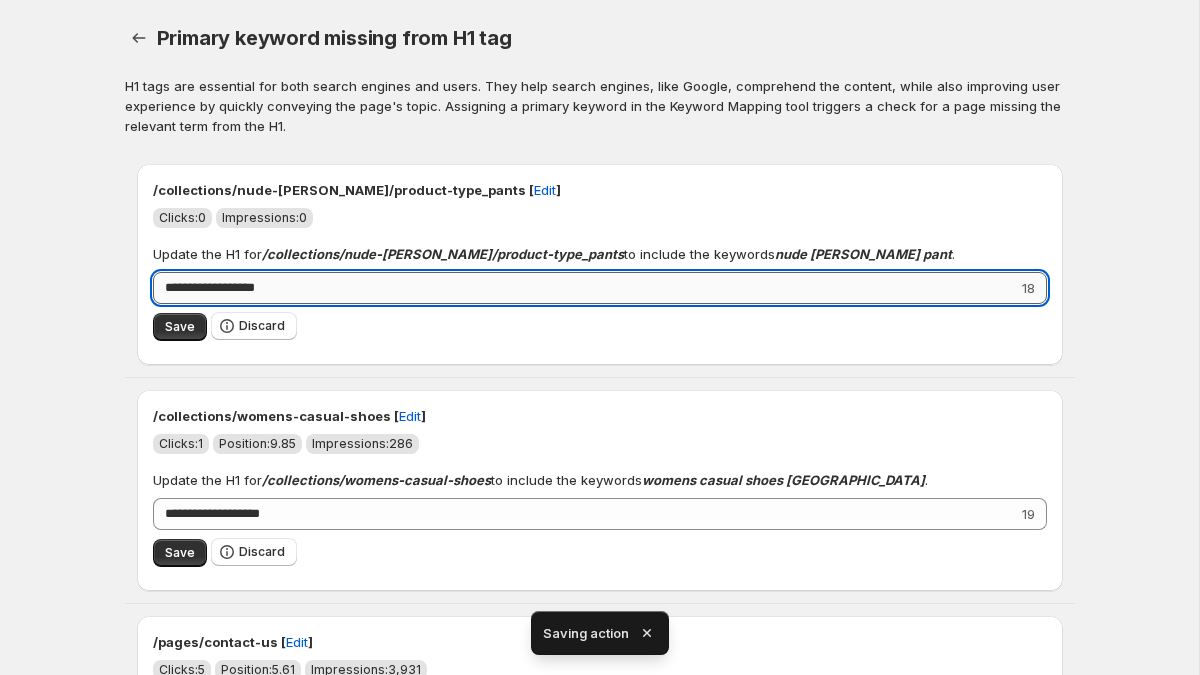 click on "**********" at bounding box center (585, 288) 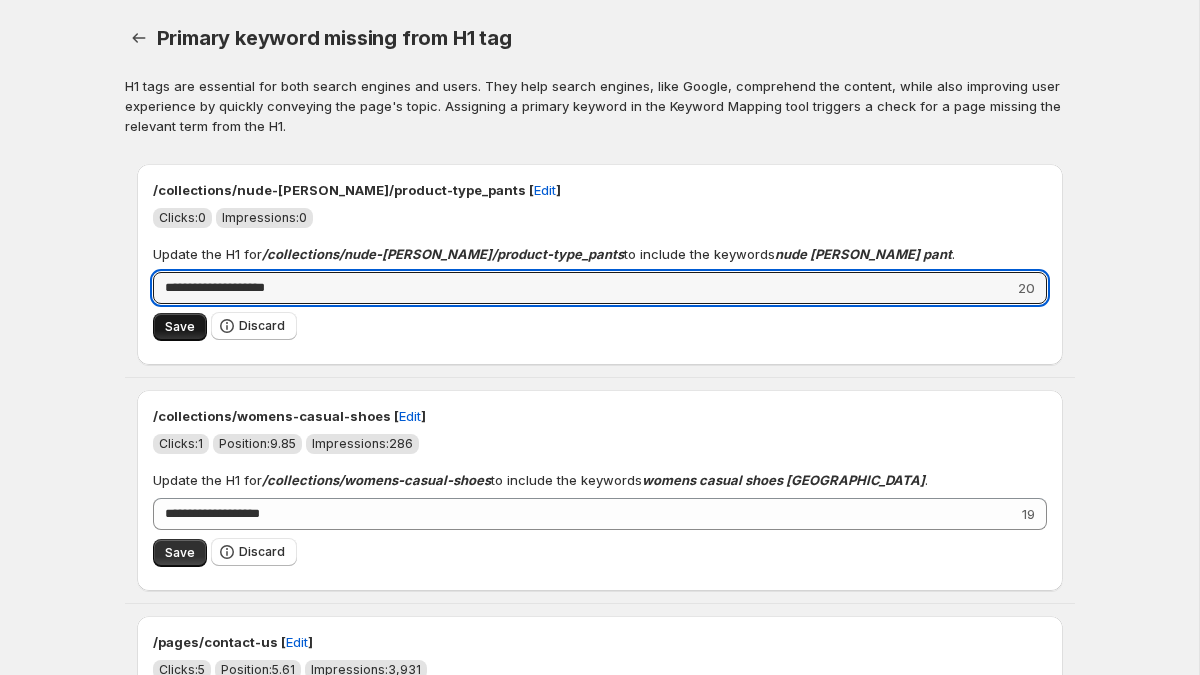 type on "**********" 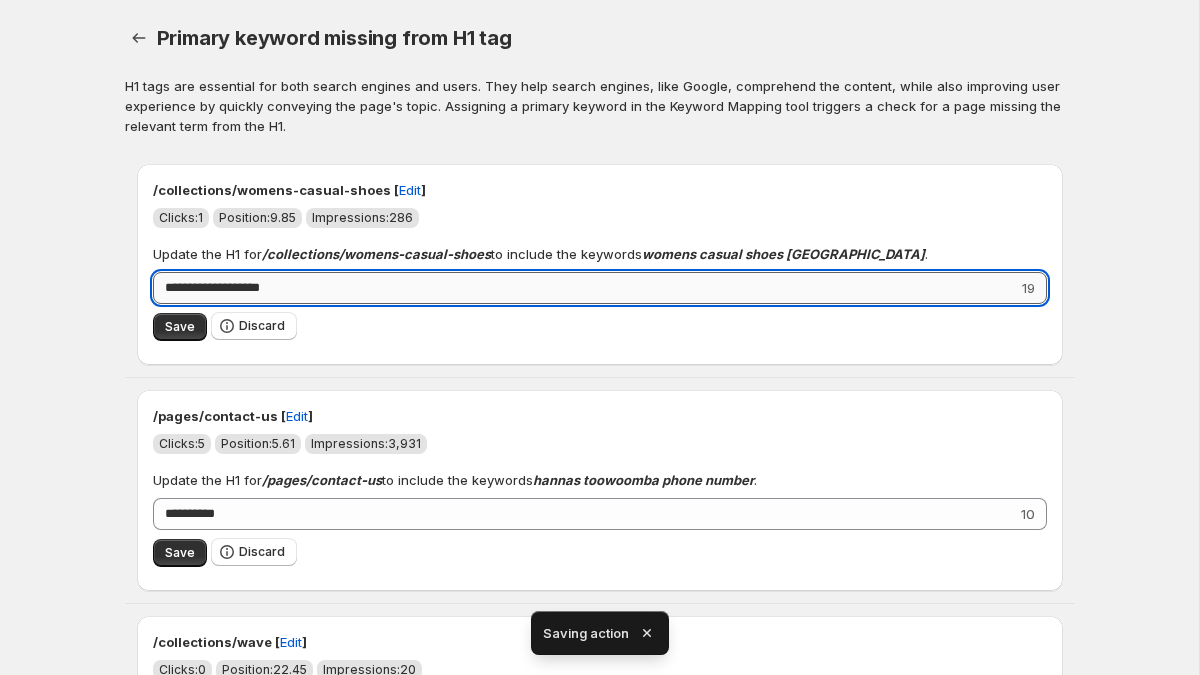click on "**********" at bounding box center (585, 288) 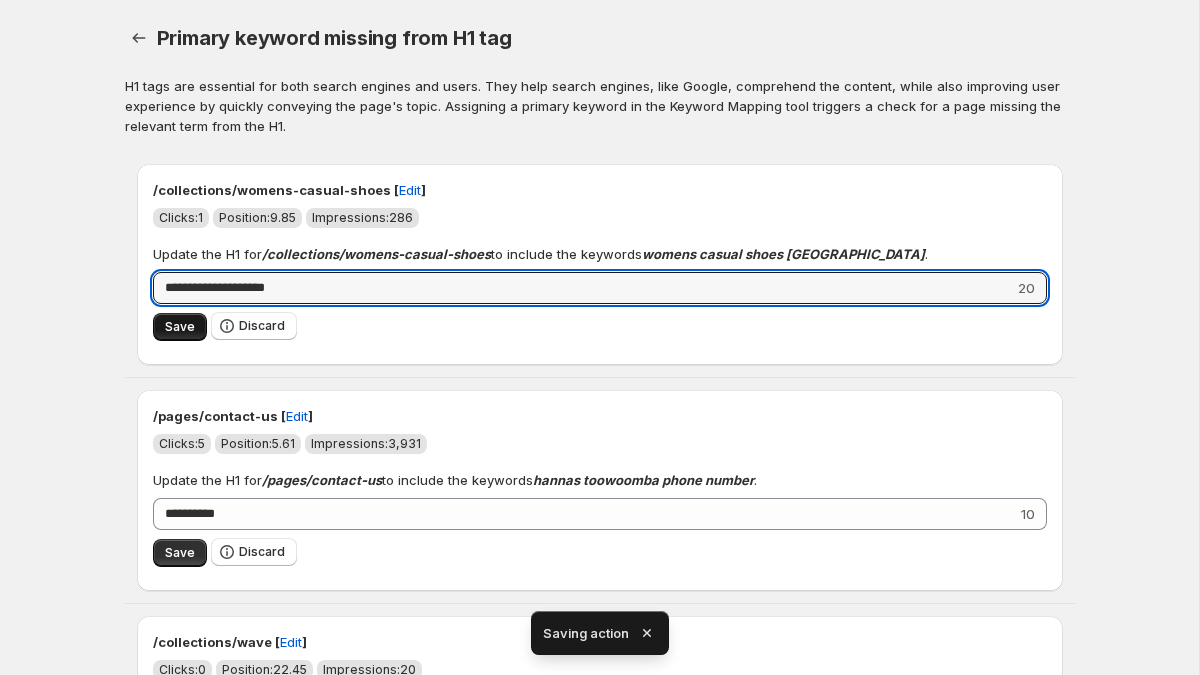 type on "**********" 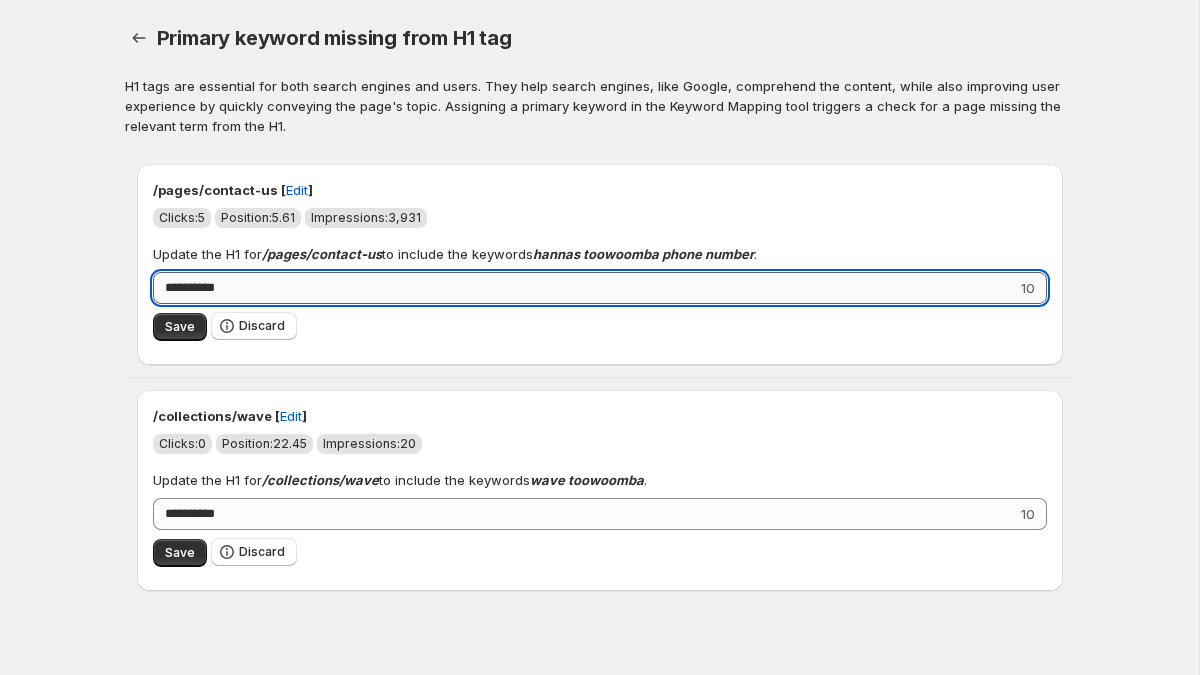 click on "**********" at bounding box center (585, 288) 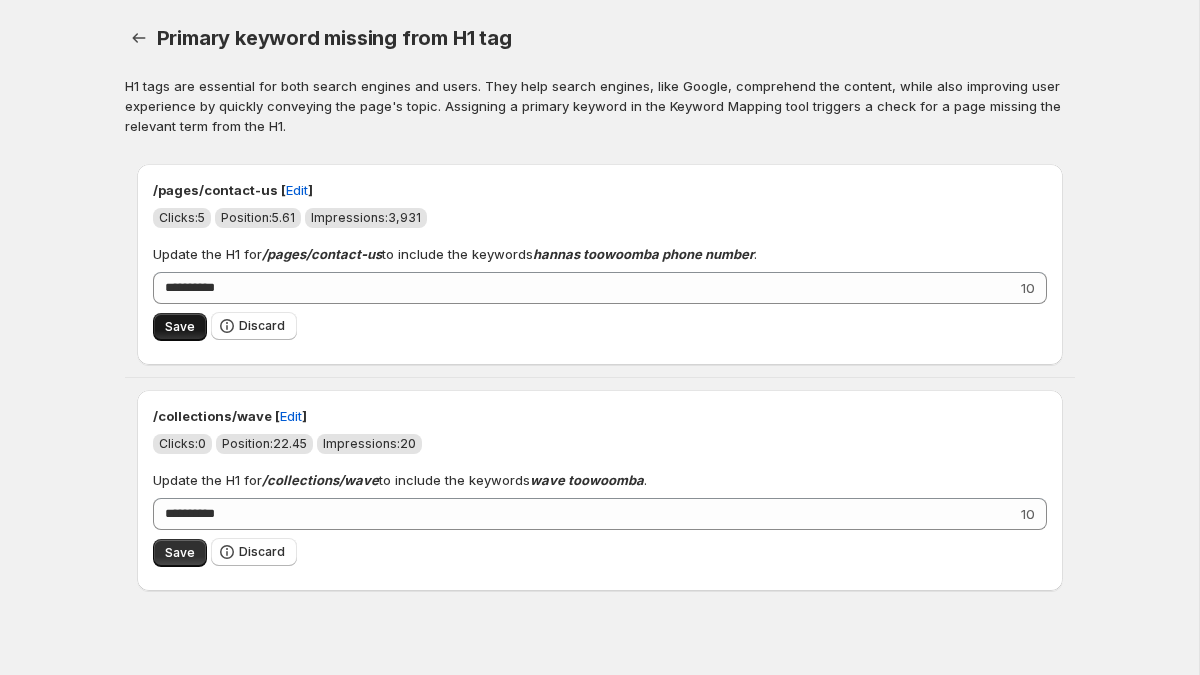 click on "Save" at bounding box center [180, 327] 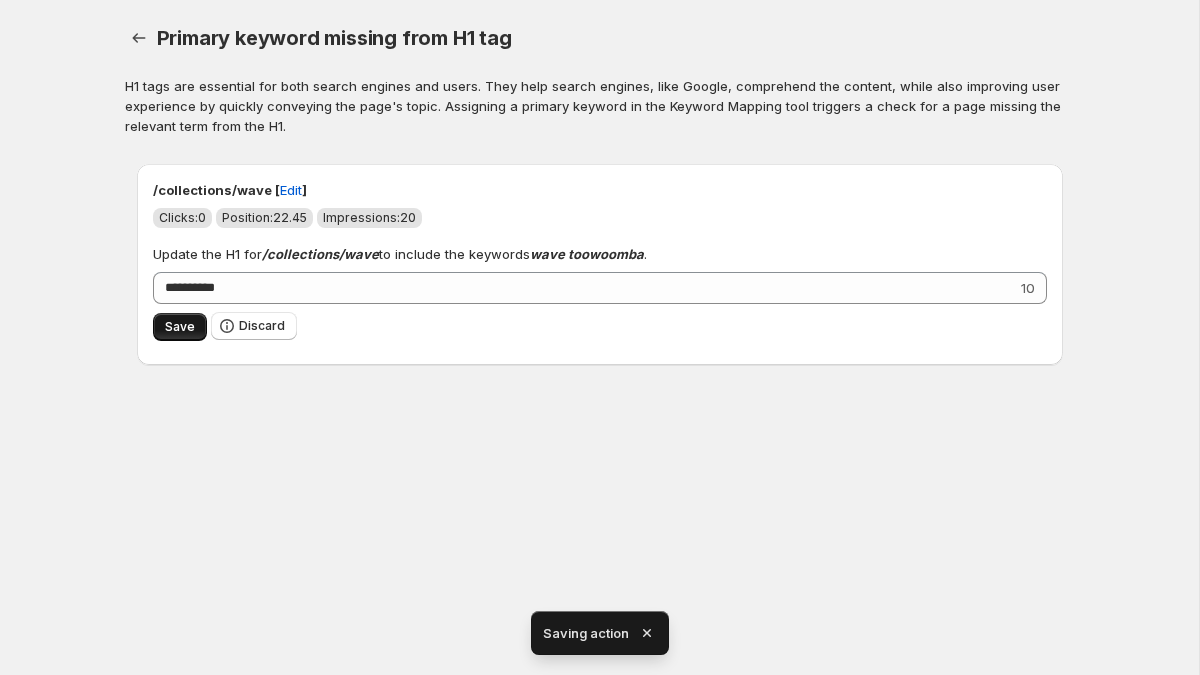 click on "Save" at bounding box center [180, 327] 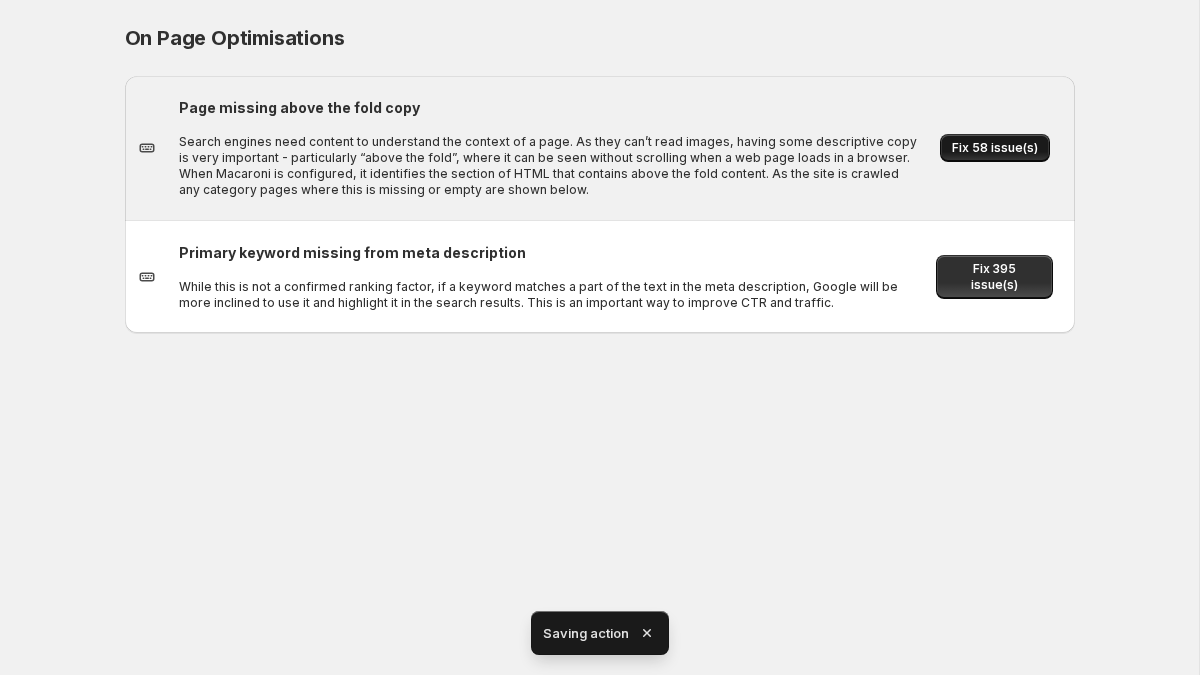 click on "Fix 58 issue(s)" at bounding box center (995, 148) 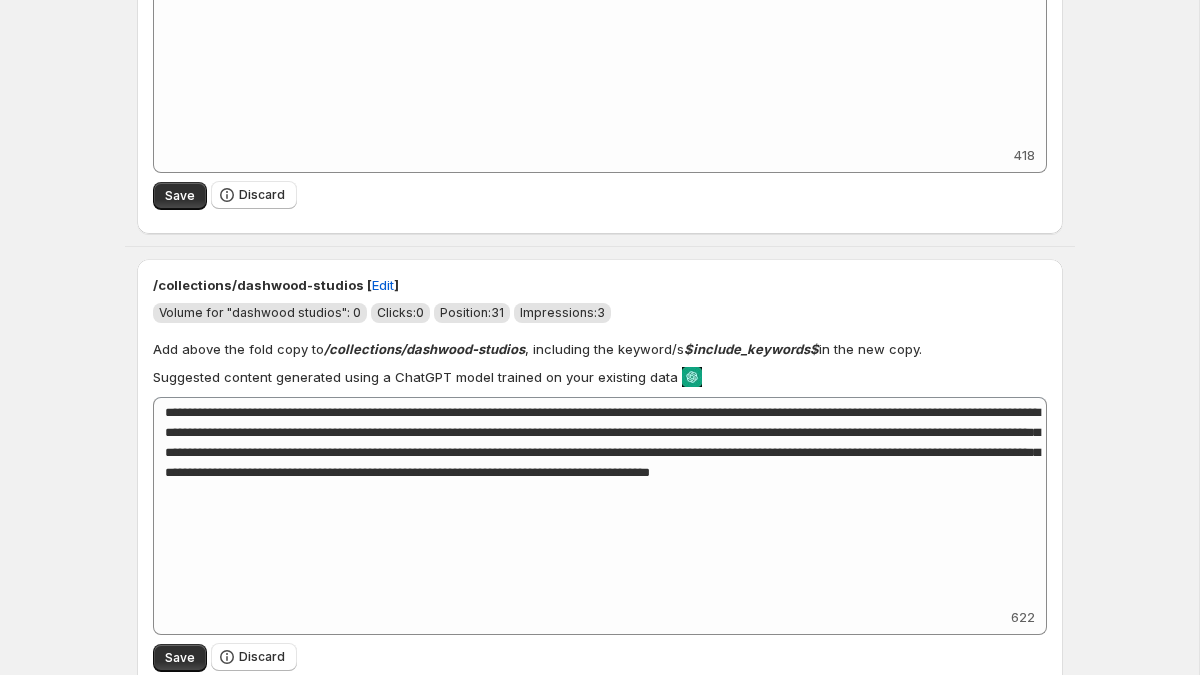scroll, scrollTop: 0, scrollLeft: 0, axis: both 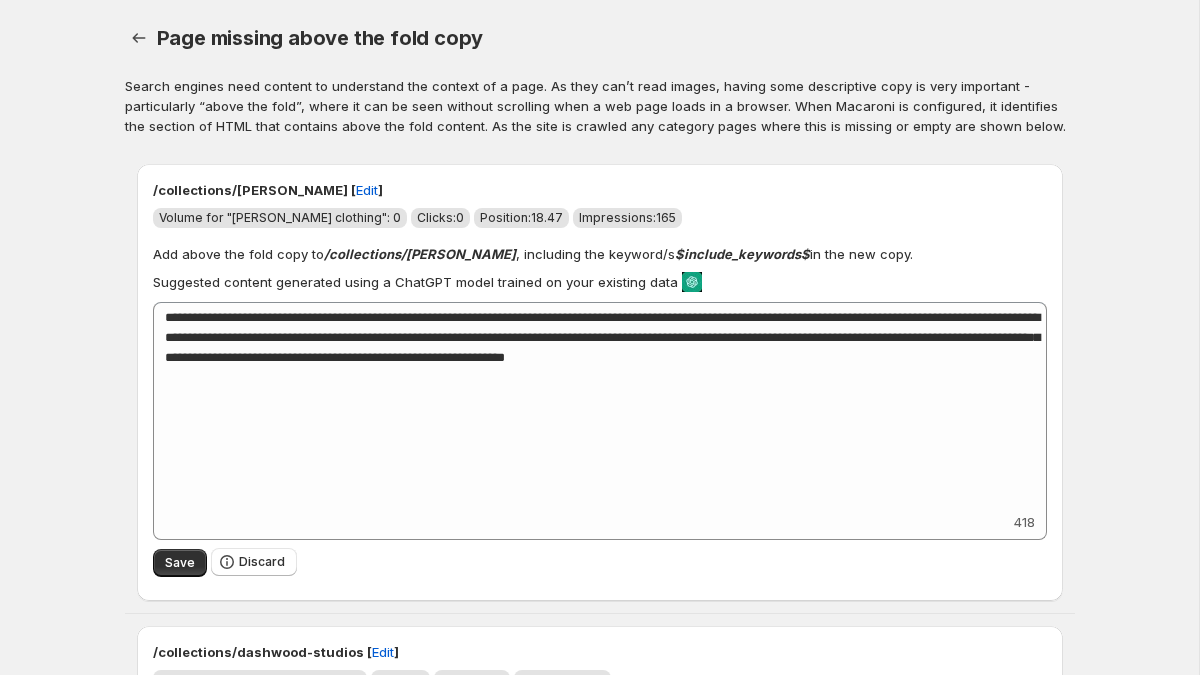 click on "Page missing above the fold copy. This page is ready Page missing above the fold copy Search engines need content to understand the context of a page. As they can’t read images, having some descriptive copy is very important - particularly “above the fold”, where it can be seen without scrolling when a web page loads in a browser. When Macaroni is configured, it identifies the section of HTML that contains above the fold content. As the site is crawled any category pages where this is missing or empty are shown below.    /collections/gordon-smith   [ Edit ] Volume for "gordon smith clothing": 0 Clicks:  0 Position:  18.47 Impressions:  165 Add above the fold copy to  /collections/gordon-smith , including the keyword/s  $include_keywords$  in the new copy. Suggested content generated using a ChatGPT model trained on your existing data Add keyword label 418 Save Discard   /collections/dashwood-studios   [ Edit ] Volume for "dashwood studios": 0 Clicks:  0 Position:  31 Impressions:  3 $include_keywords$" at bounding box center (600, 4709) 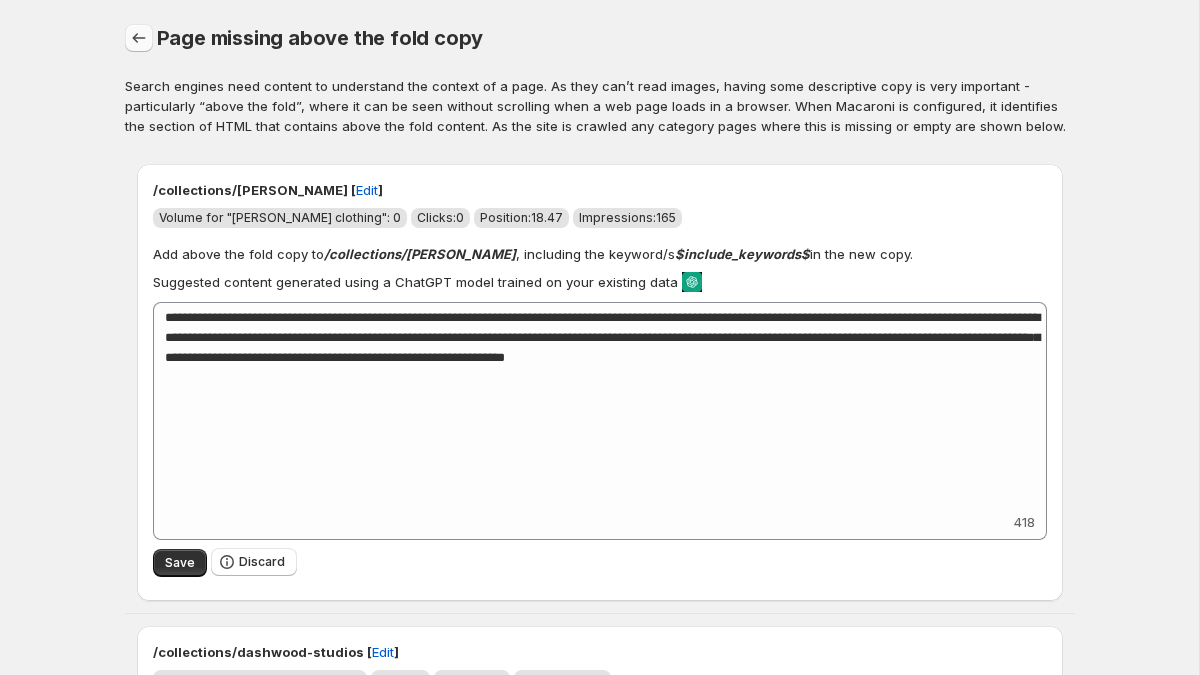 click 